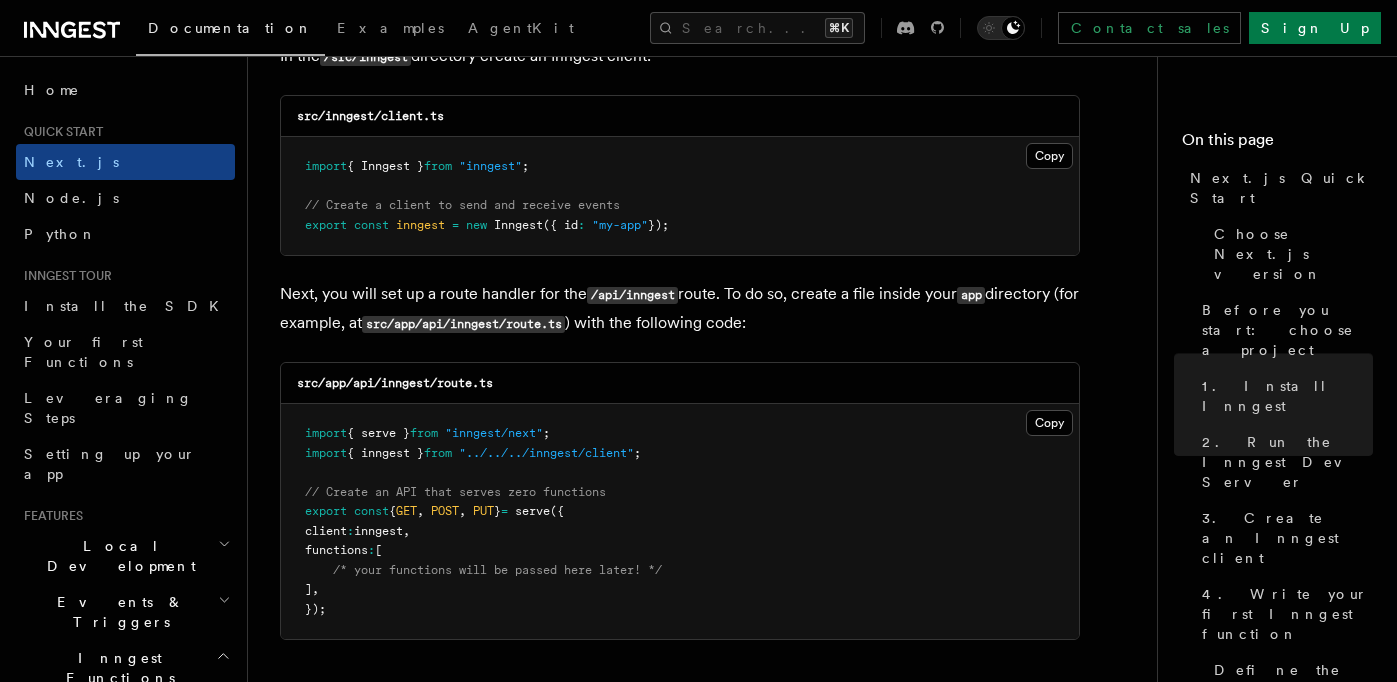 scroll, scrollTop: 2647, scrollLeft: 0, axis: vertical 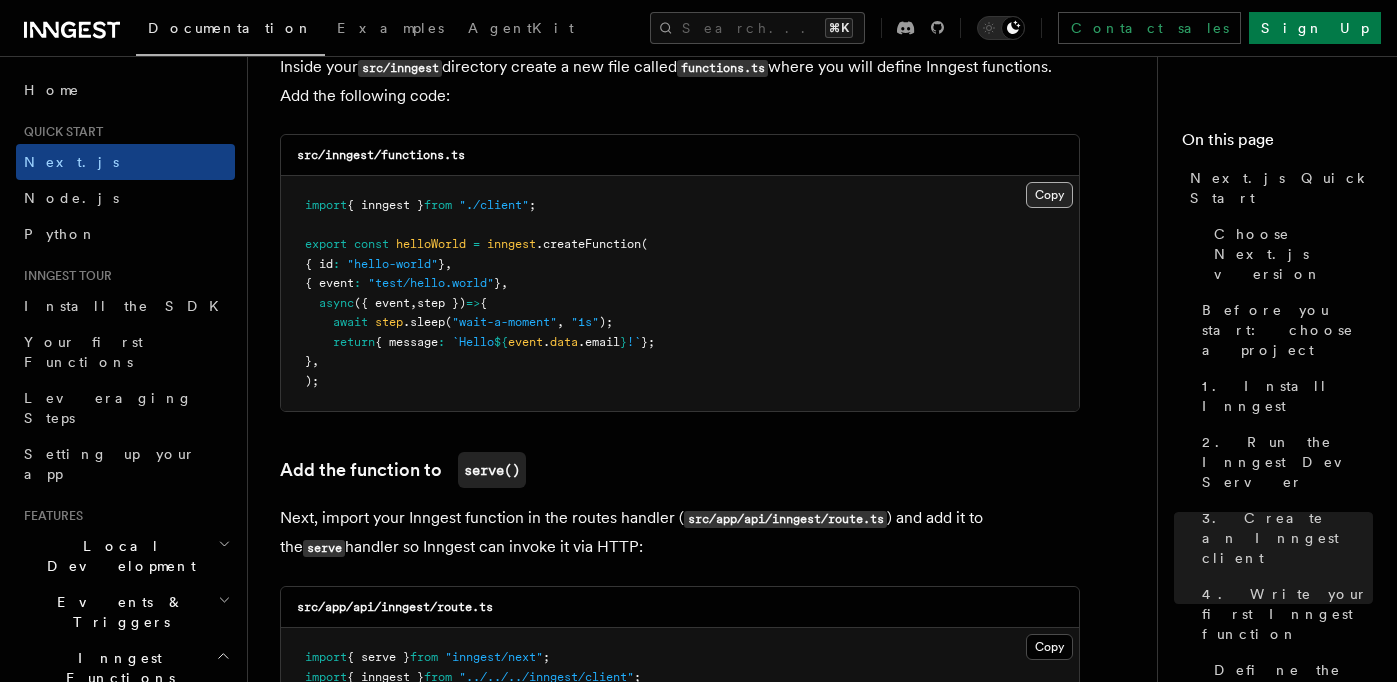 click on "Copy Copied" at bounding box center [1049, 195] 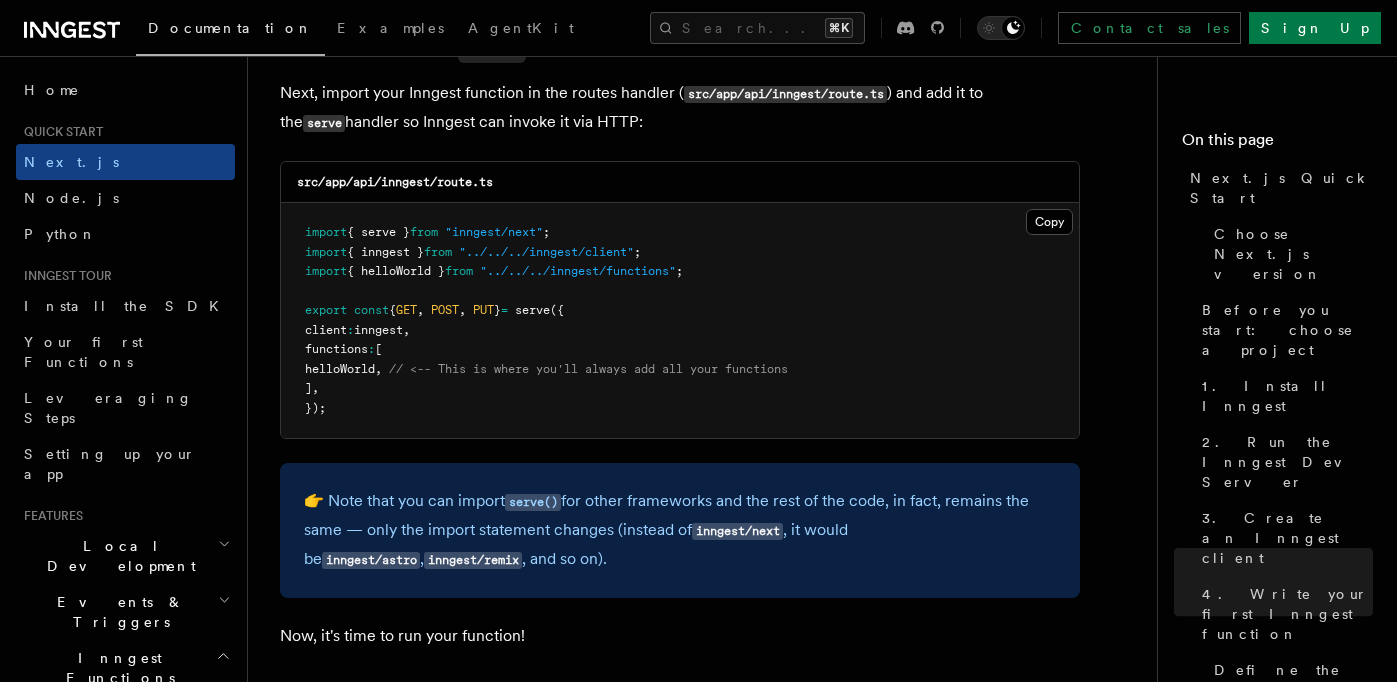 scroll, scrollTop: 4017, scrollLeft: 0, axis: vertical 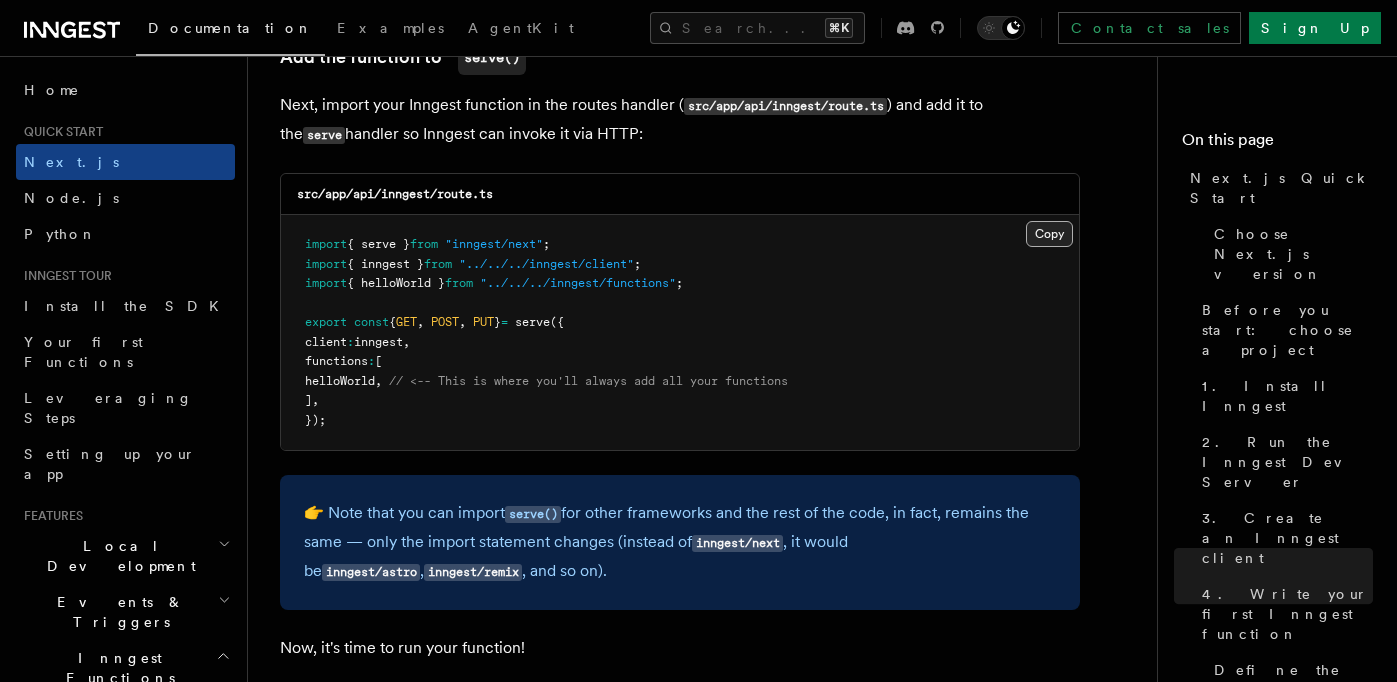click on "Copy Copied" at bounding box center [1049, 234] 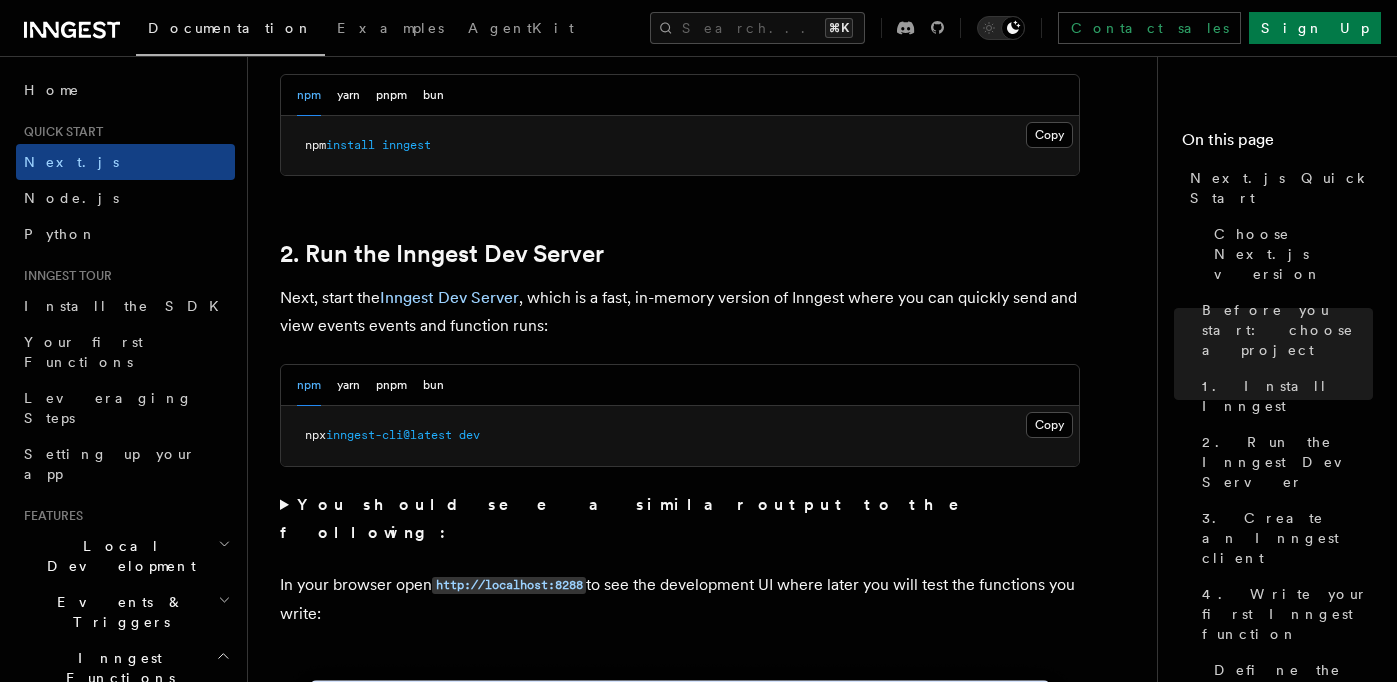 scroll, scrollTop: 1269, scrollLeft: 0, axis: vertical 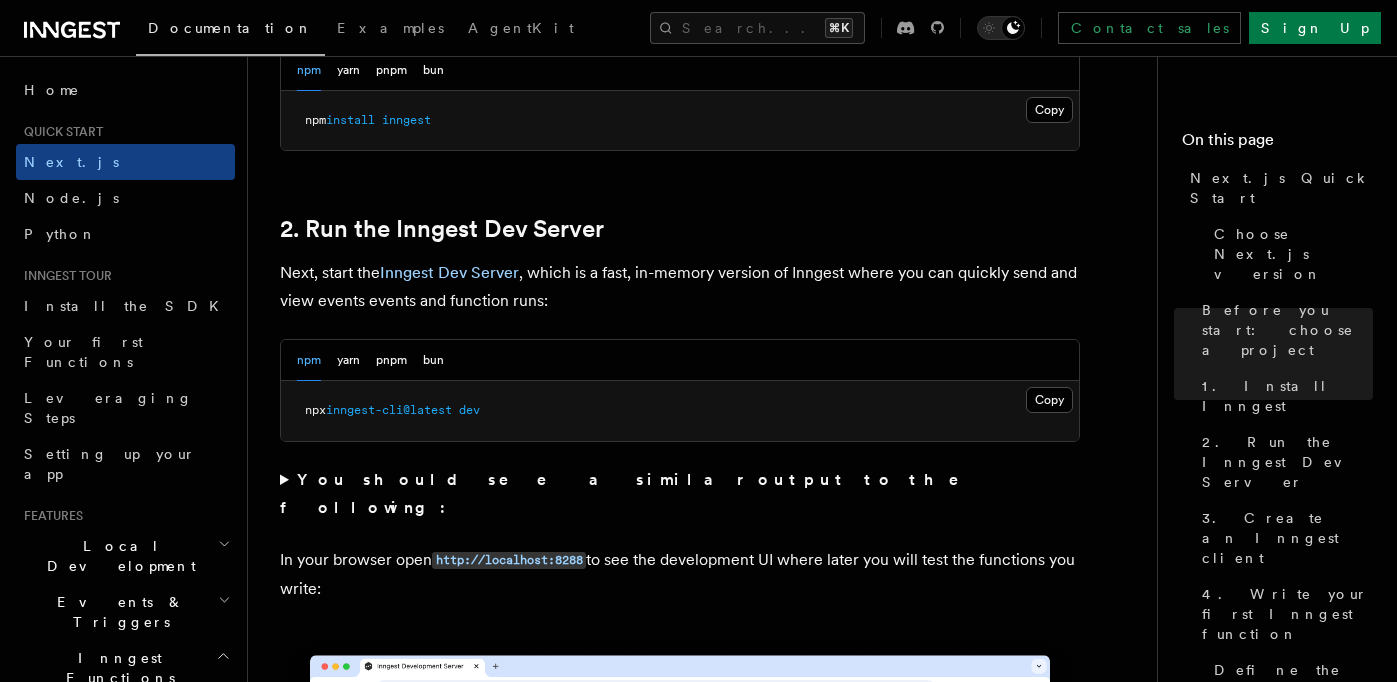 drag, startPoint x: 349, startPoint y: 363, endPoint x: 367, endPoint y: 378, distance: 23.43075 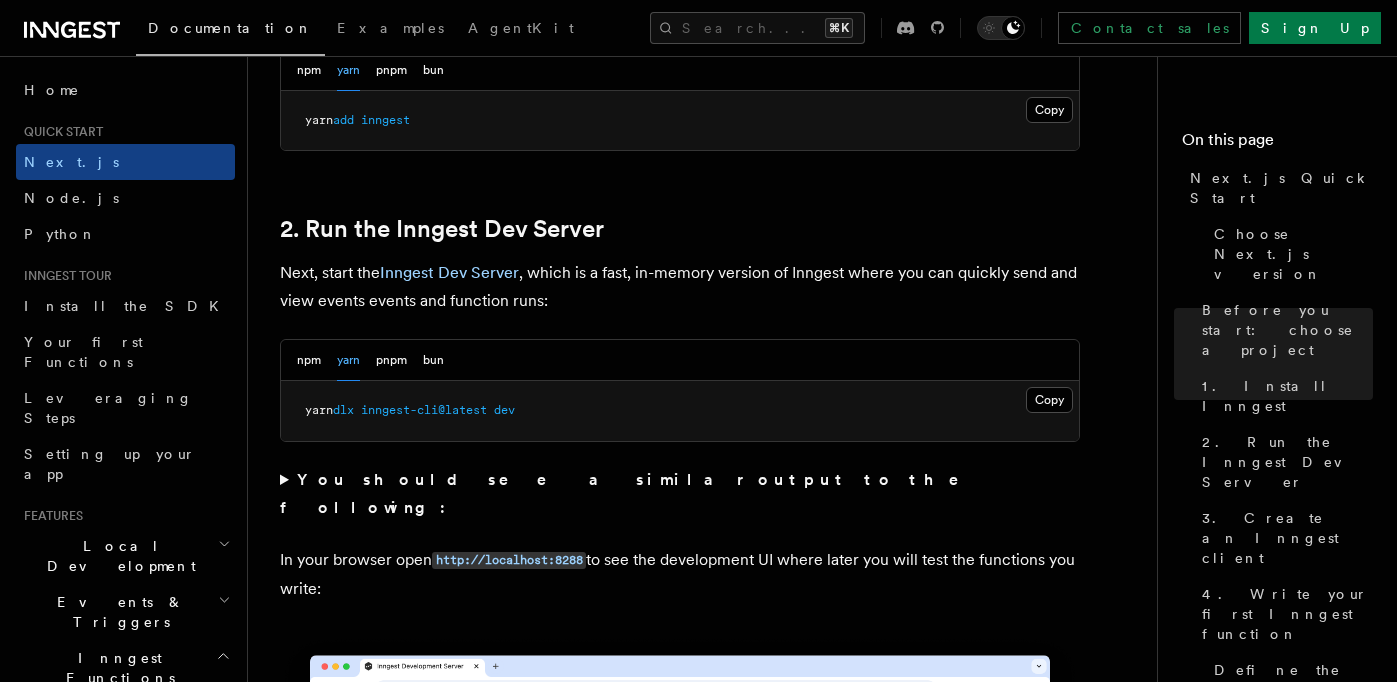 click on "inngest-cli@latest" at bounding box center (424, 410) 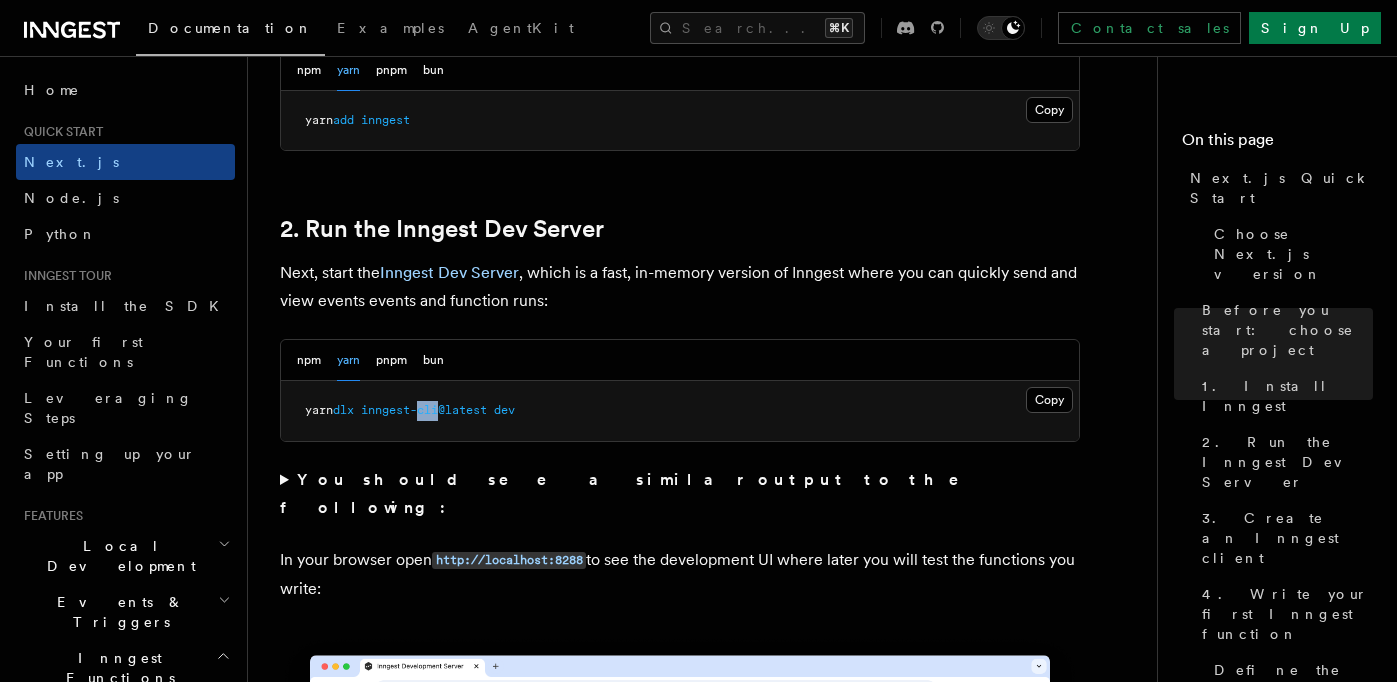 click on "inngest-cli@latest" at bounding box center (424, 410) 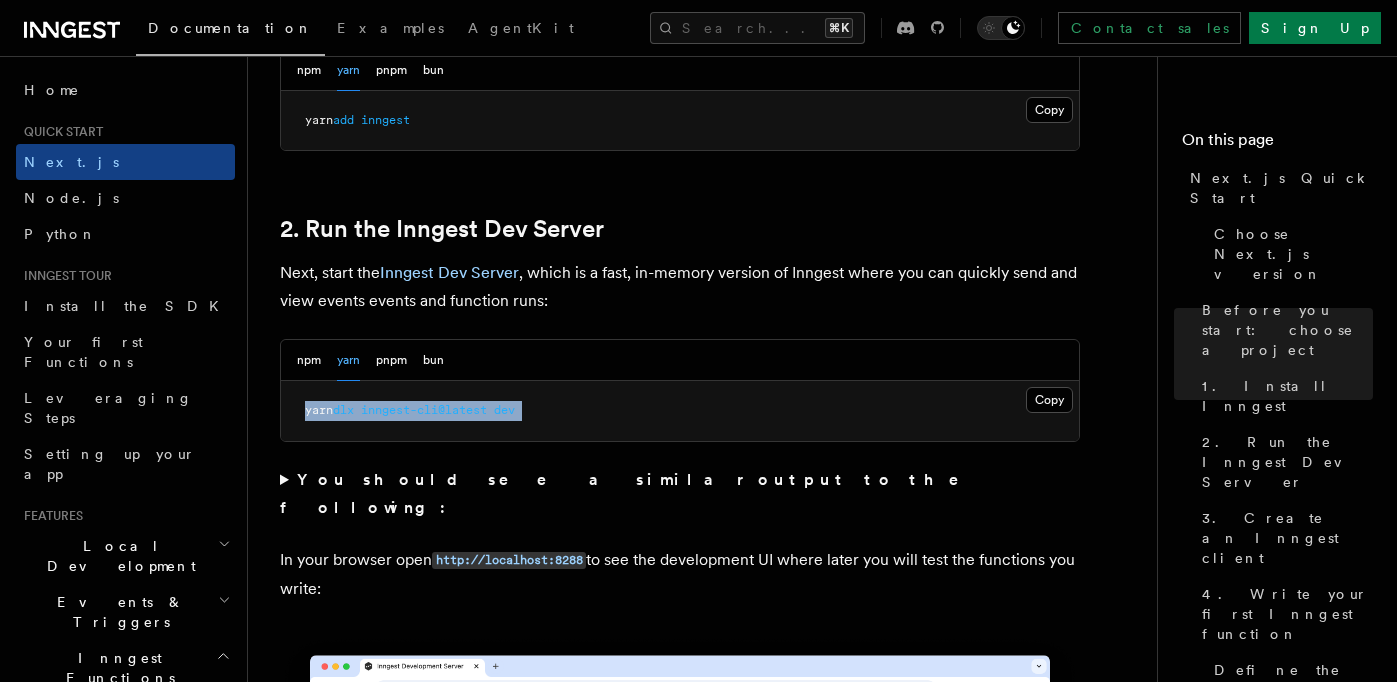 click on "inngest-cli@latest" at bounding box center (424, 410) 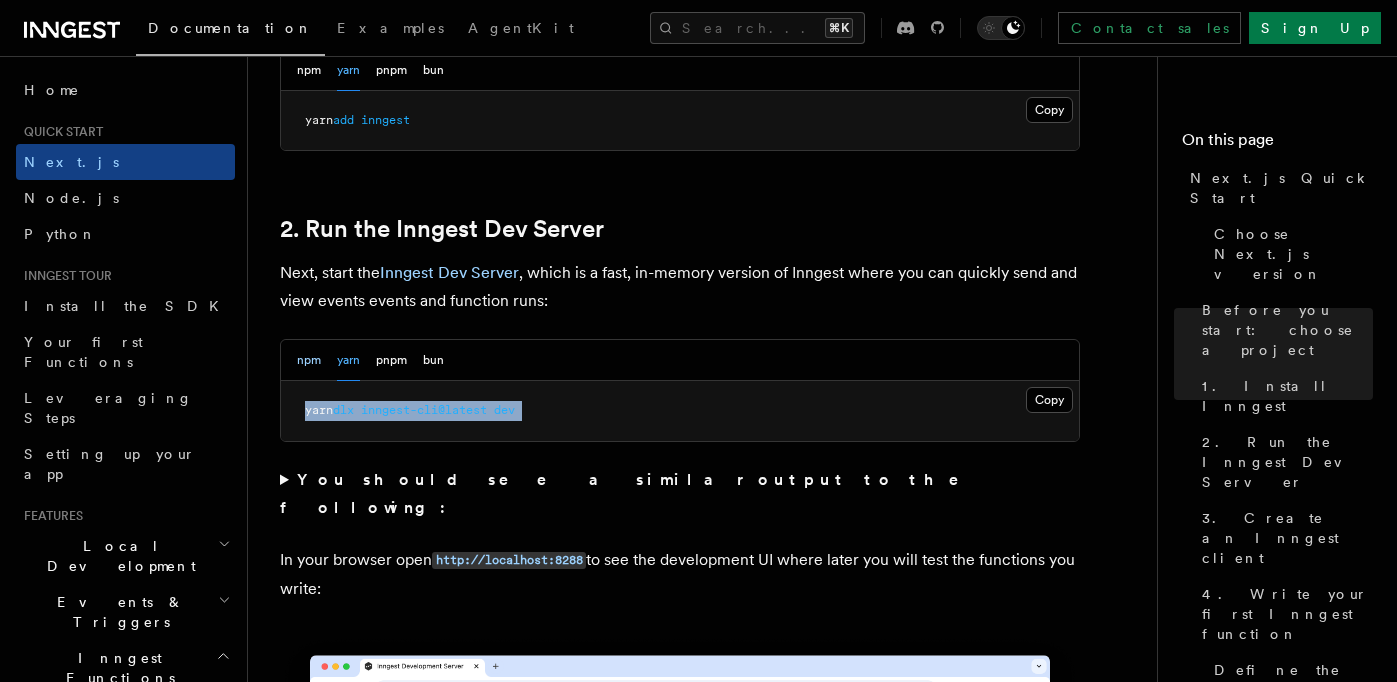 click on "npm" at bounding box center (309, 360) 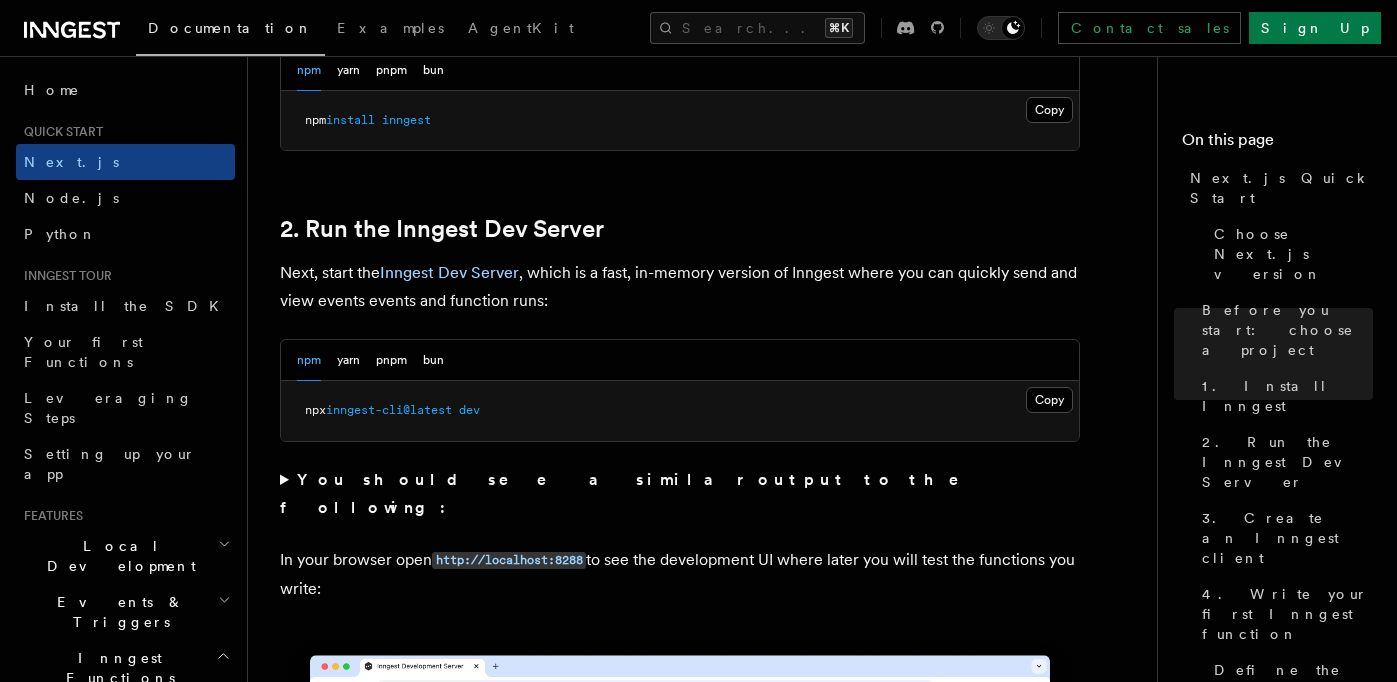 click on "npx  inngest-cli@latest   dev" at bounding box center (680, 411) 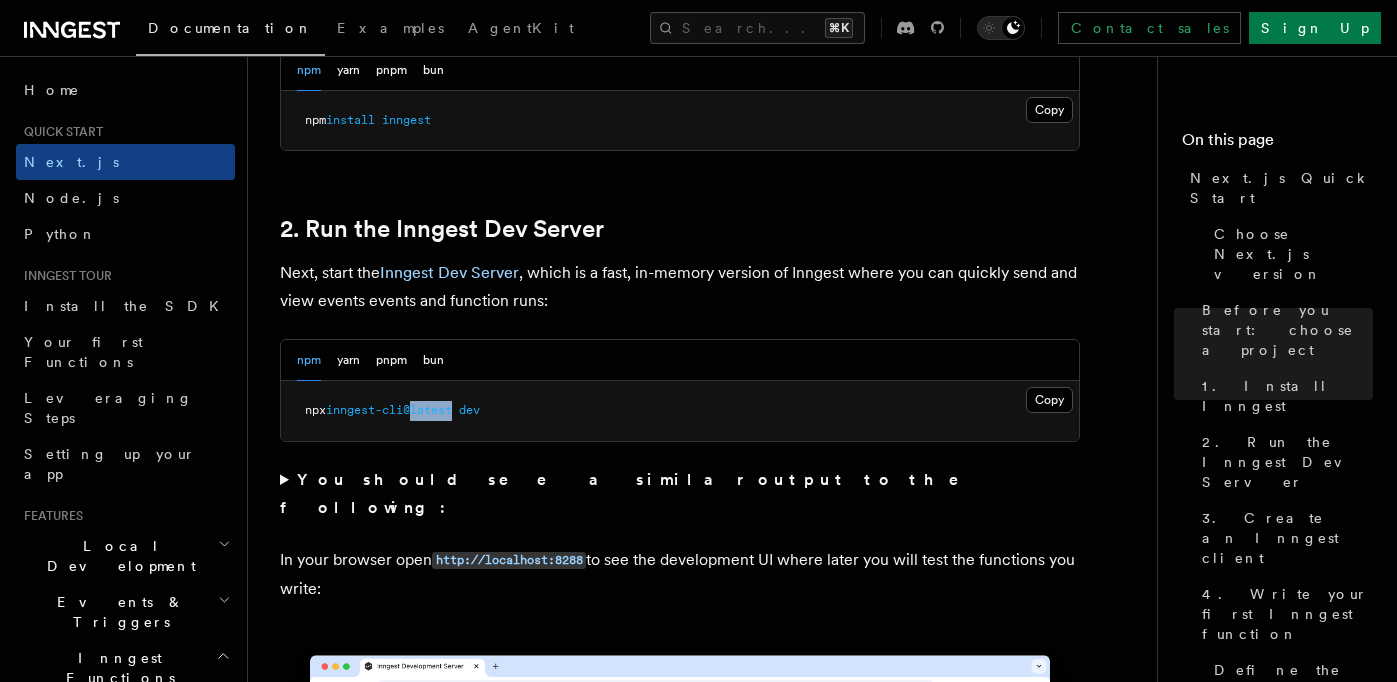 click on "inngest-cli@latest" at bounding box center (389, 410) 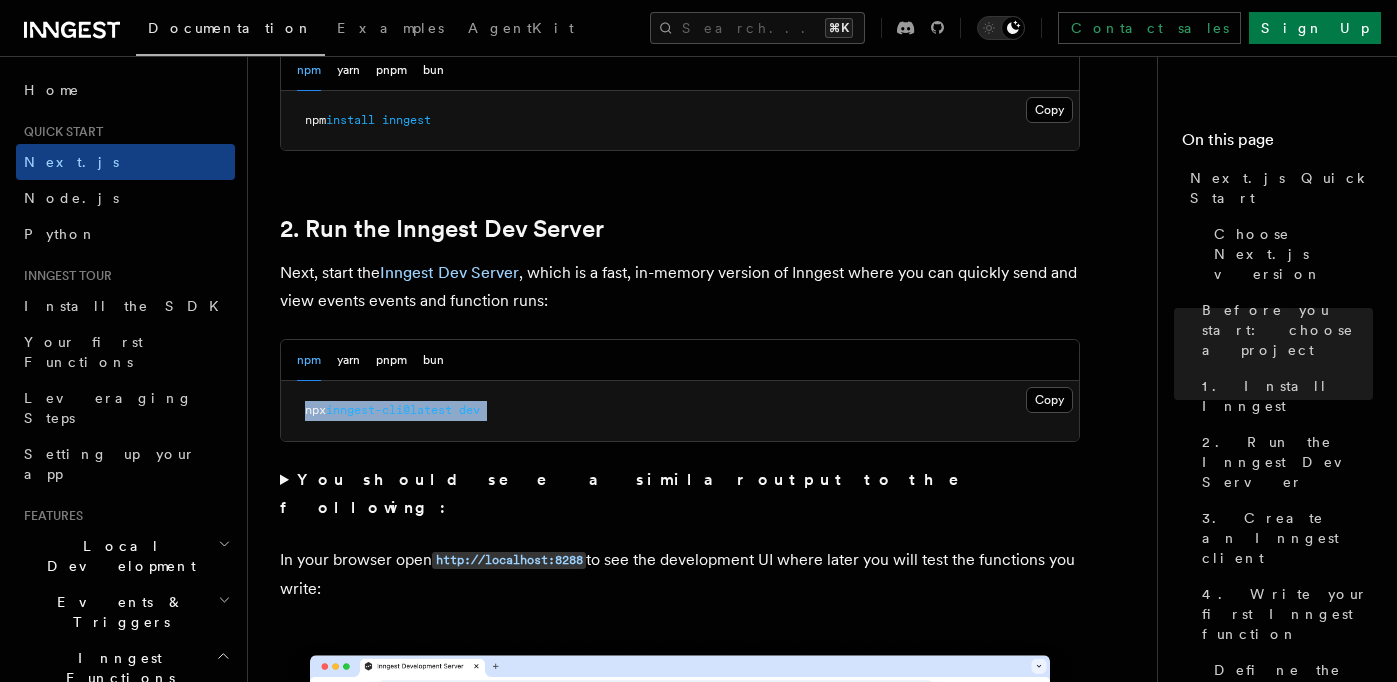 click on "inngest-cli@latest" at bounding box center [389, 410] 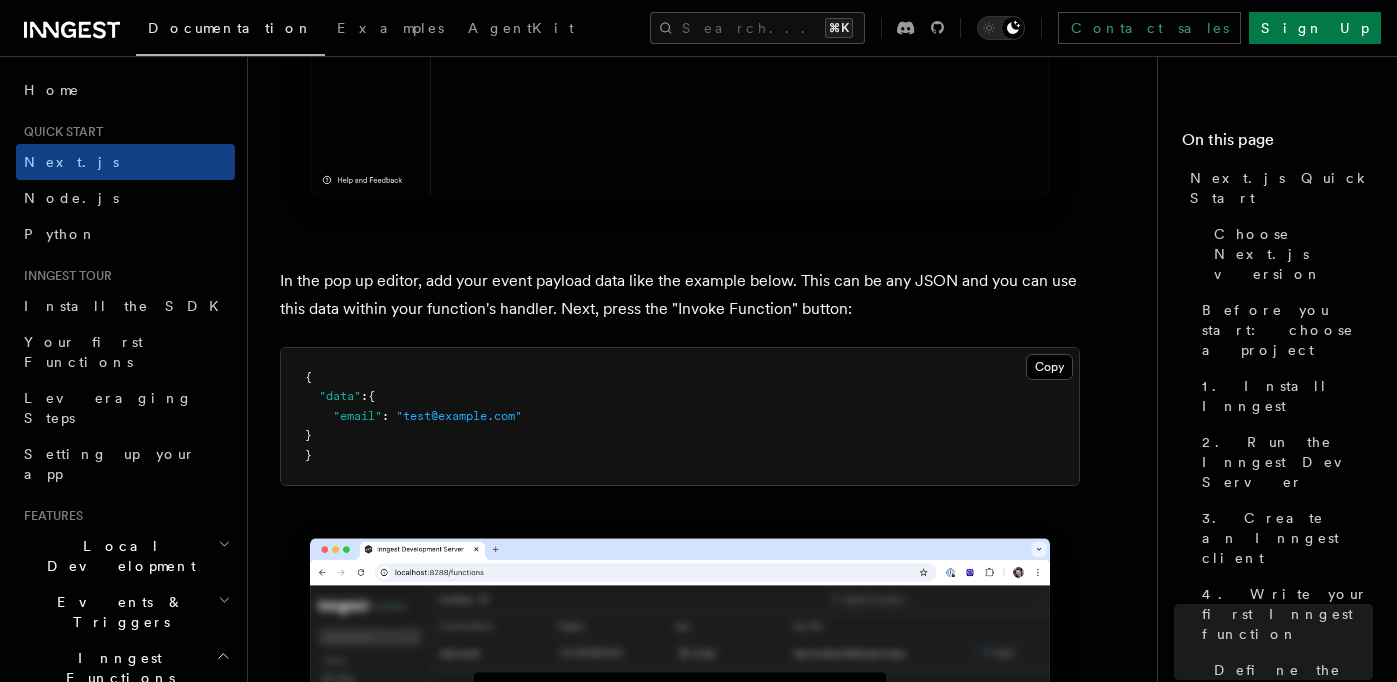 scroll, scrollTop: 5842, scrollLeft: 0, axis: vertical 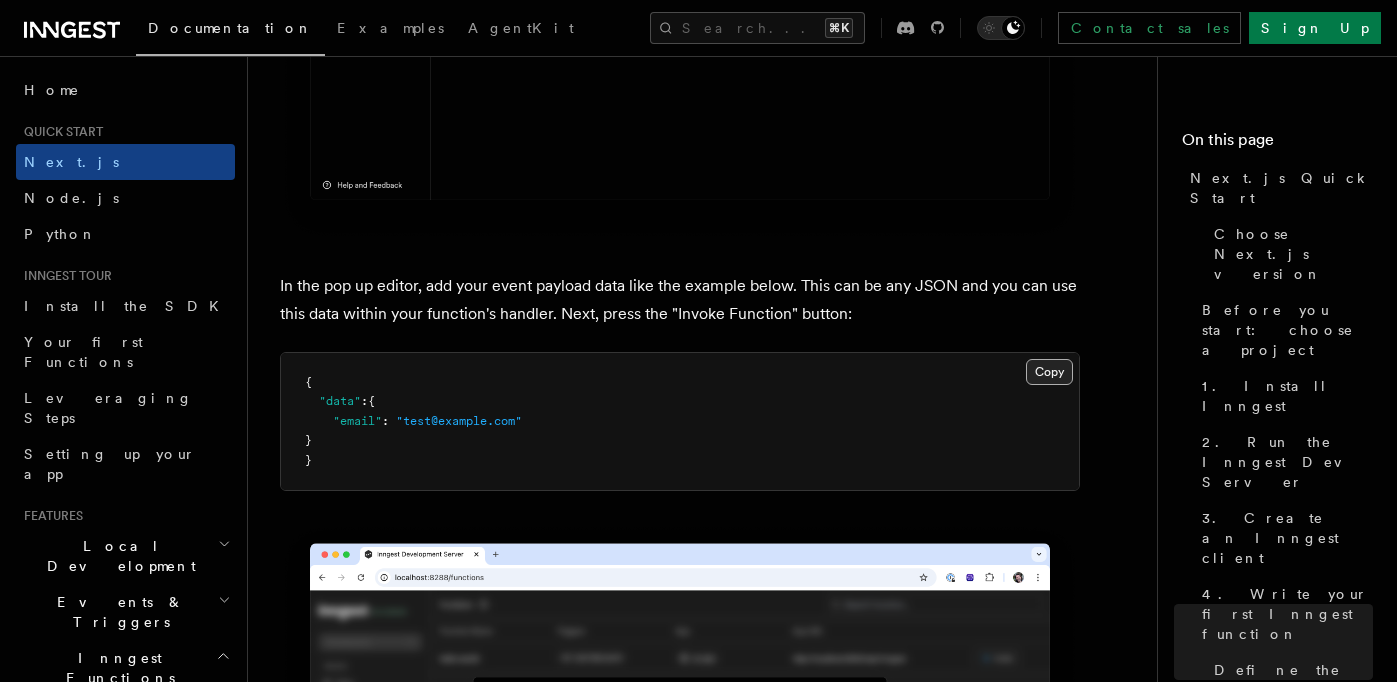 click on "Copy Copied" at bounding box center (1049, 372) 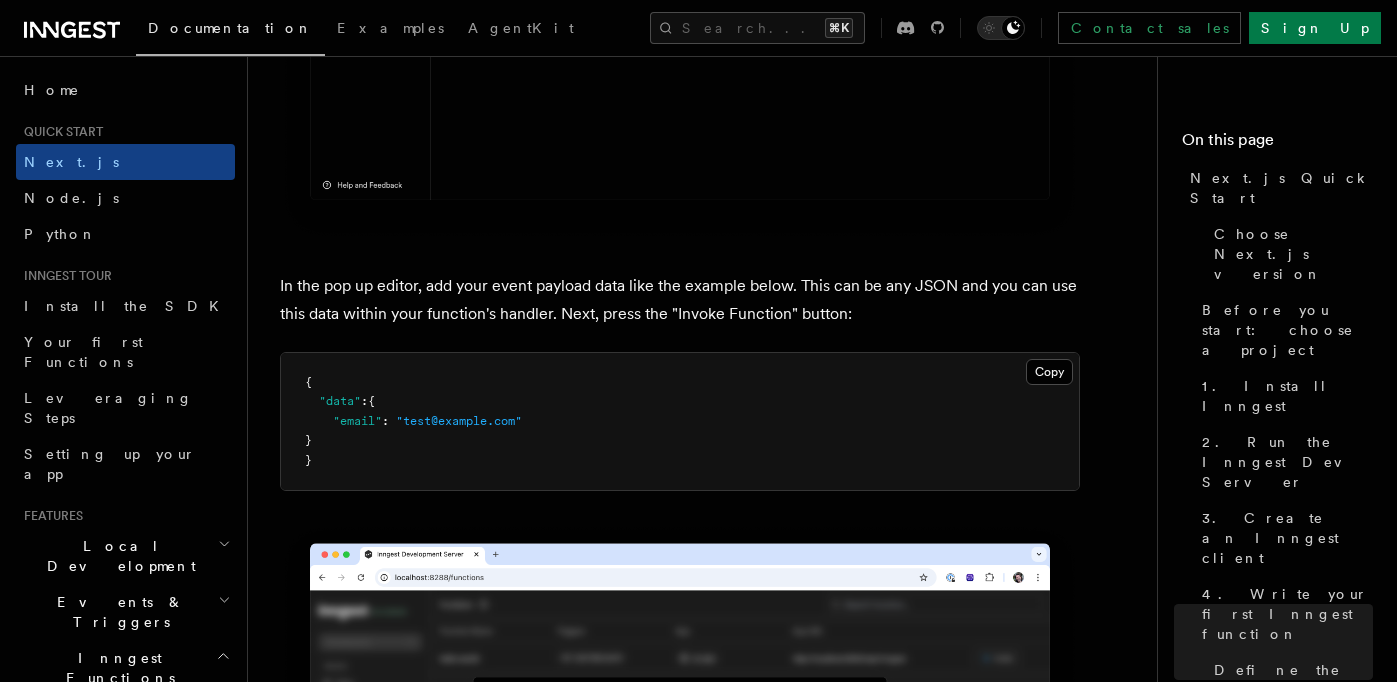 scroll, scrollTop: 0, scrollLeft: 0, axis: both 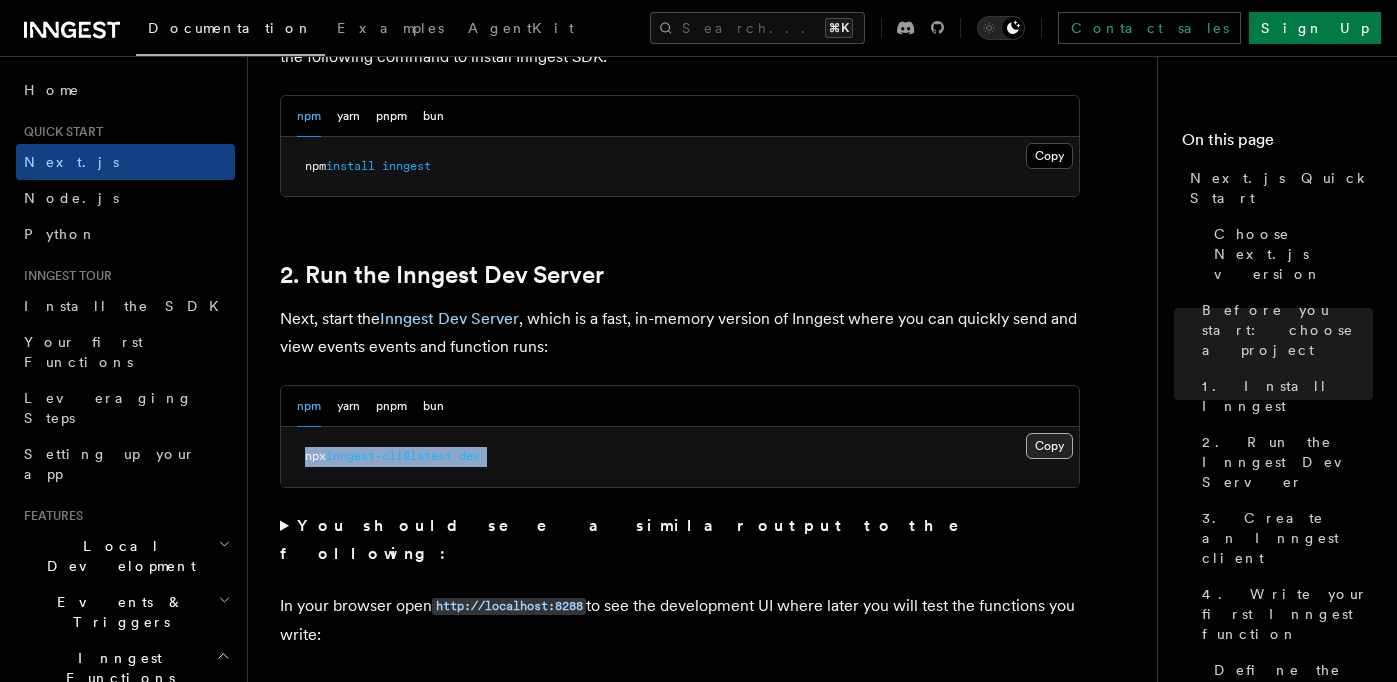 click on "Copy Copied" at bounding box center (1049, 446) 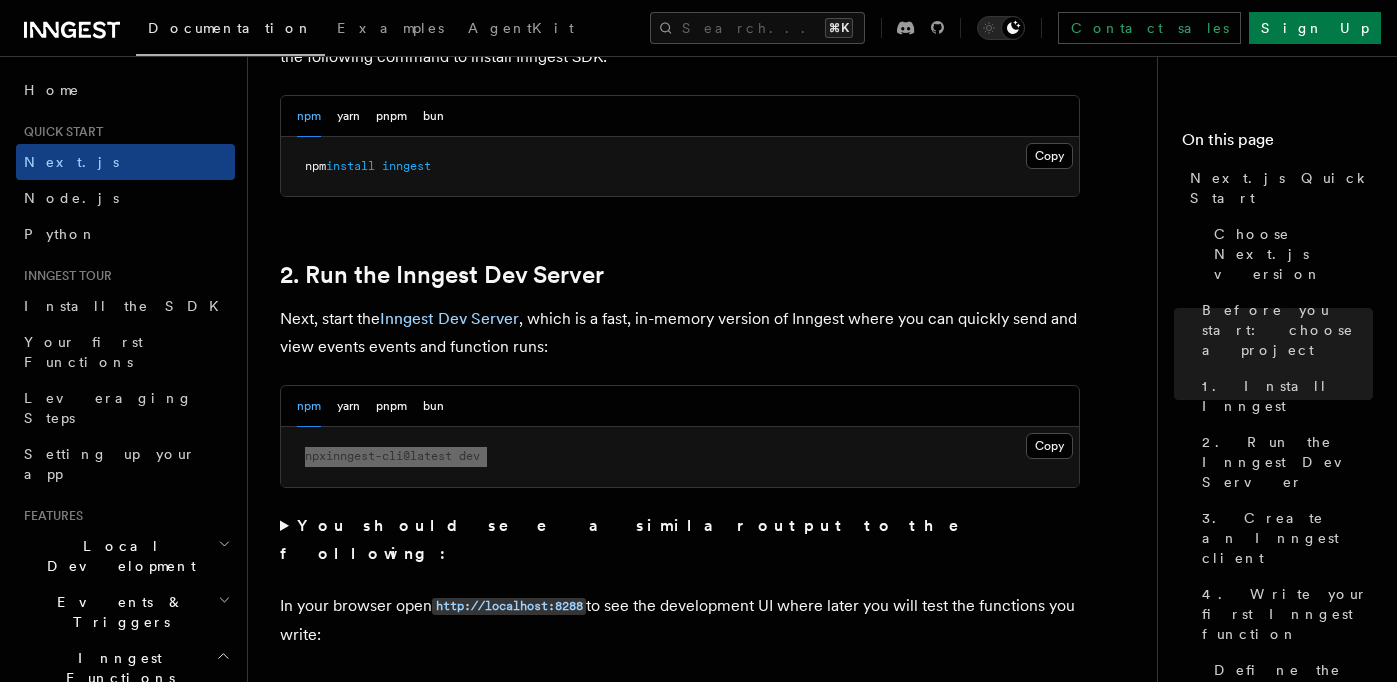 scroll, scrollTop: 1556, scrollLeft: 0, axis: vertical 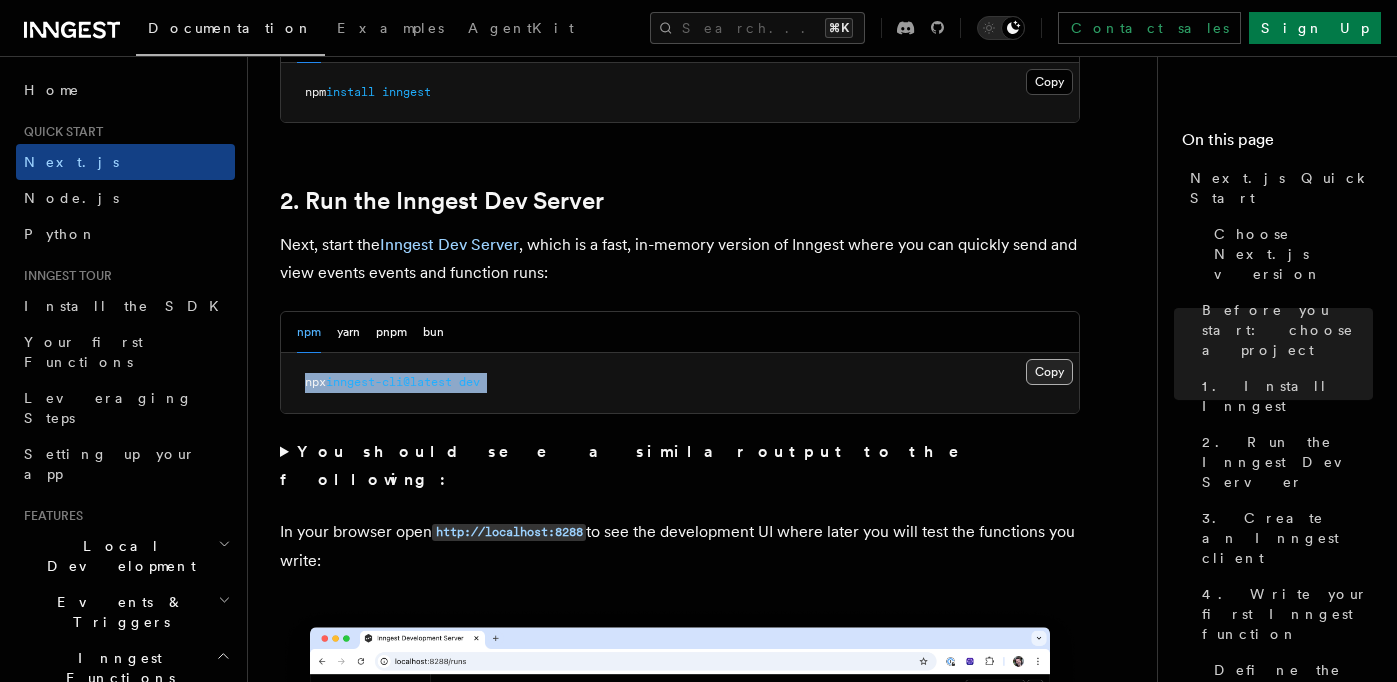 click on "Copy Copied" at bounding box center (1049, 372) 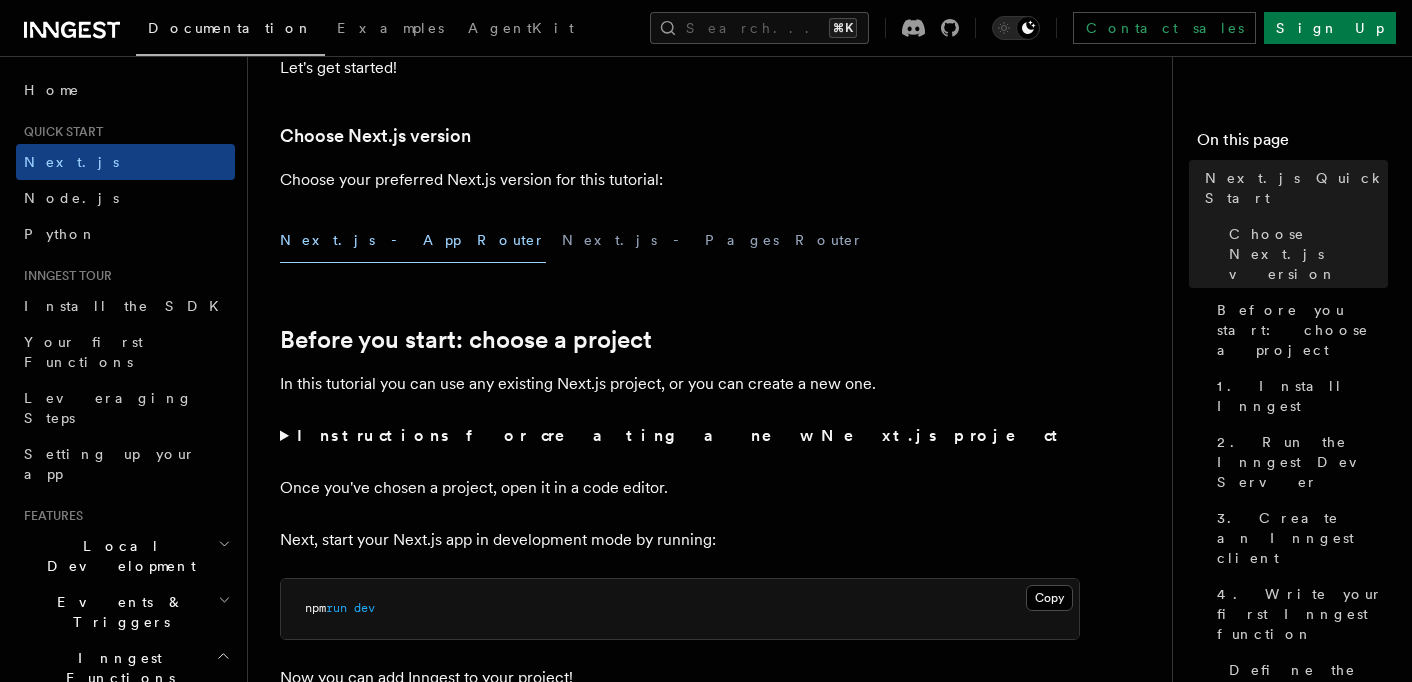 scroll, scrollTop: 285, scrollLeft: 0, axis: vertical 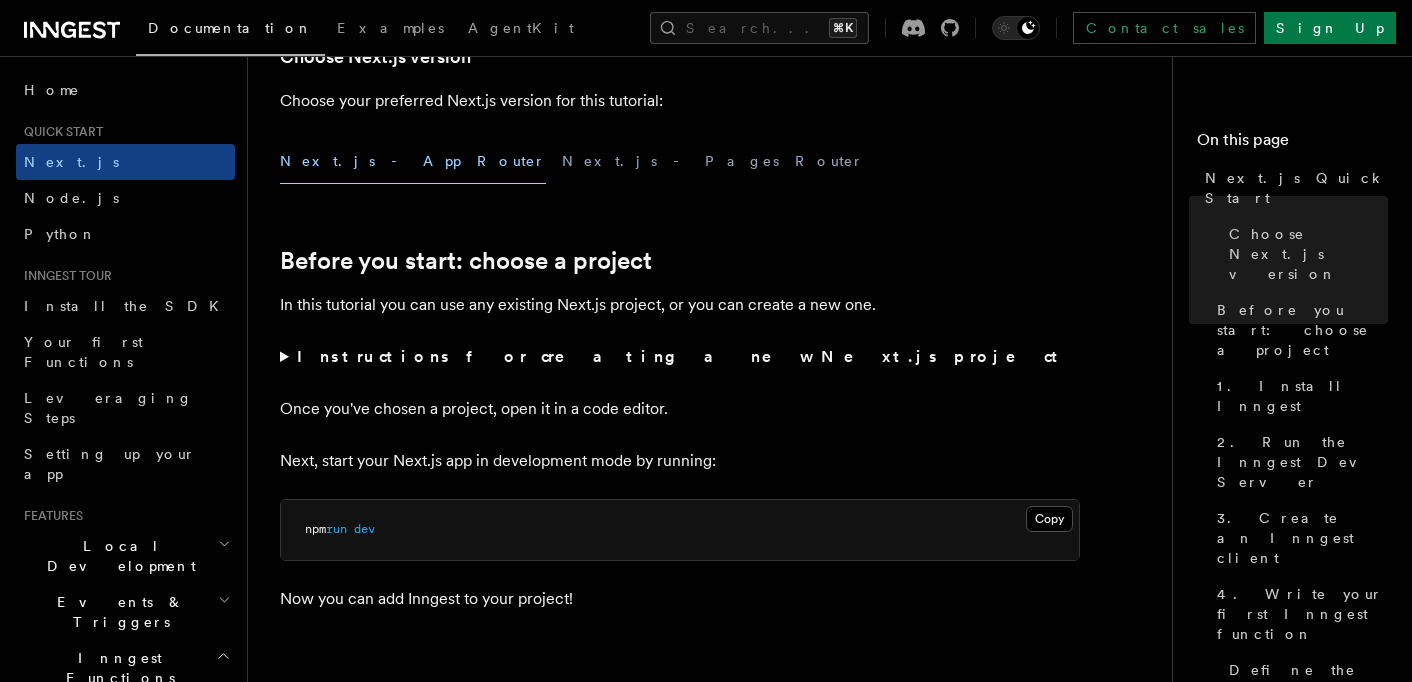 click on "Instructions for creating a new Next.js project" at bounding box center (681, 356) 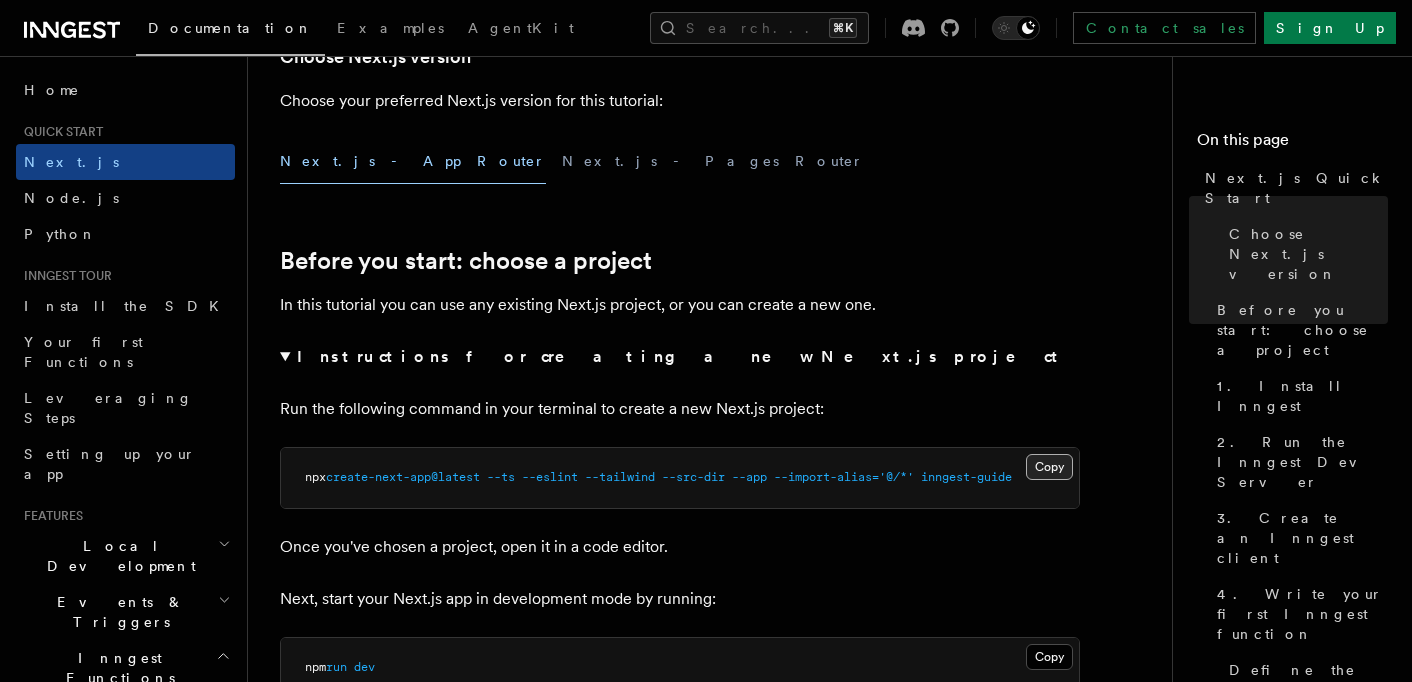 click on "Copy Copied" at bounding box center (1049, 467) 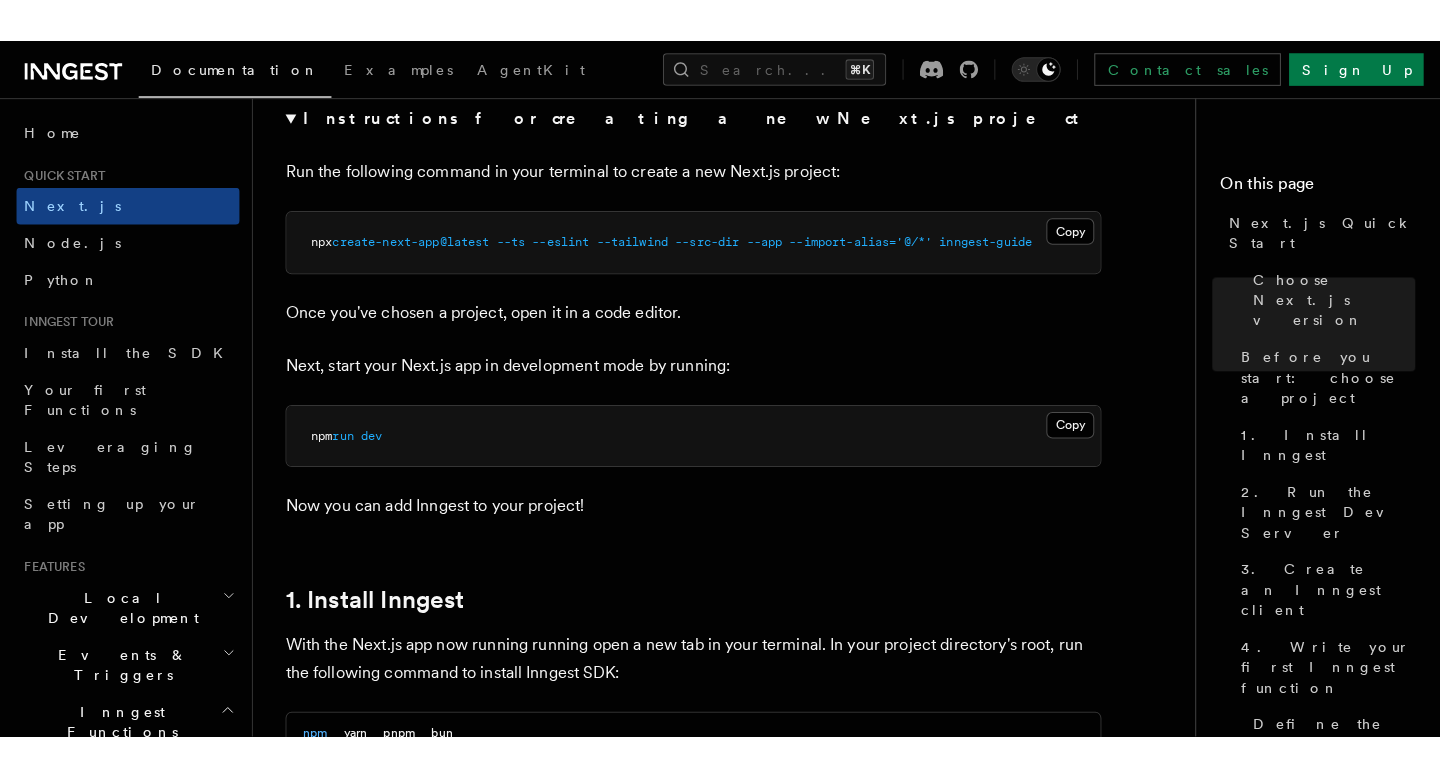 scroll, scrollTop: 798, scrollLeft: 0, axis: vertical 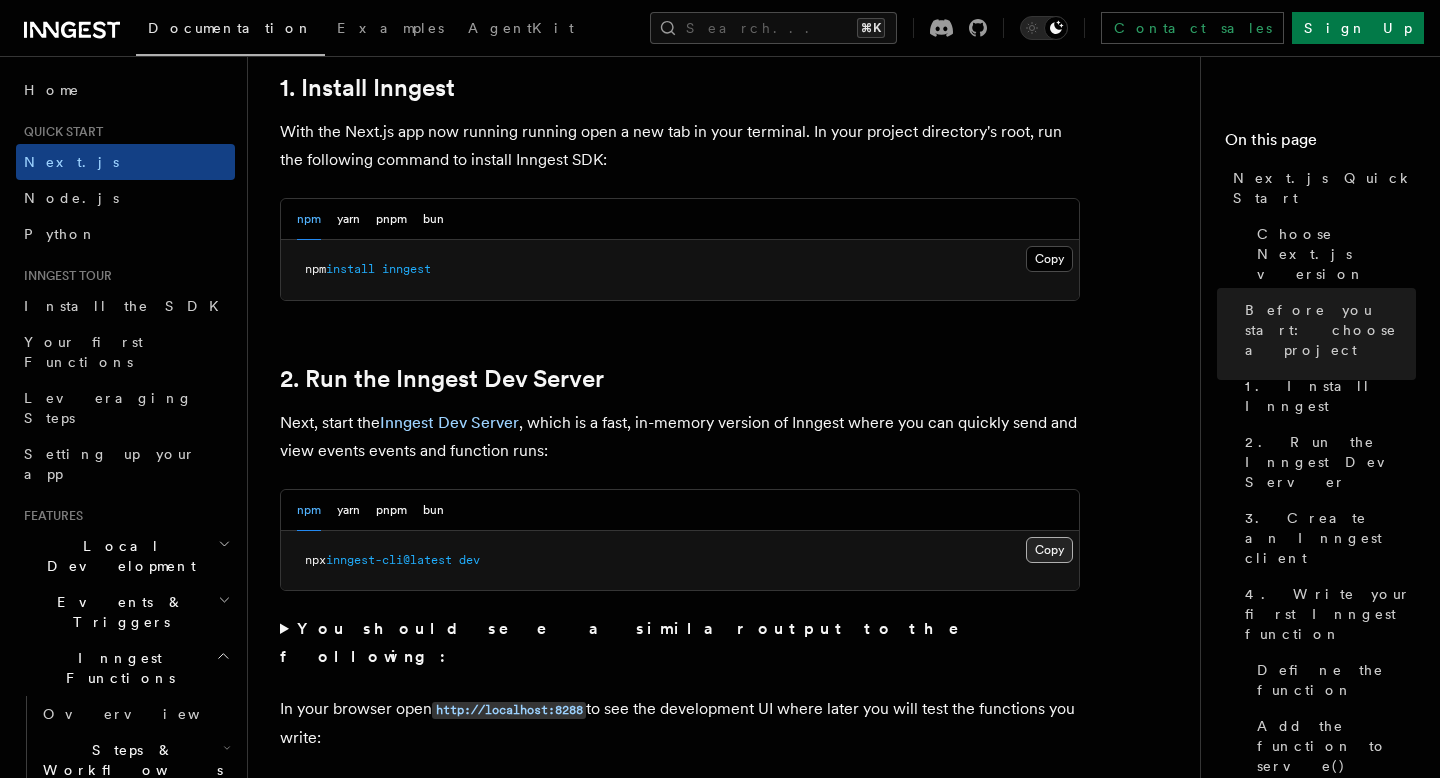 click on "Copy Copied" at bounding box center [1049, 550] 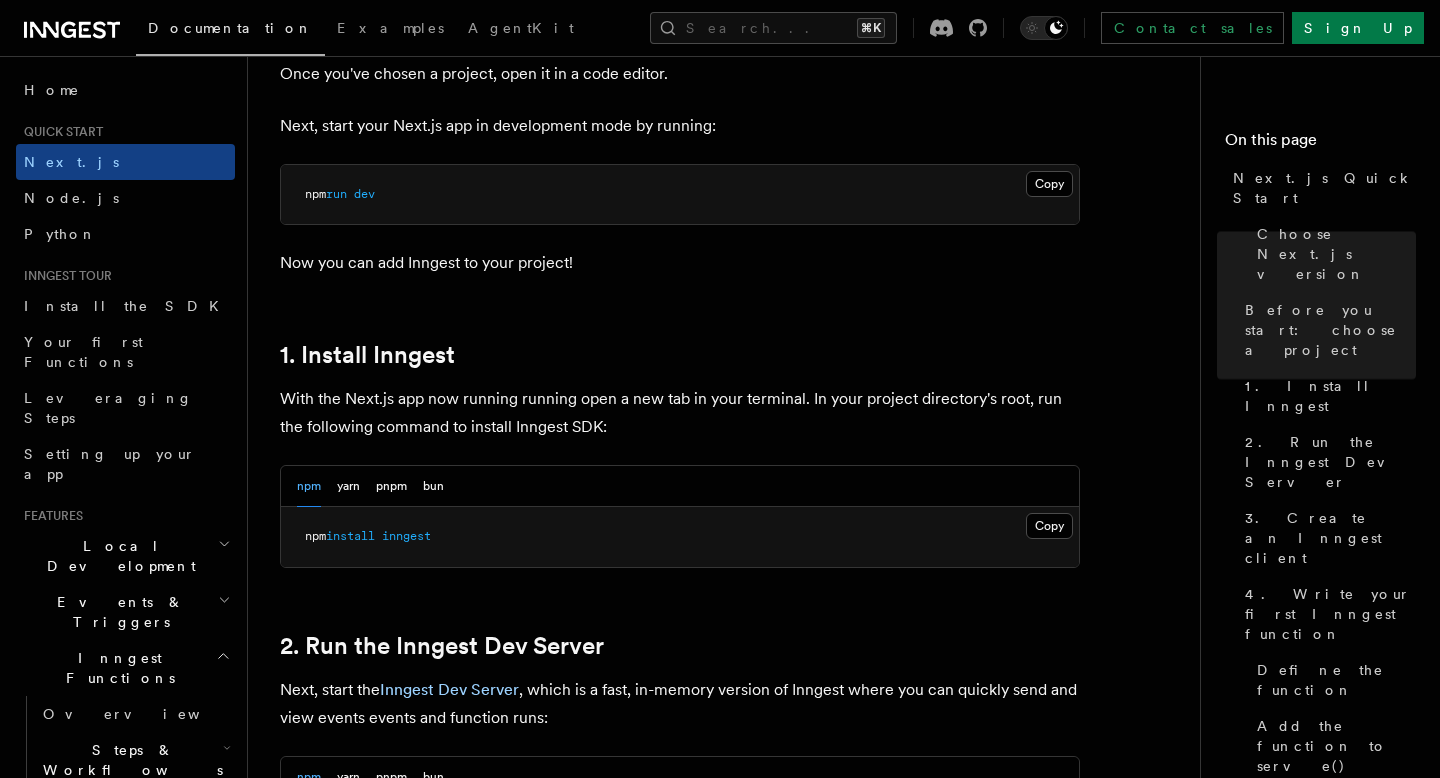 scroll, scrollTop: 0, scrollLeft: 0, axis: both 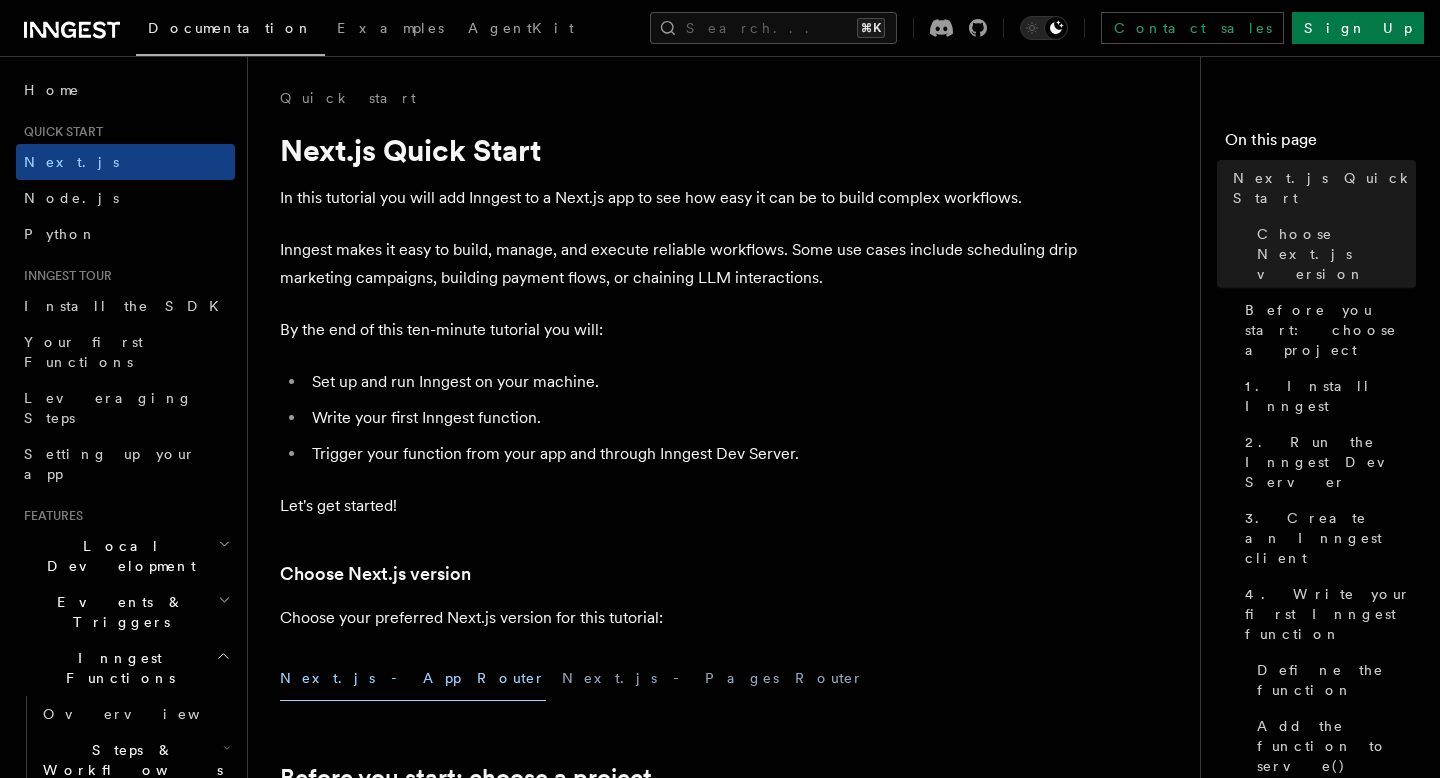 click 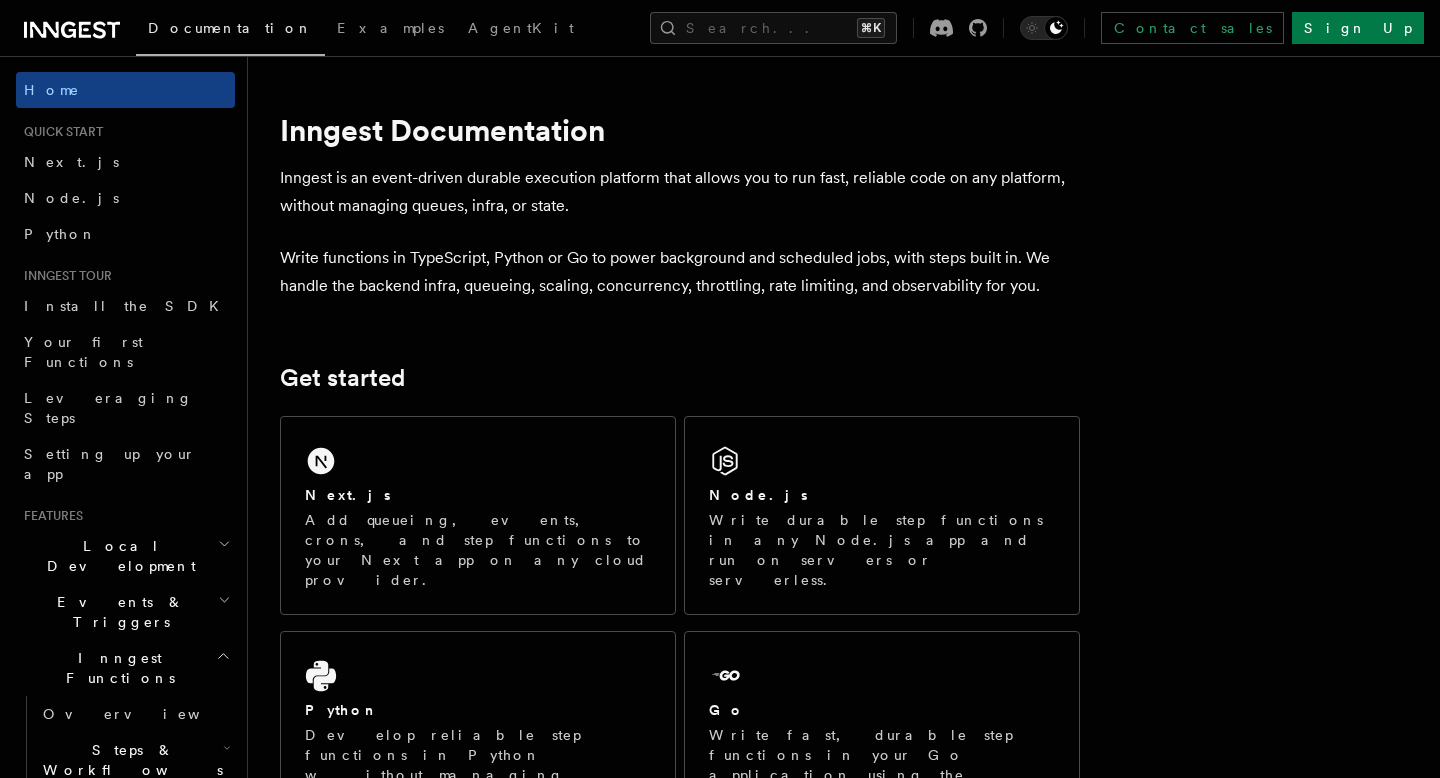 scroll, scrollTop: 0, scrollLeft: 0, axis: both 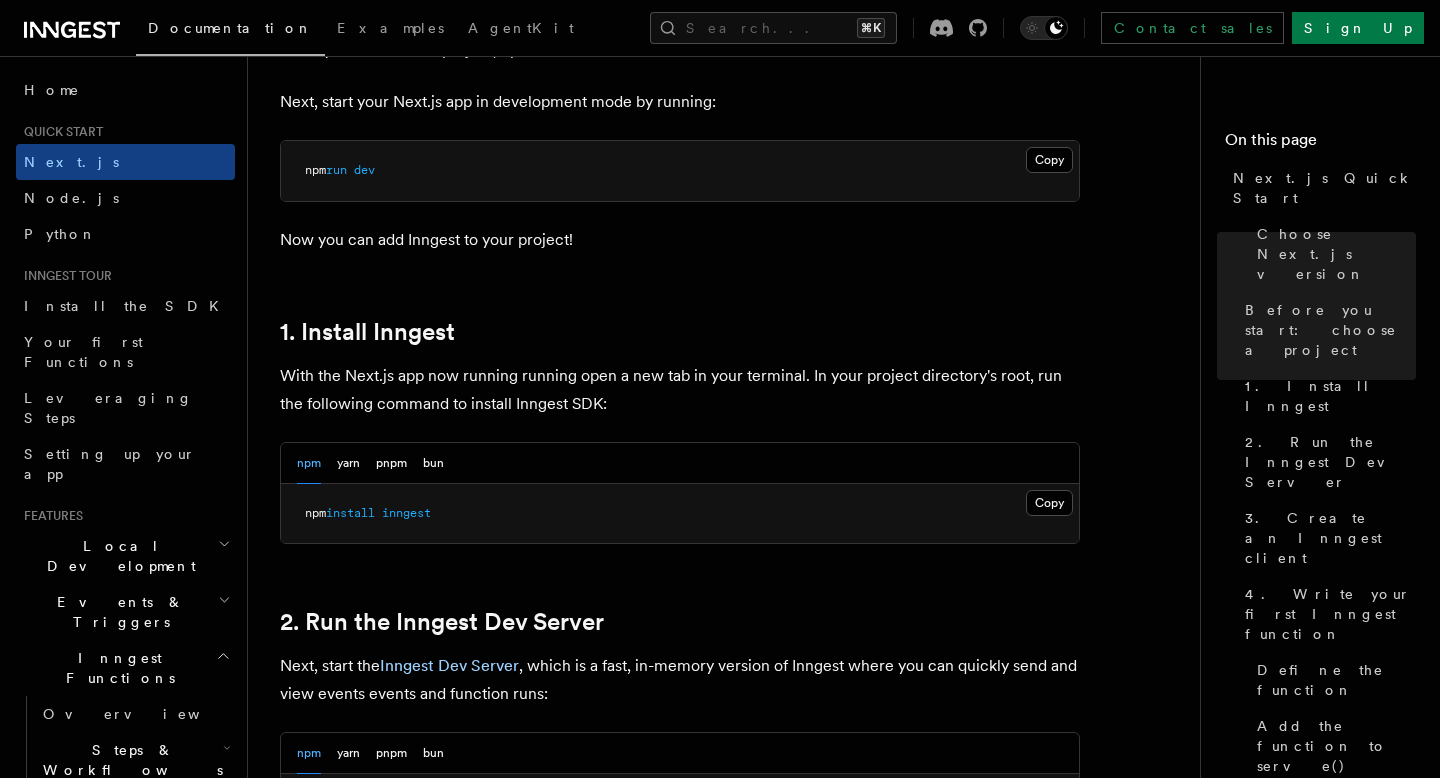click on "install" at bounding box center [350, 513] 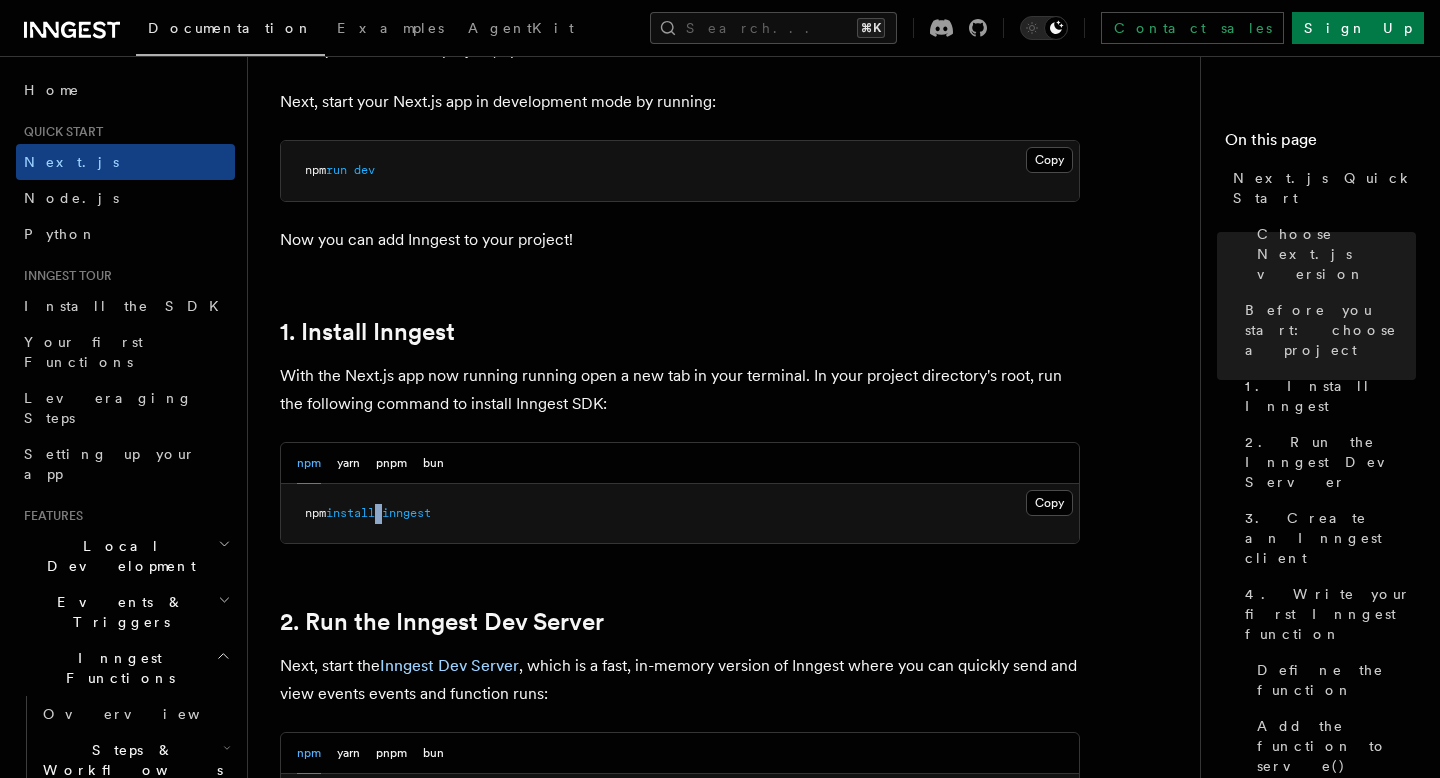 click on "install" at bounding box center (350, 513) 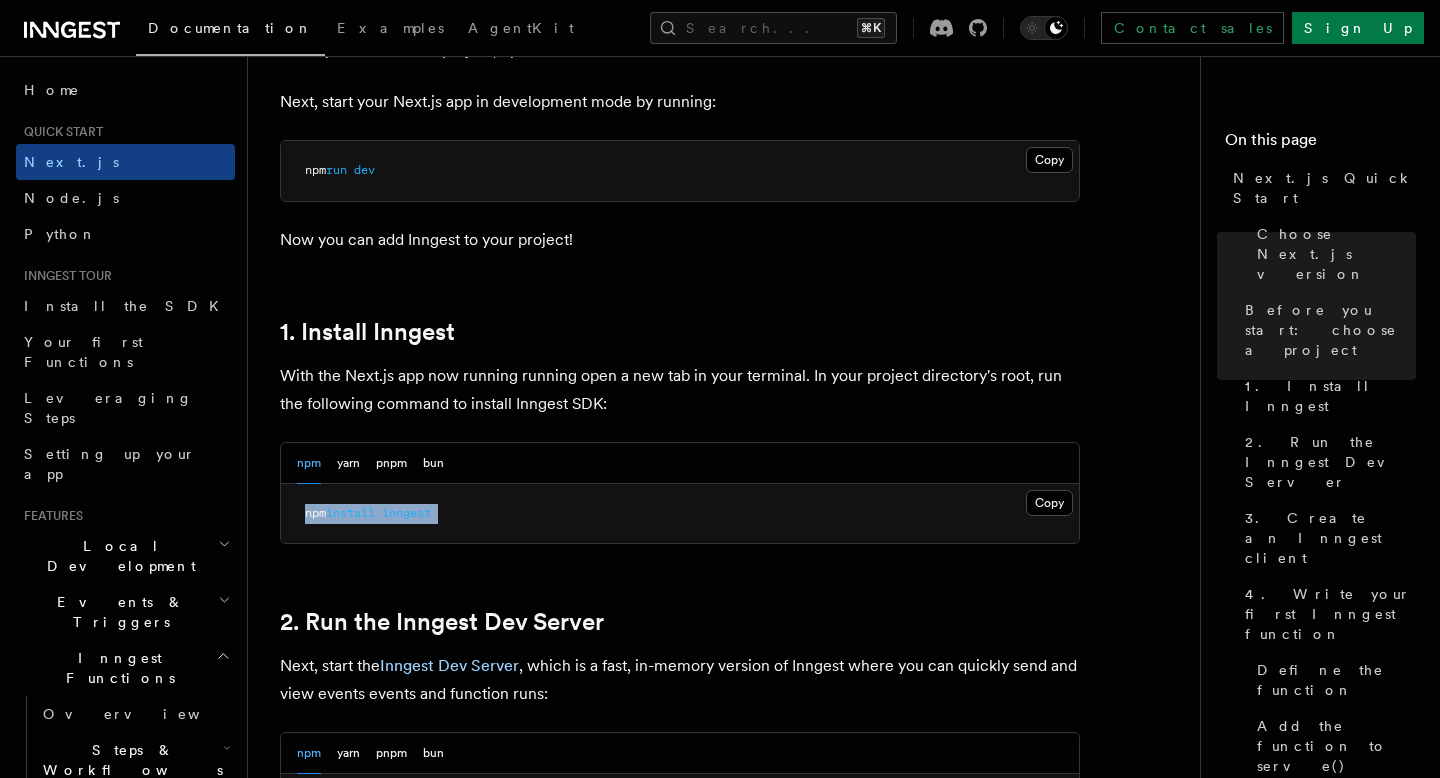 click on "install" at bounding box center [350, 513] 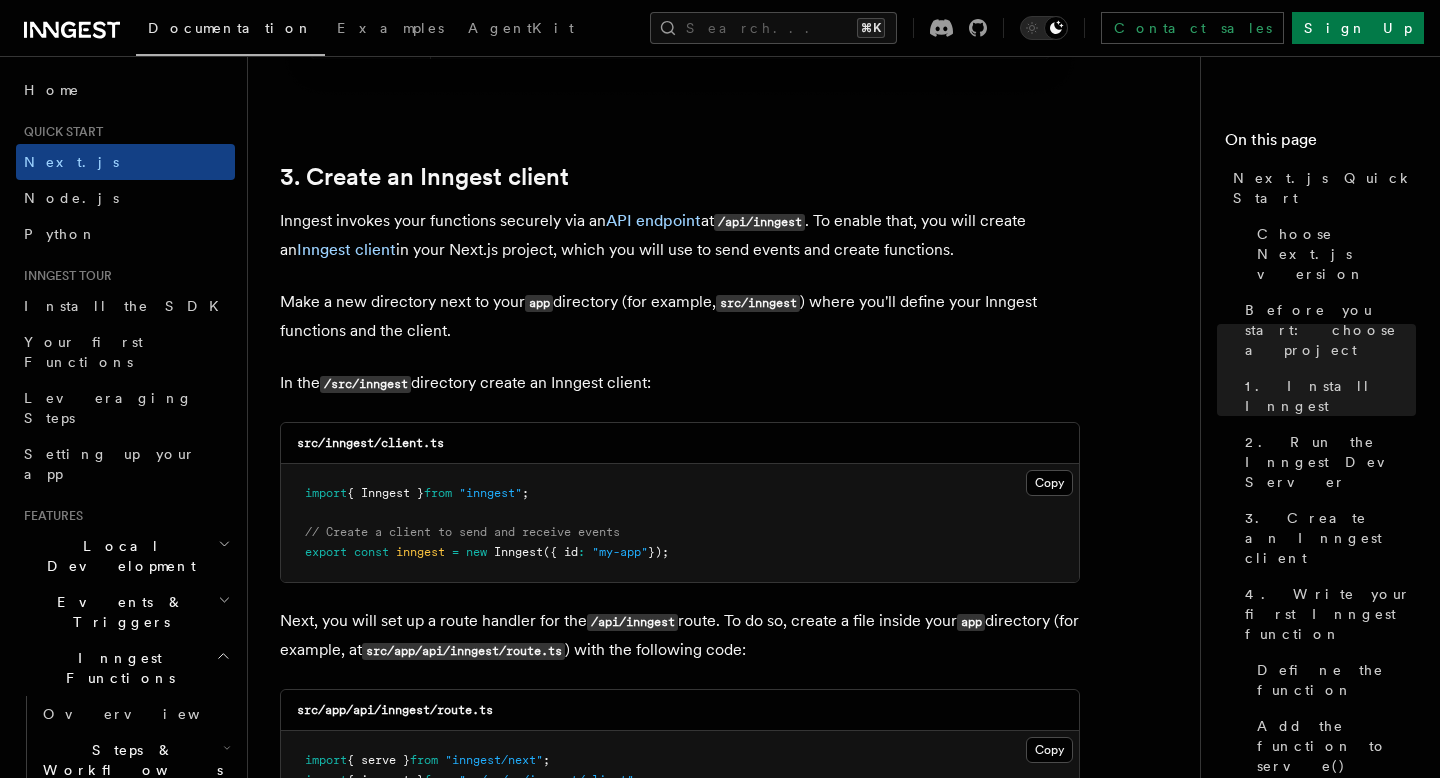 scroll, scrollTop: 2308, scrollLeft: 0, axis: vertical 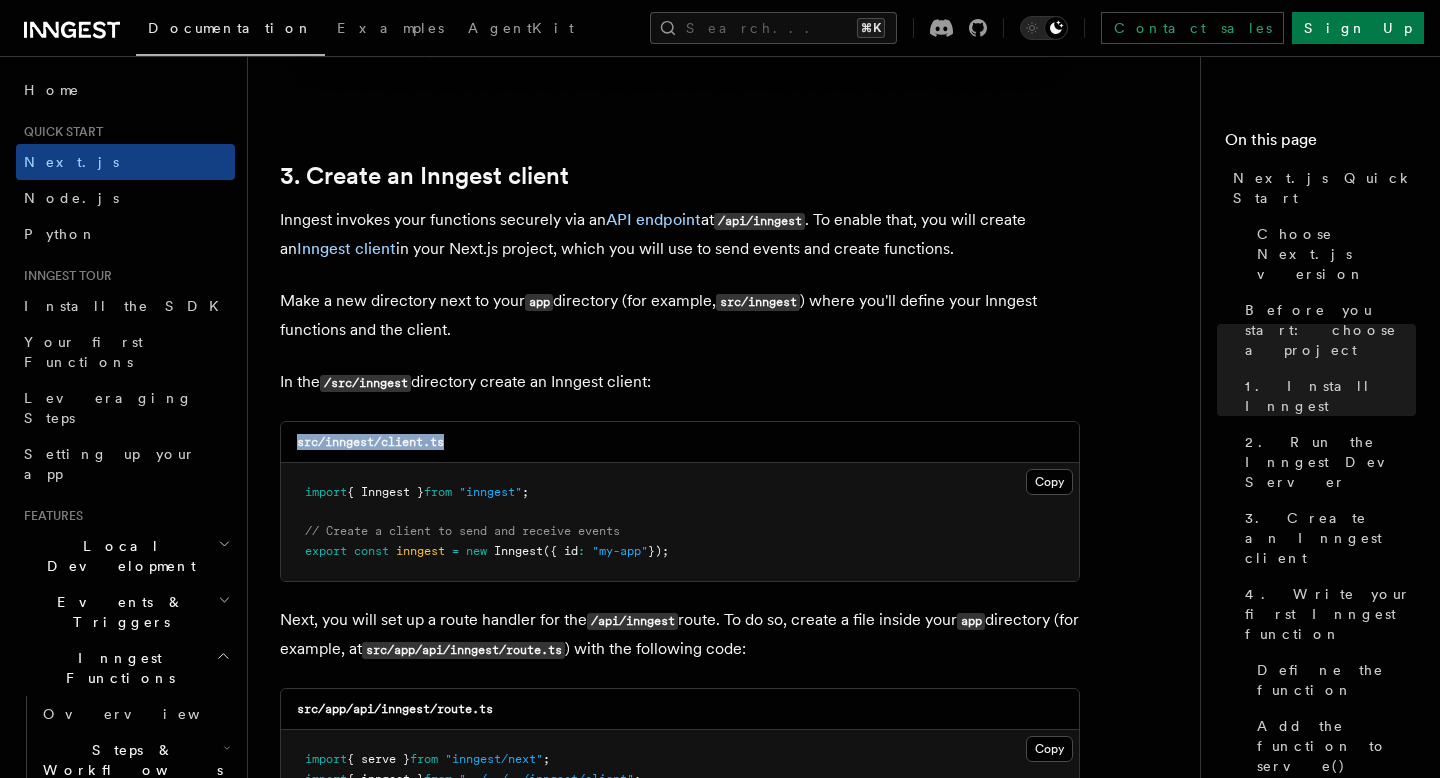 drag, startPoint x: 462, startPoint y: 418, endPoint x: 279, endPoint y: 418, distance: 183 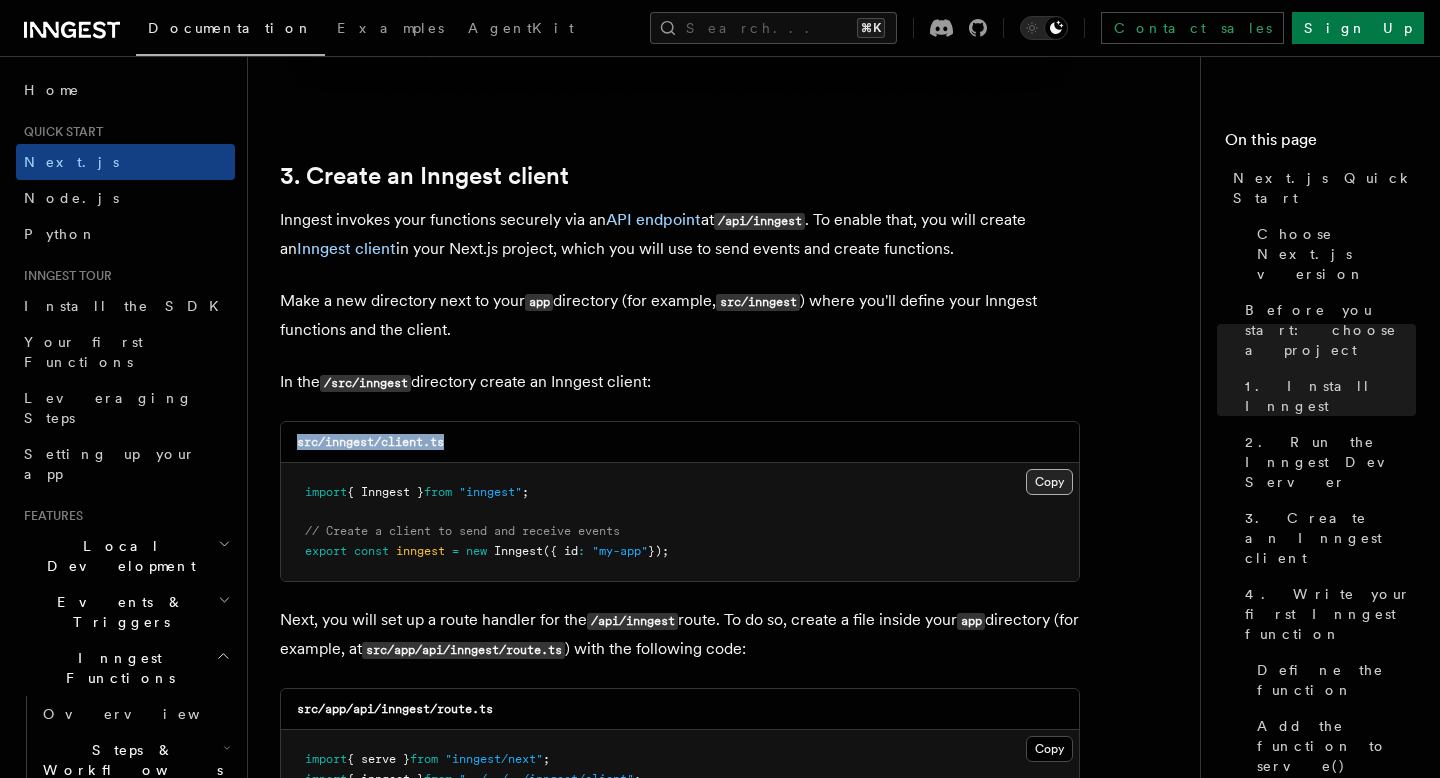 click on "Copy Copied" at bounding box center [1049, 482] 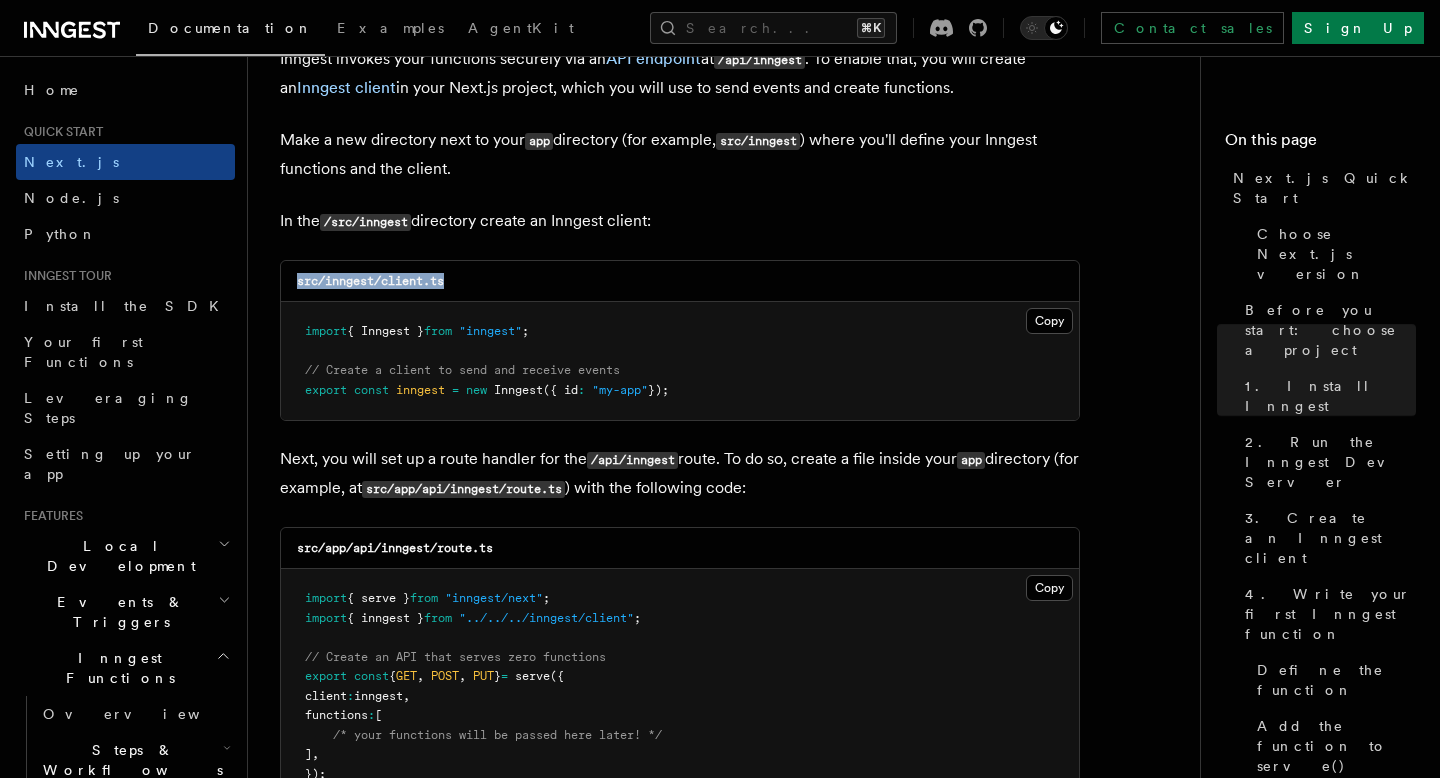 scroll, scrollTop: 2485, scrollLeft: 0, axis: vertical 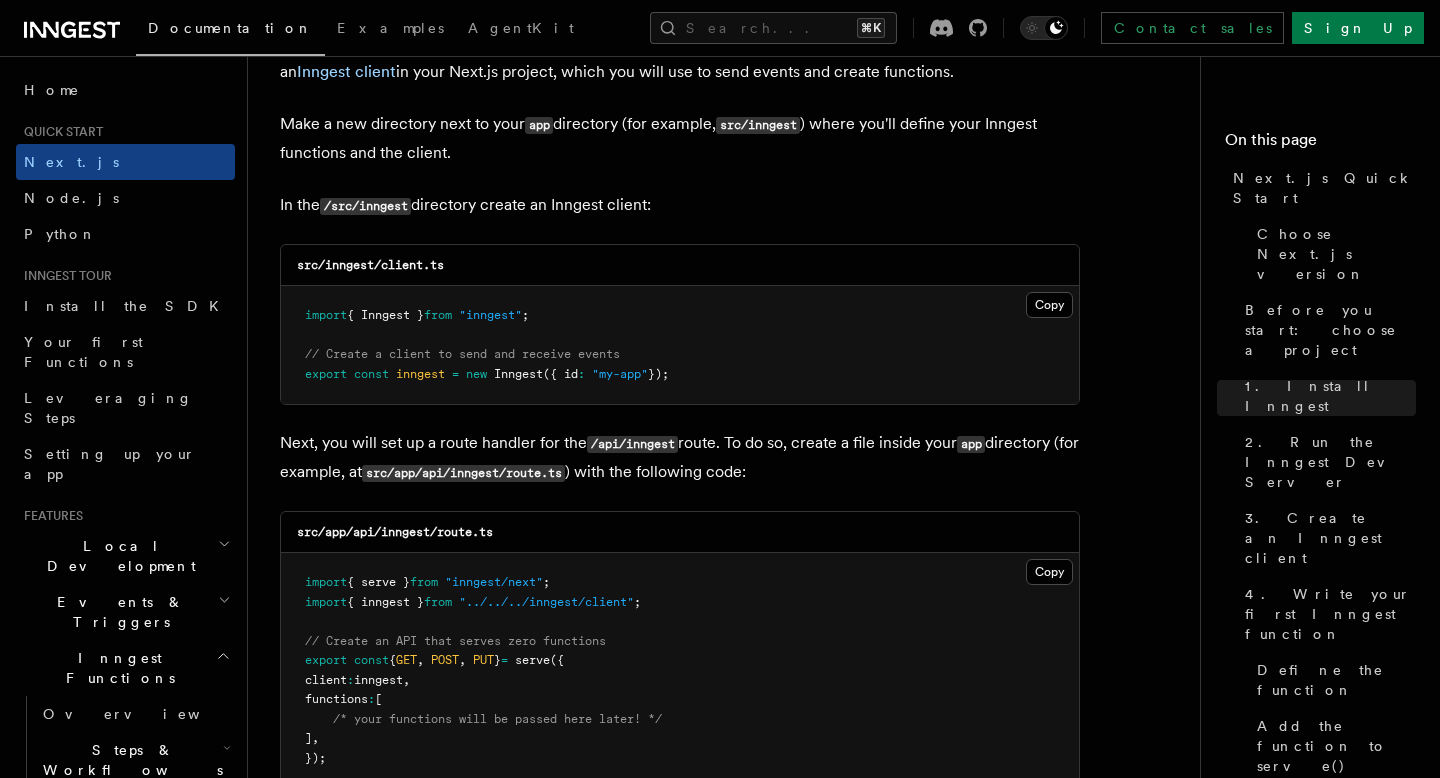 click on "src/app/api/inngest/route.ts" at bounding box center (680, 532) 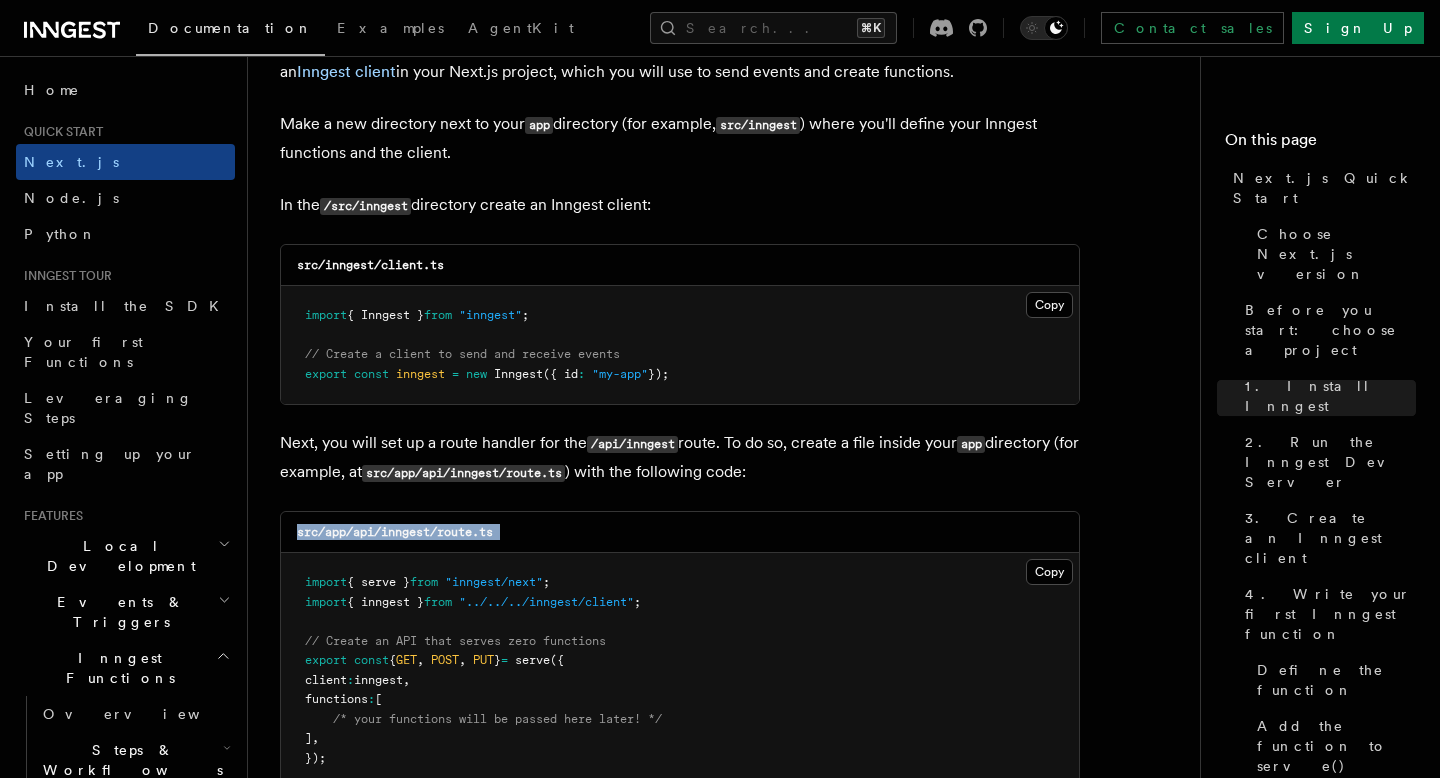 click on "src/app/api/inngest/route.ts" at bounding box center (680, 532) 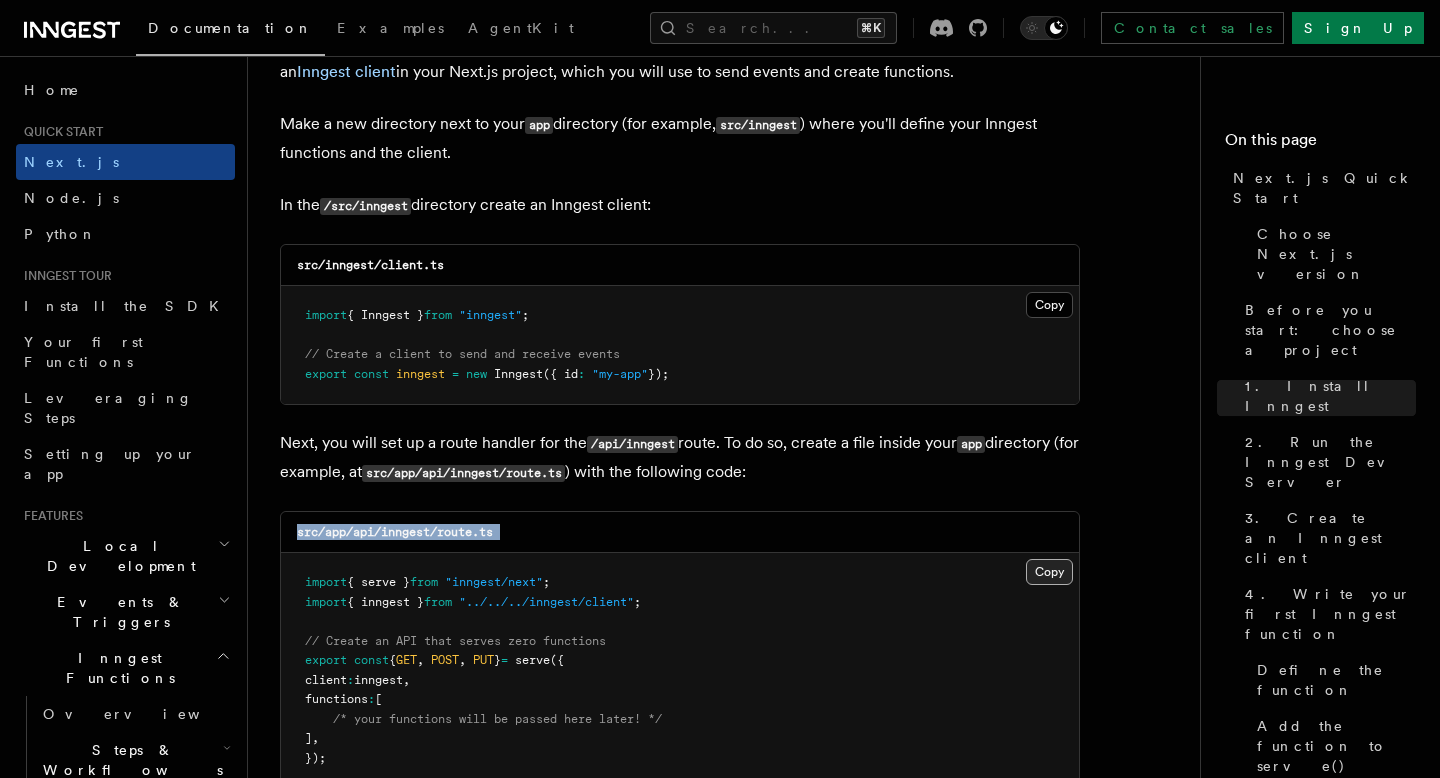 click on "Copy Copied" at bounding box center (1049, 572) 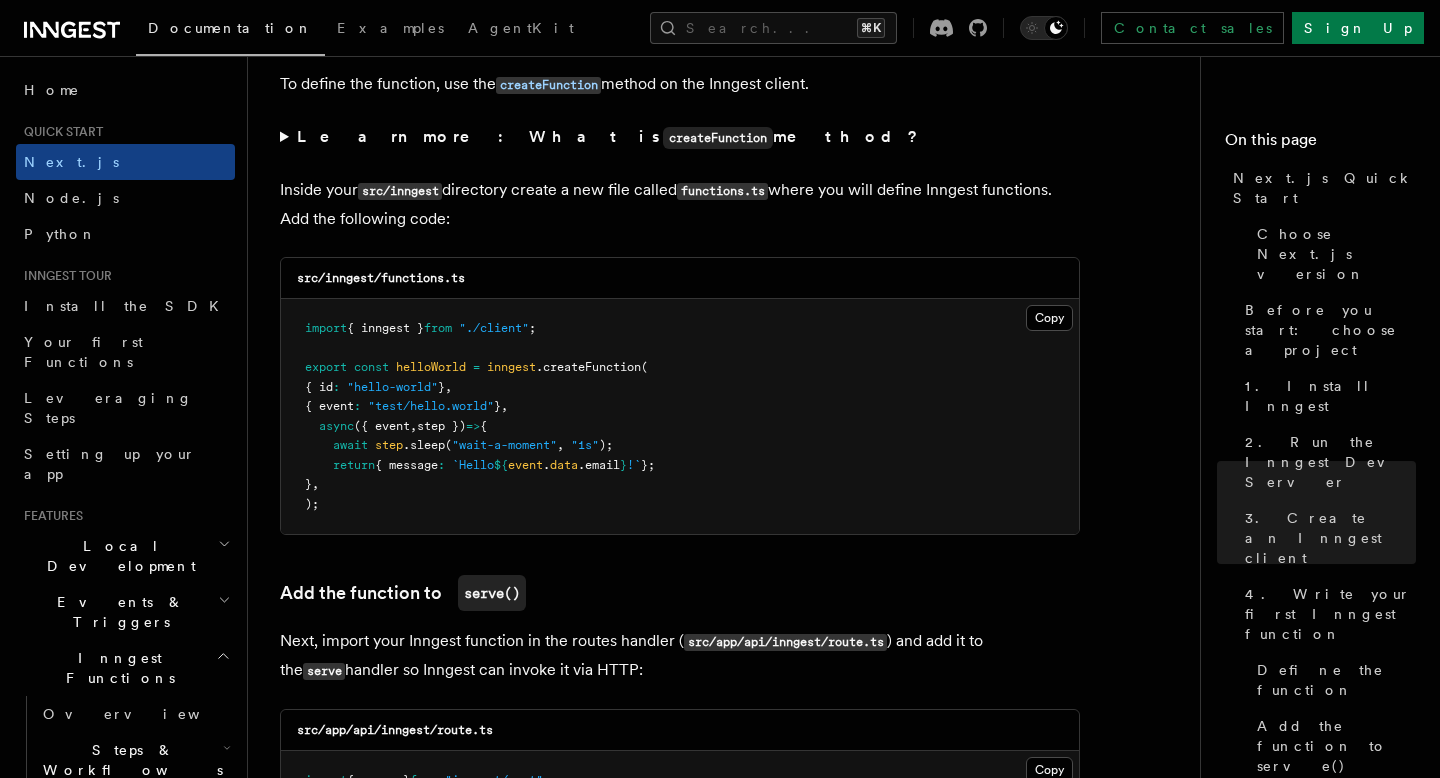 scroll, scrollTop: 3483, scrollLeft: 0, axis: vertical 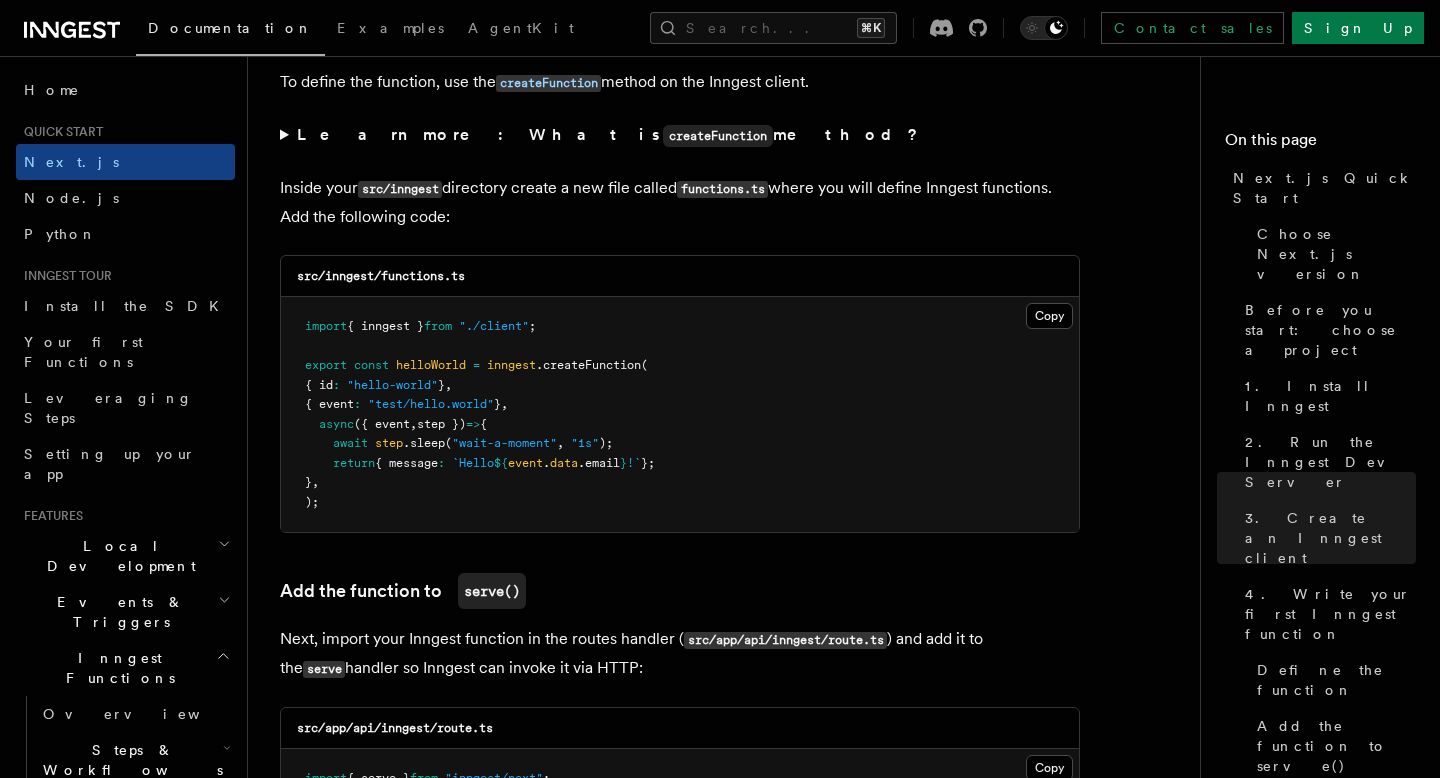 click on "src/inngest/functions.ts" at bounding box center [381, 276] 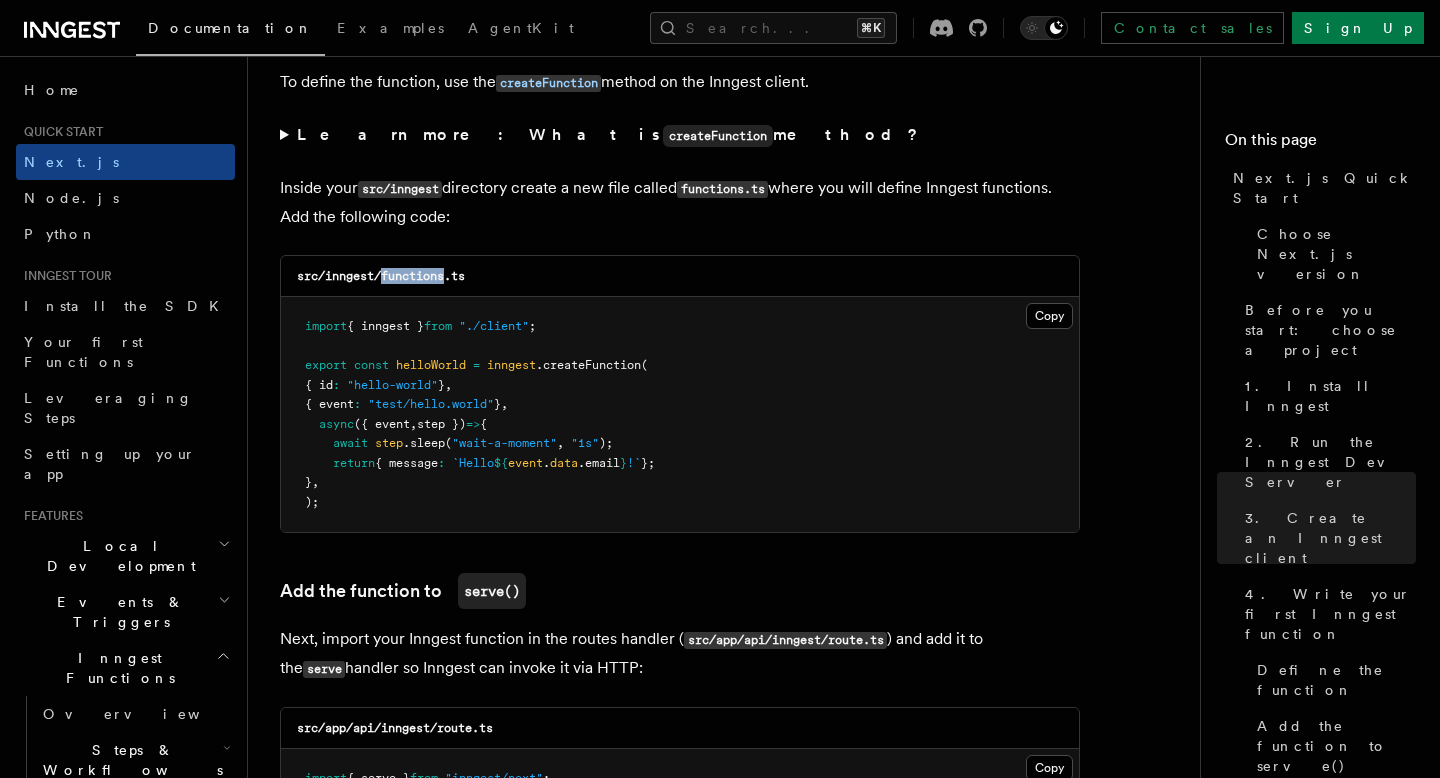 click on "src/inngest/functions.ts" at bounding box center (381, 276) 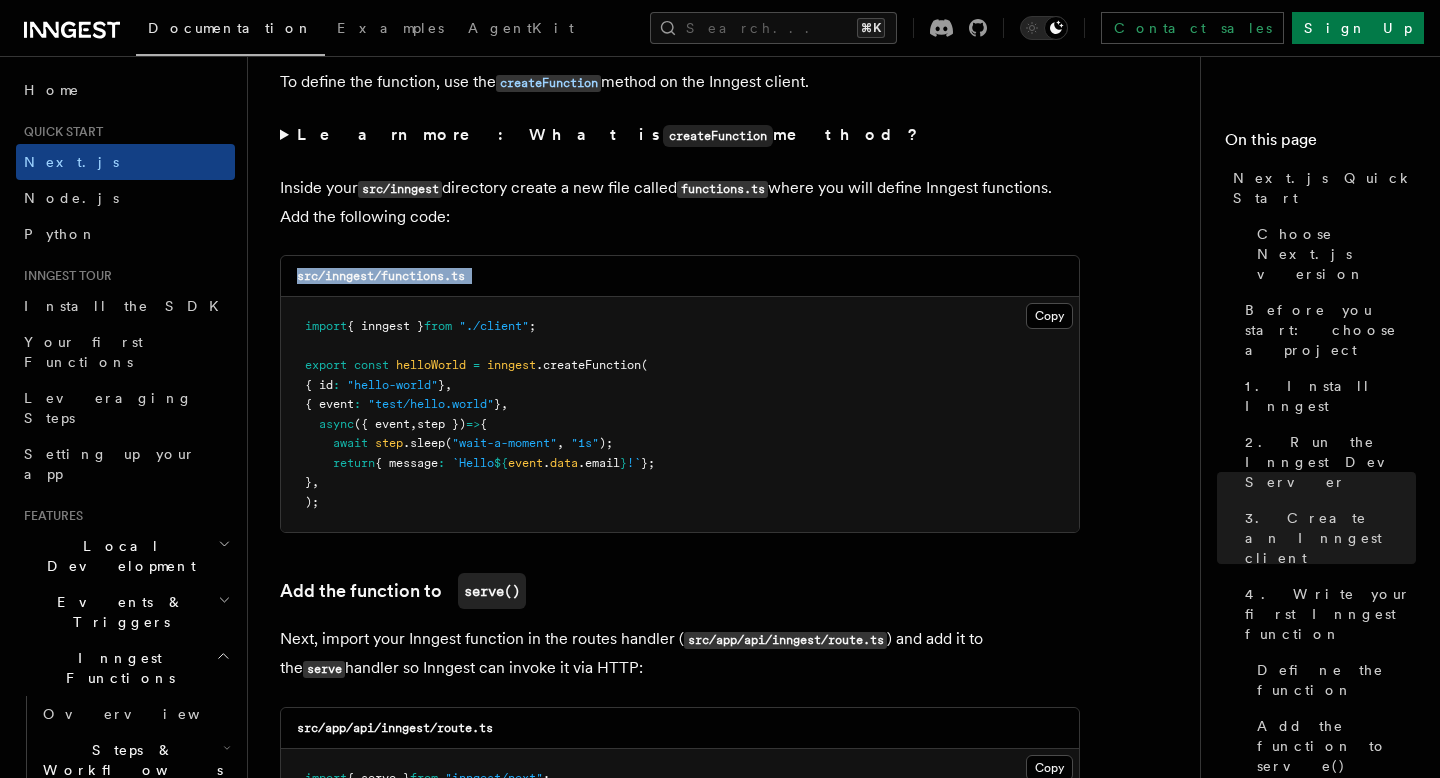 click on "src/inngest/functions.ts" at bounding box center [381, 276] 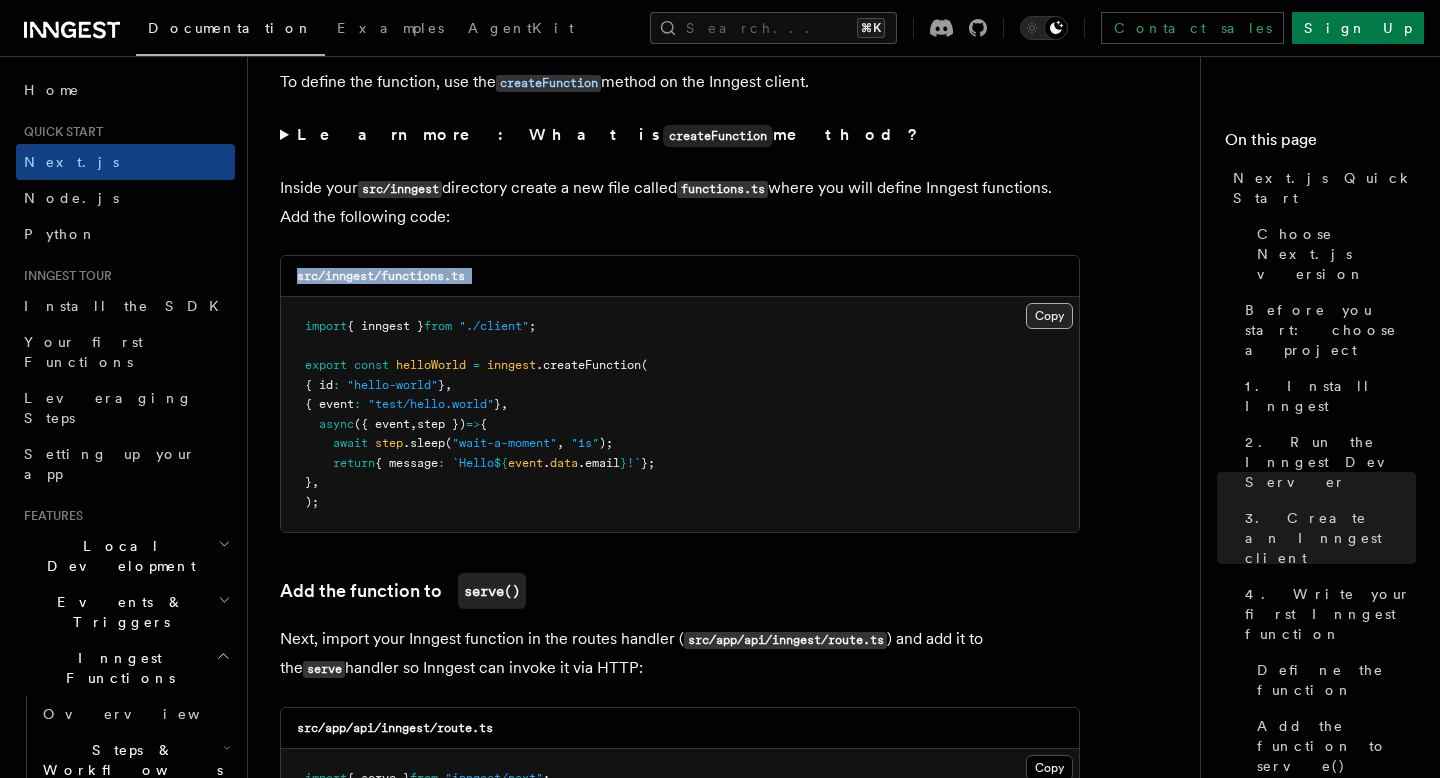 click on "Copy Copied" at bounding box center [1049, 316] 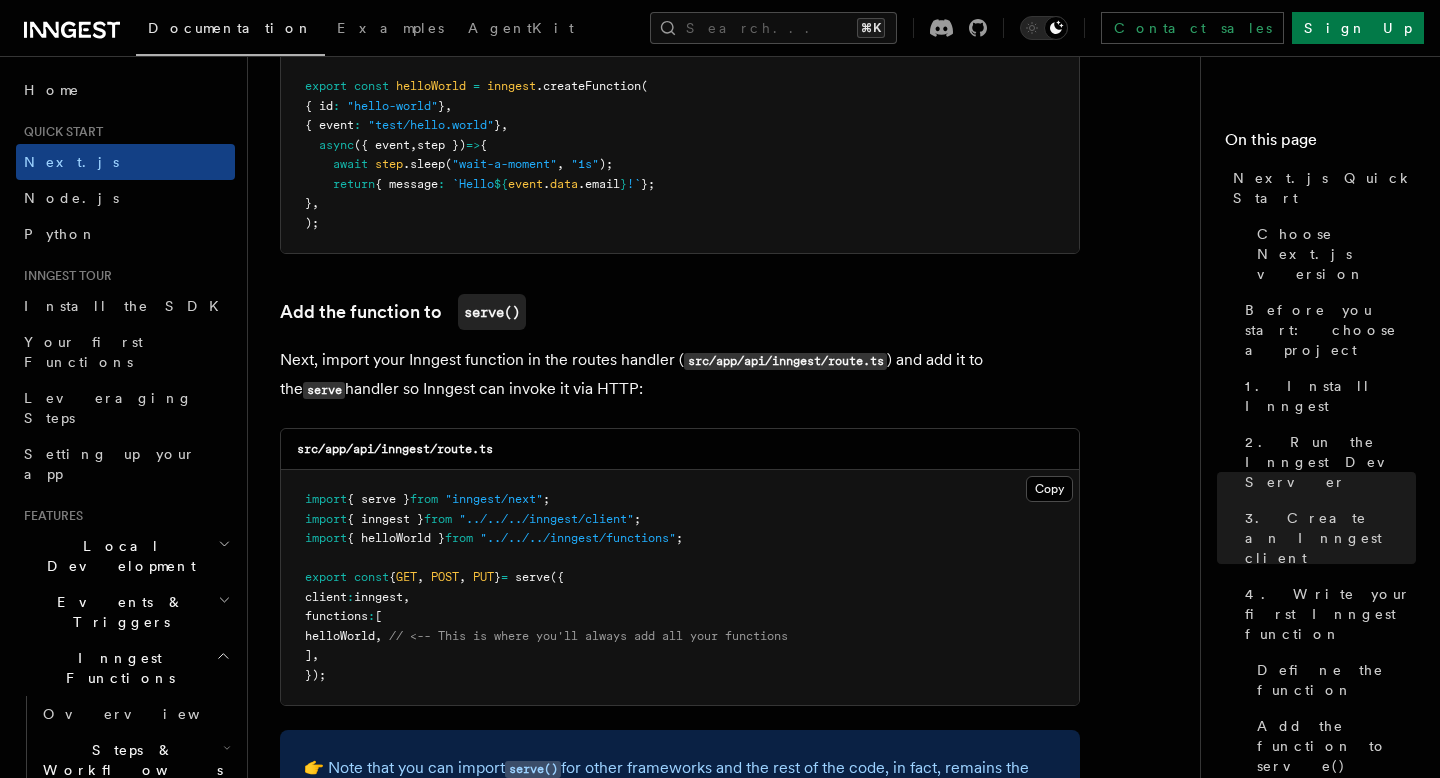 scroll, scrollTop: 3767, scrollLeft: 0, axis: vertical 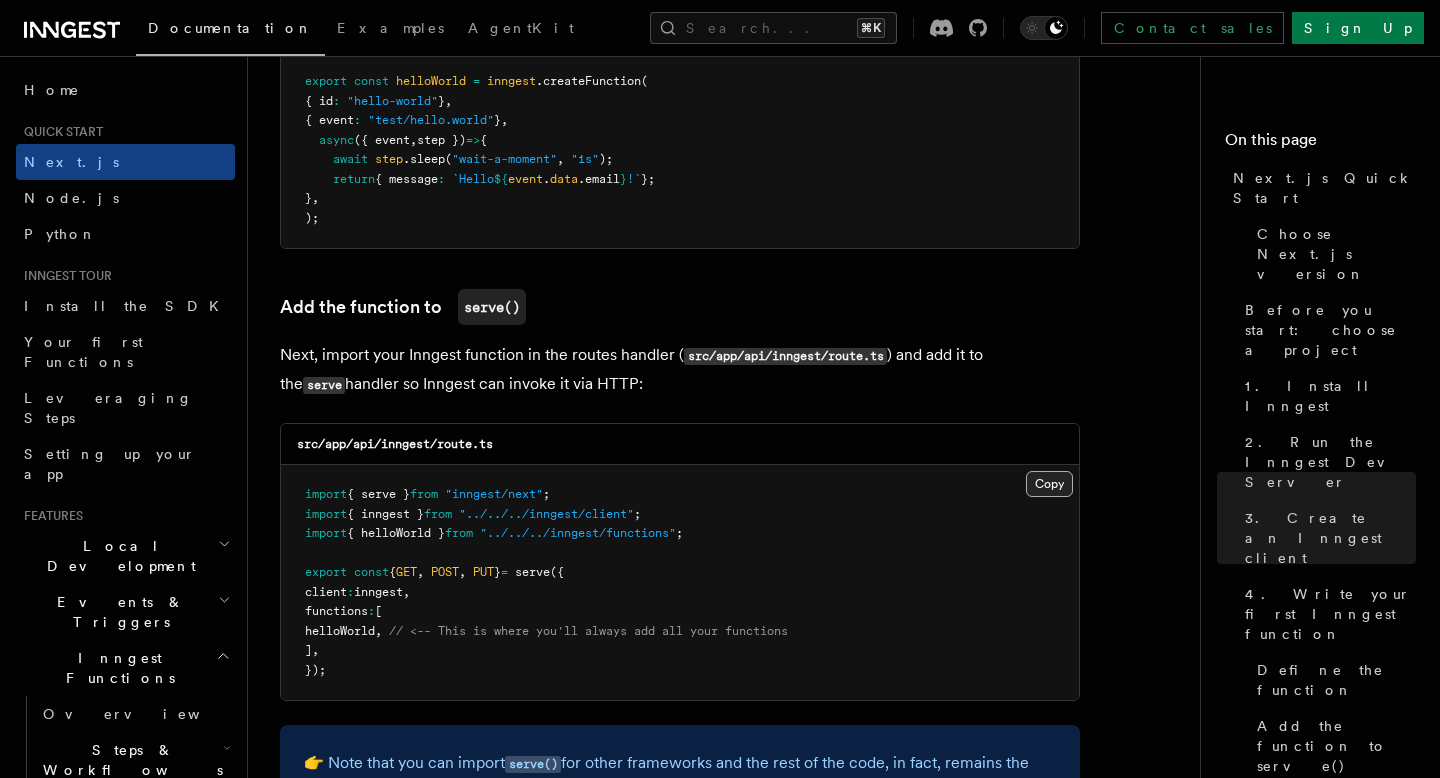 click on "Copy Copied" at bounding box center (1049, 484) 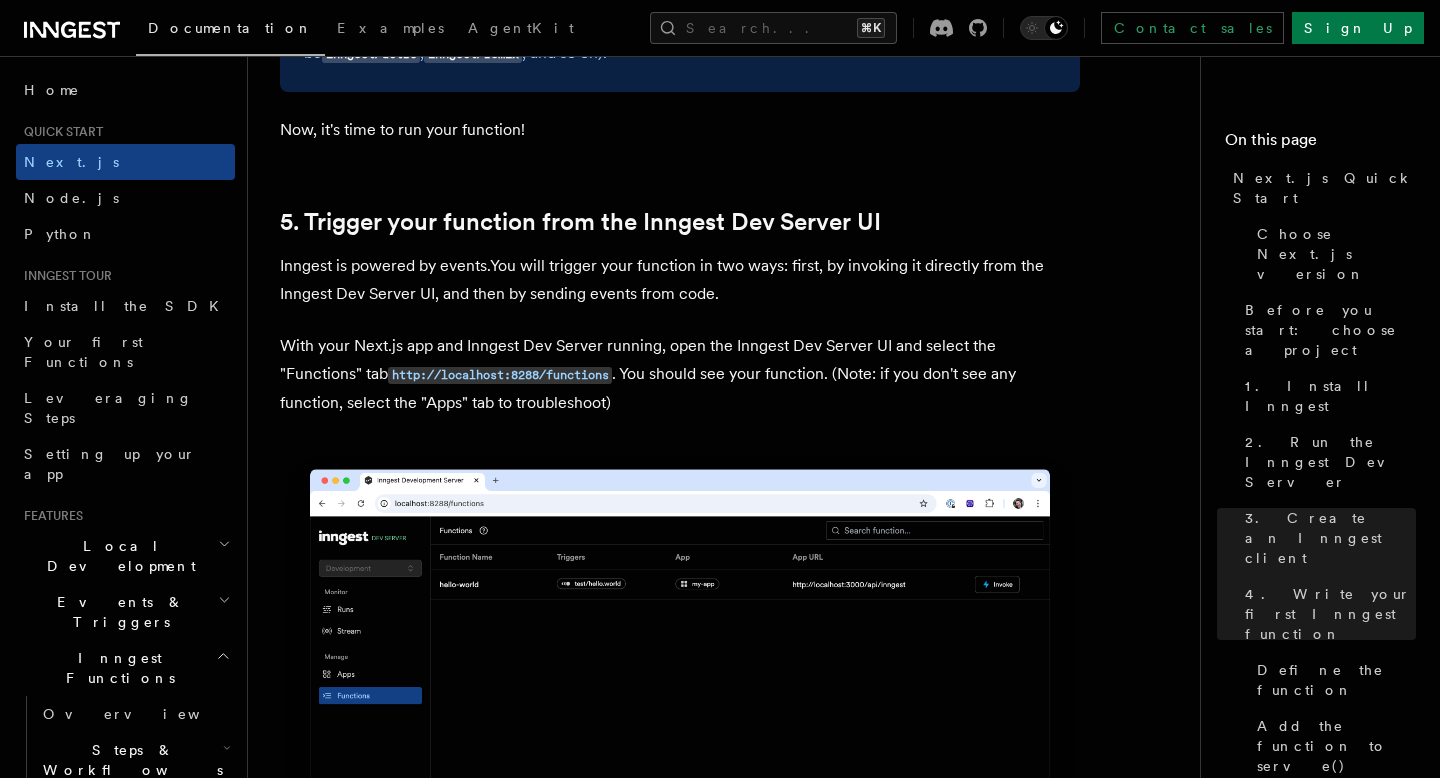scroll, scrollTop: 4554, scrollLeft: 0, axis: vertical 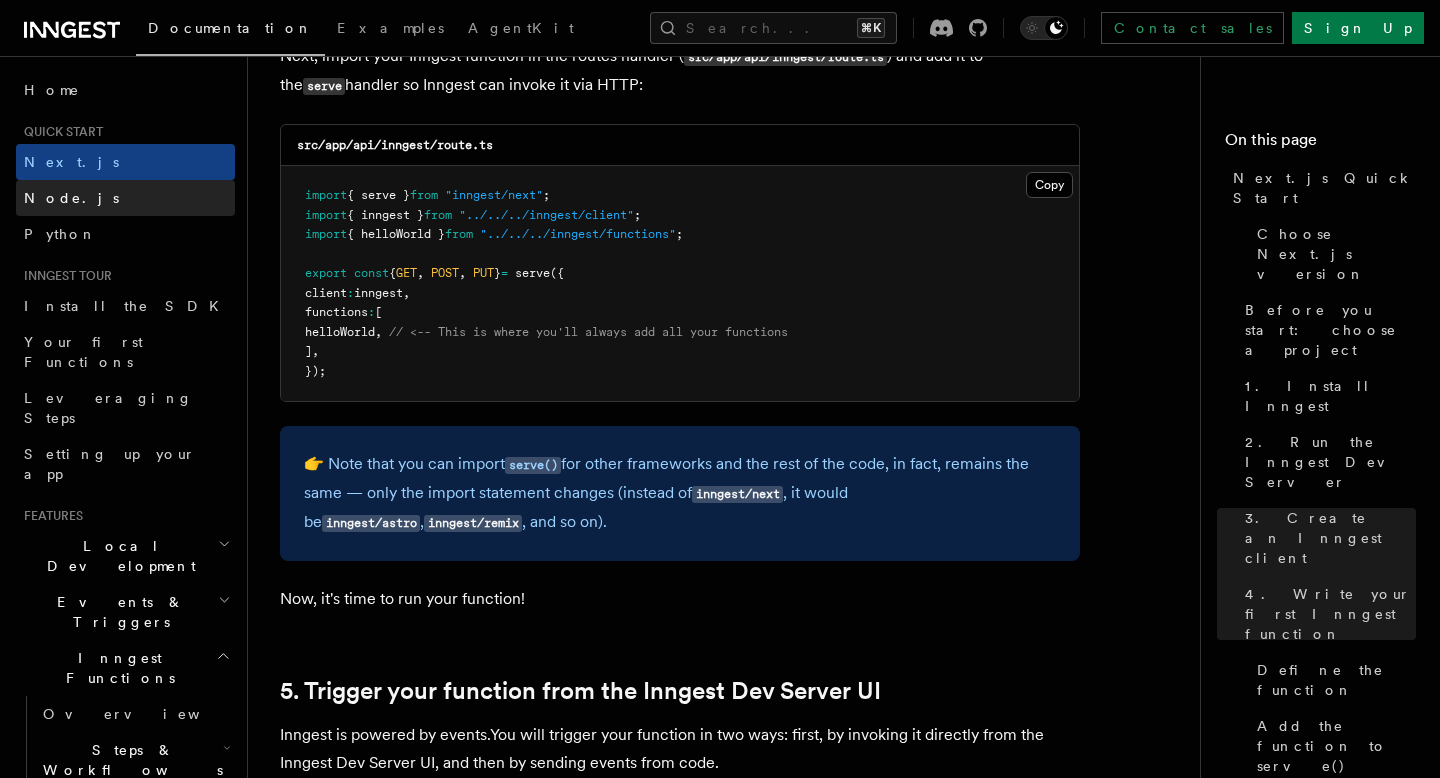 click on "Node.js" at bounding box center (125, 198) 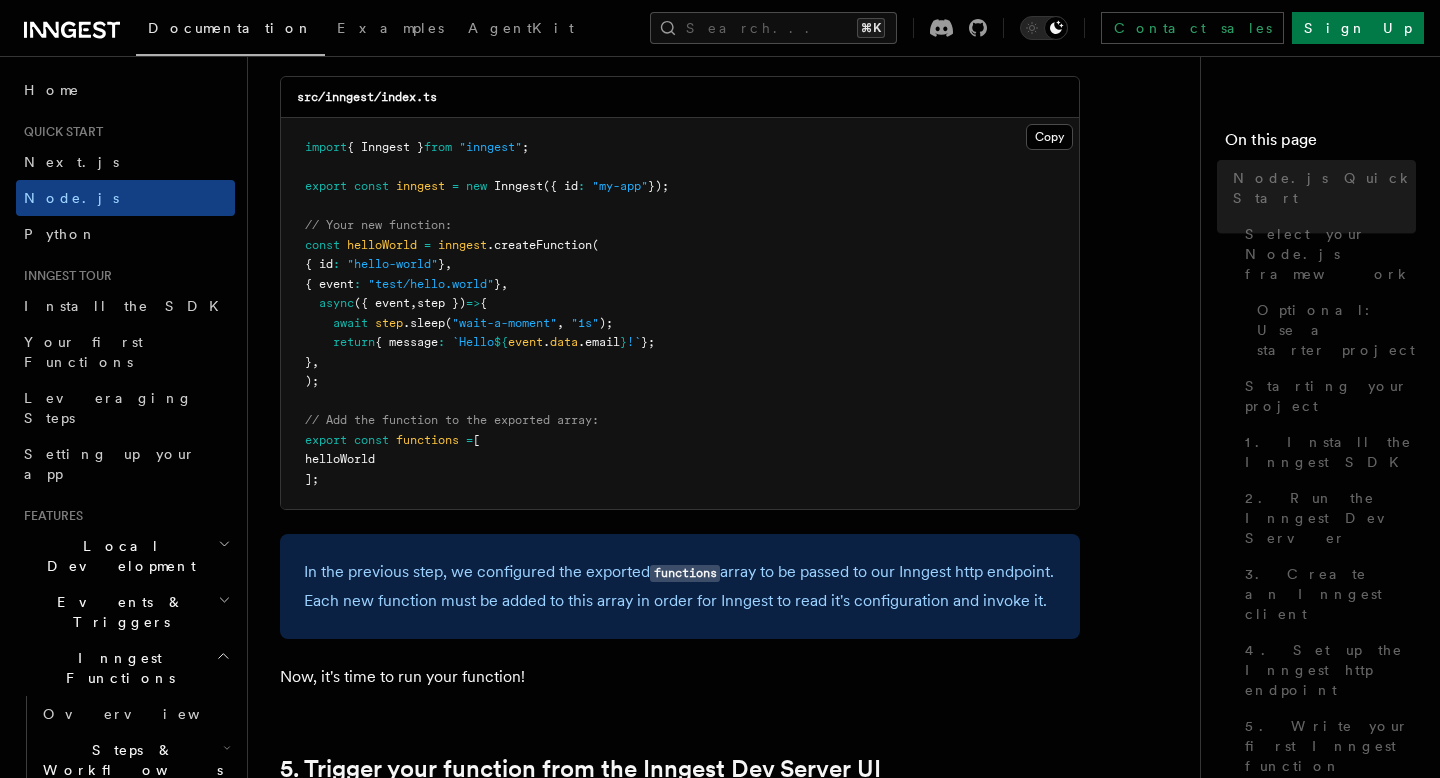 click on "Python" at bounding box center (125, 234) 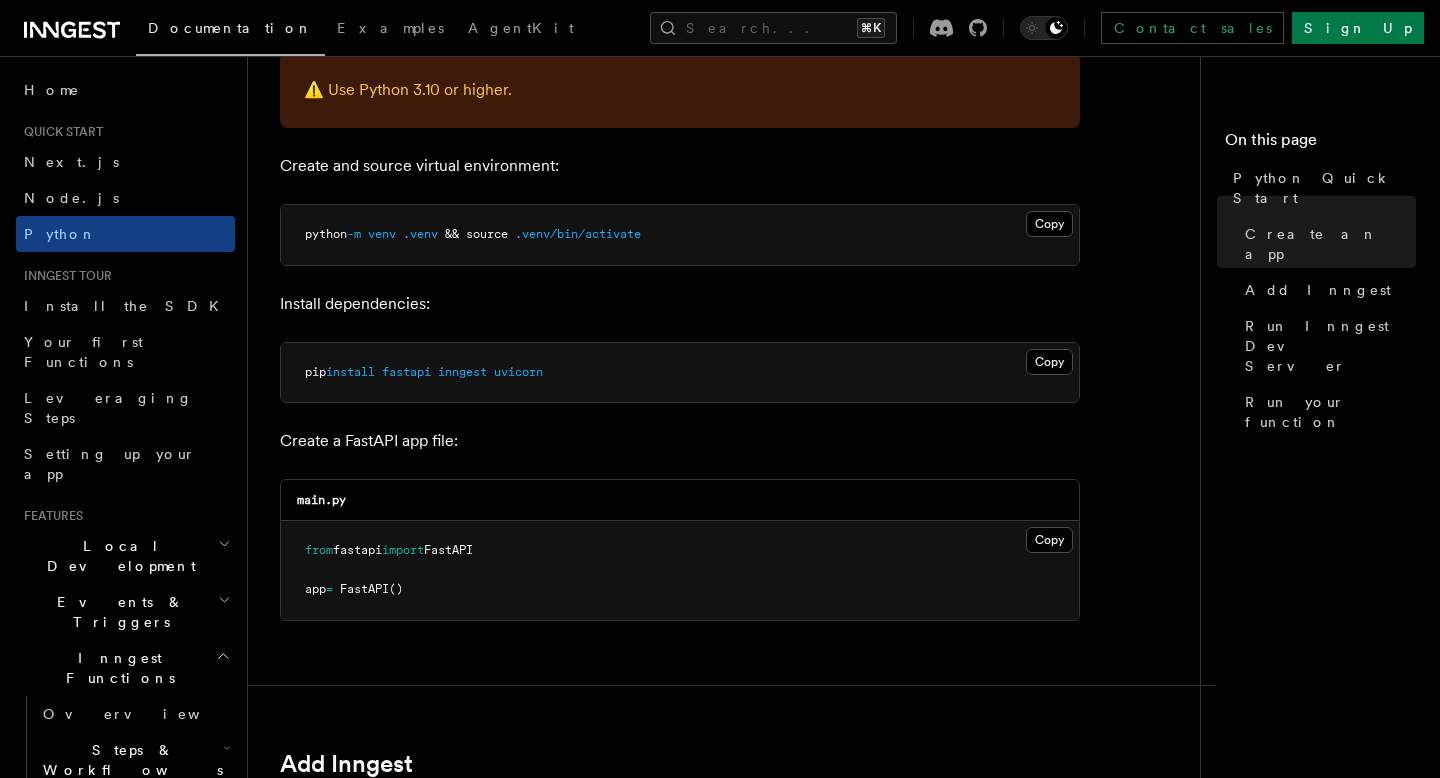 scroll, scrollTop: 507, scrollLeft: 0, axis: vertical 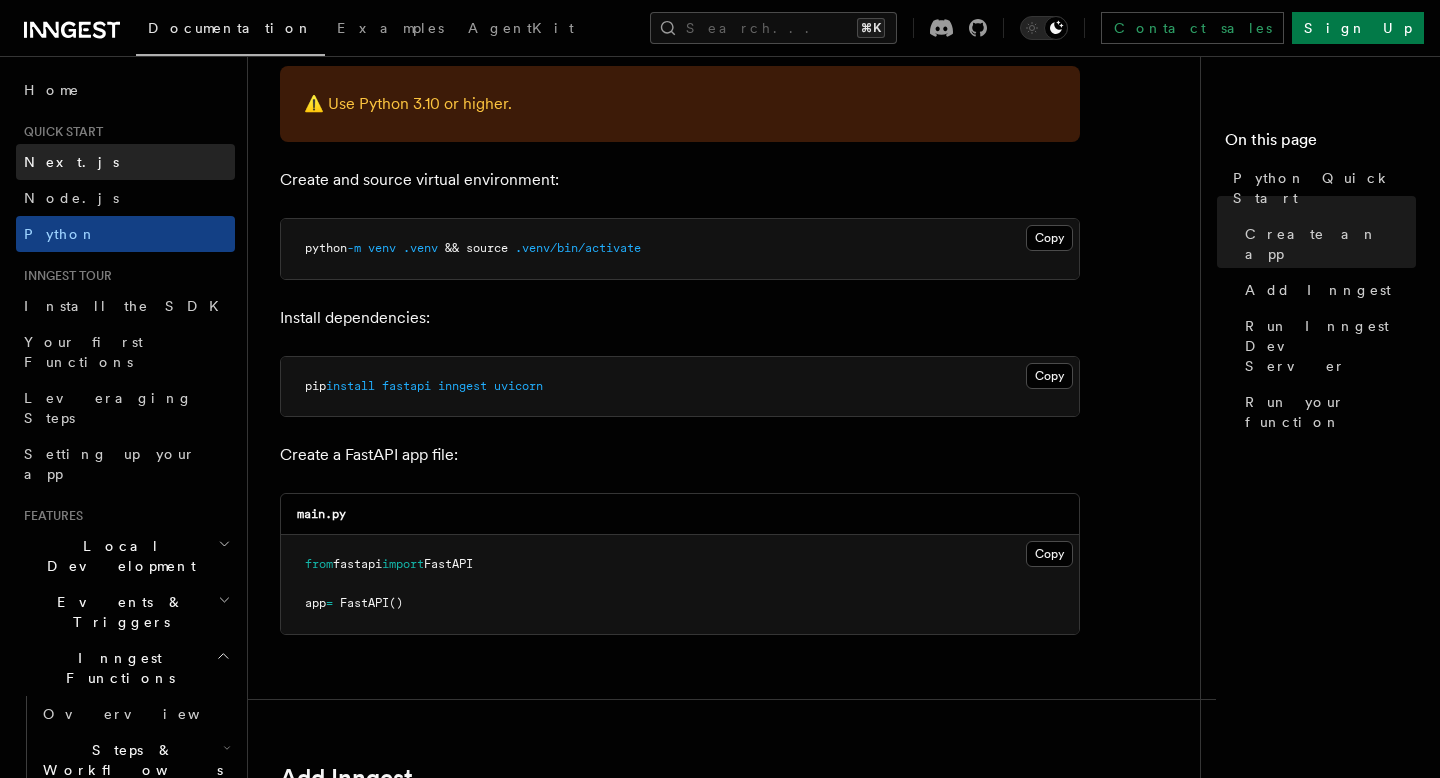 click on "Next.js" at bounding box center [125, 162] 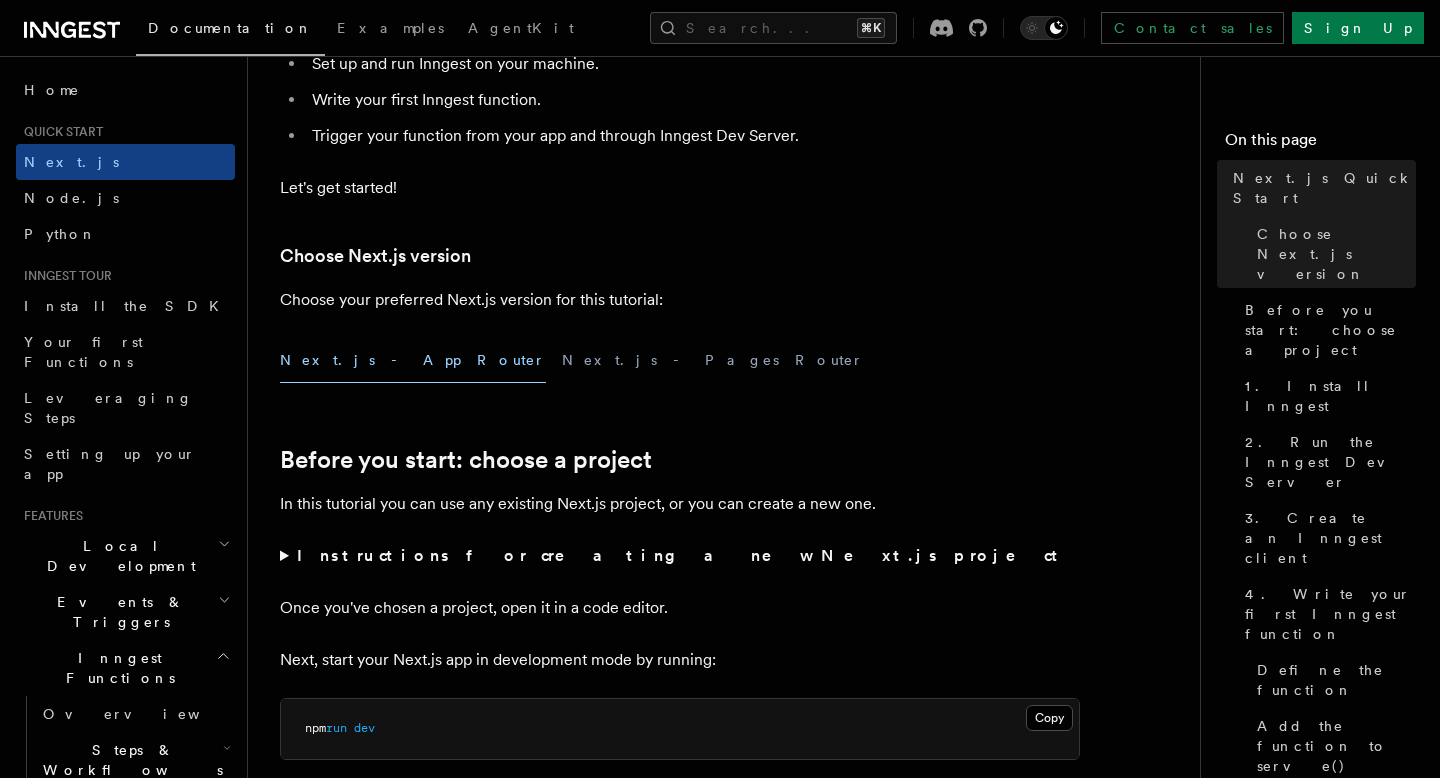 scroll, scrollTop: 321, scrollLeft: 0, axis: vertical 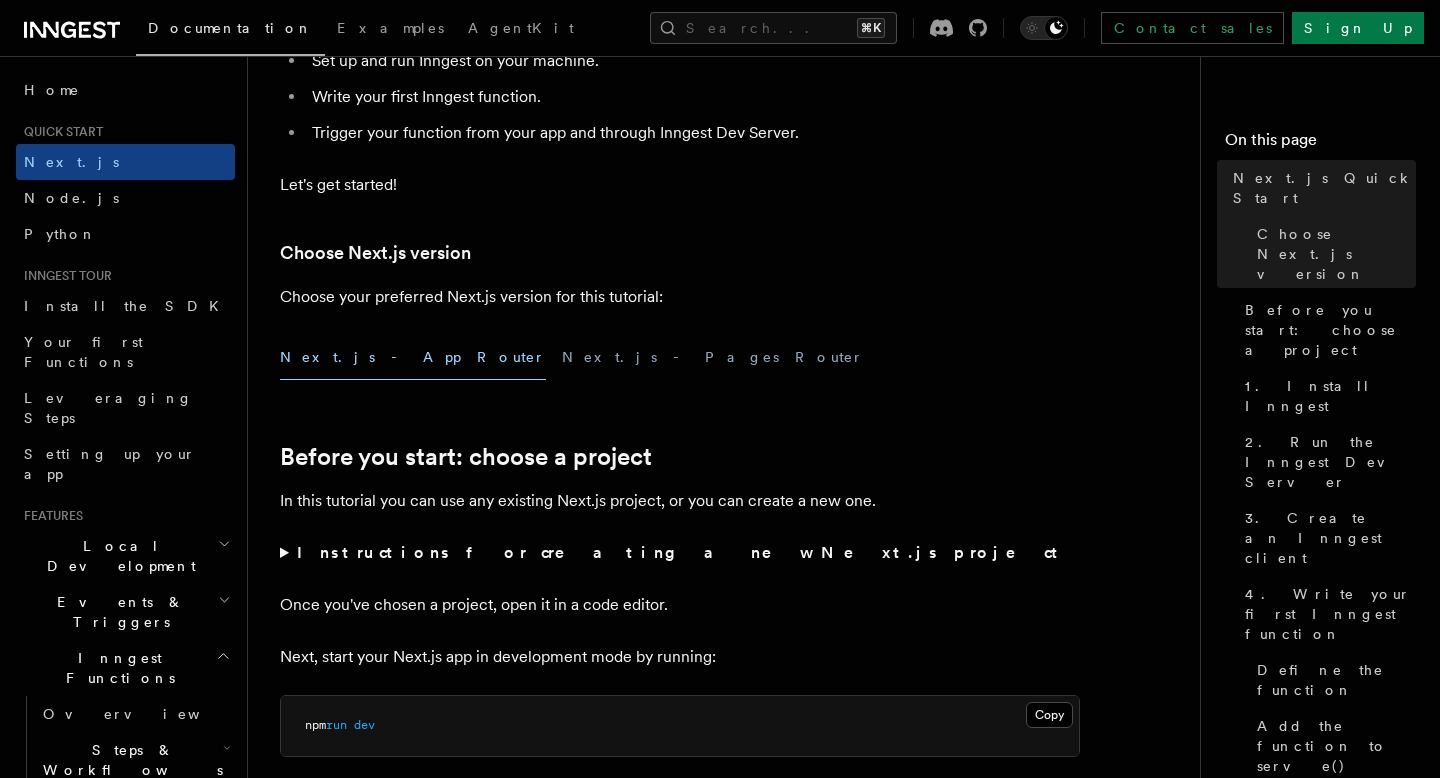 click on "Instructions for creating a new Next.js project" at bounding box center (681, 552) 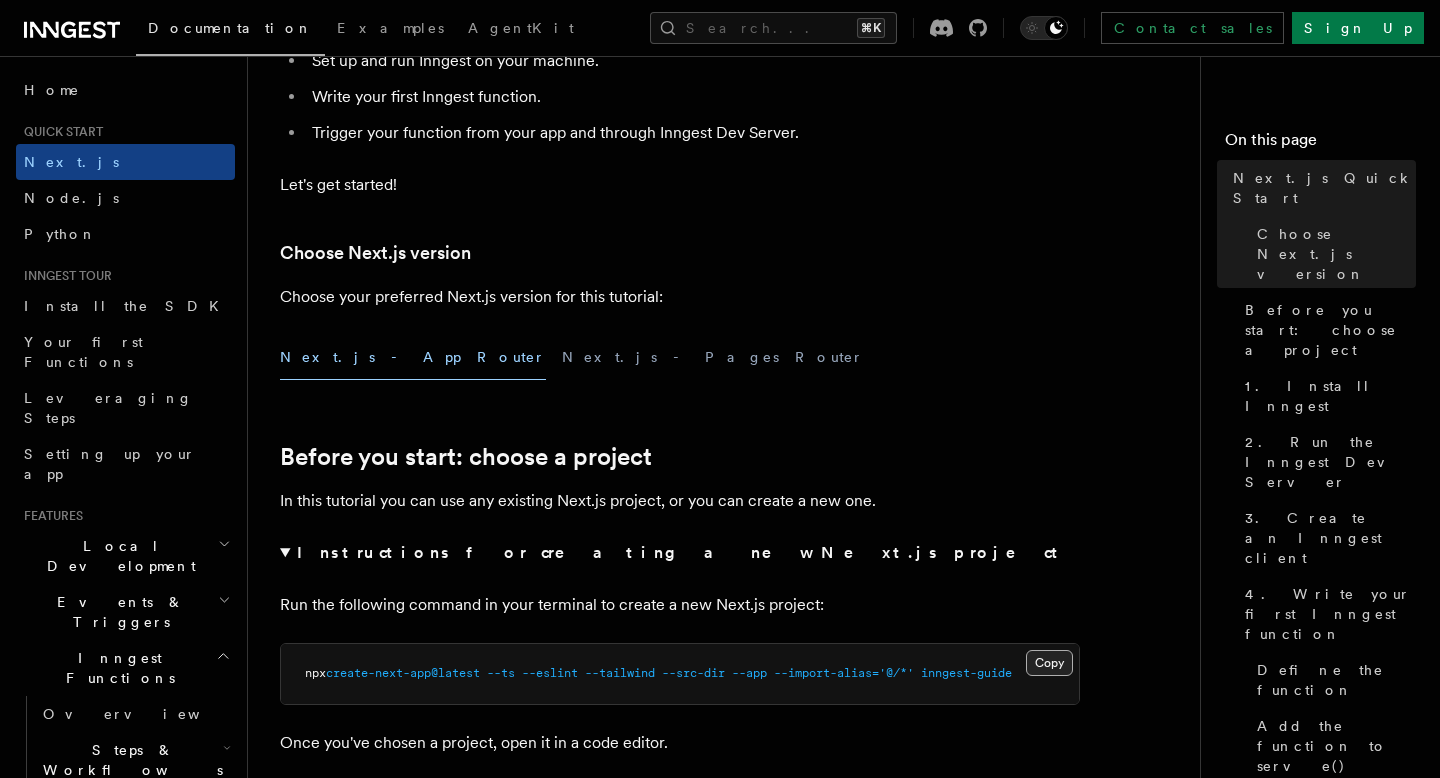 click on "Copy Copied" at bounding box center (1049, 663) 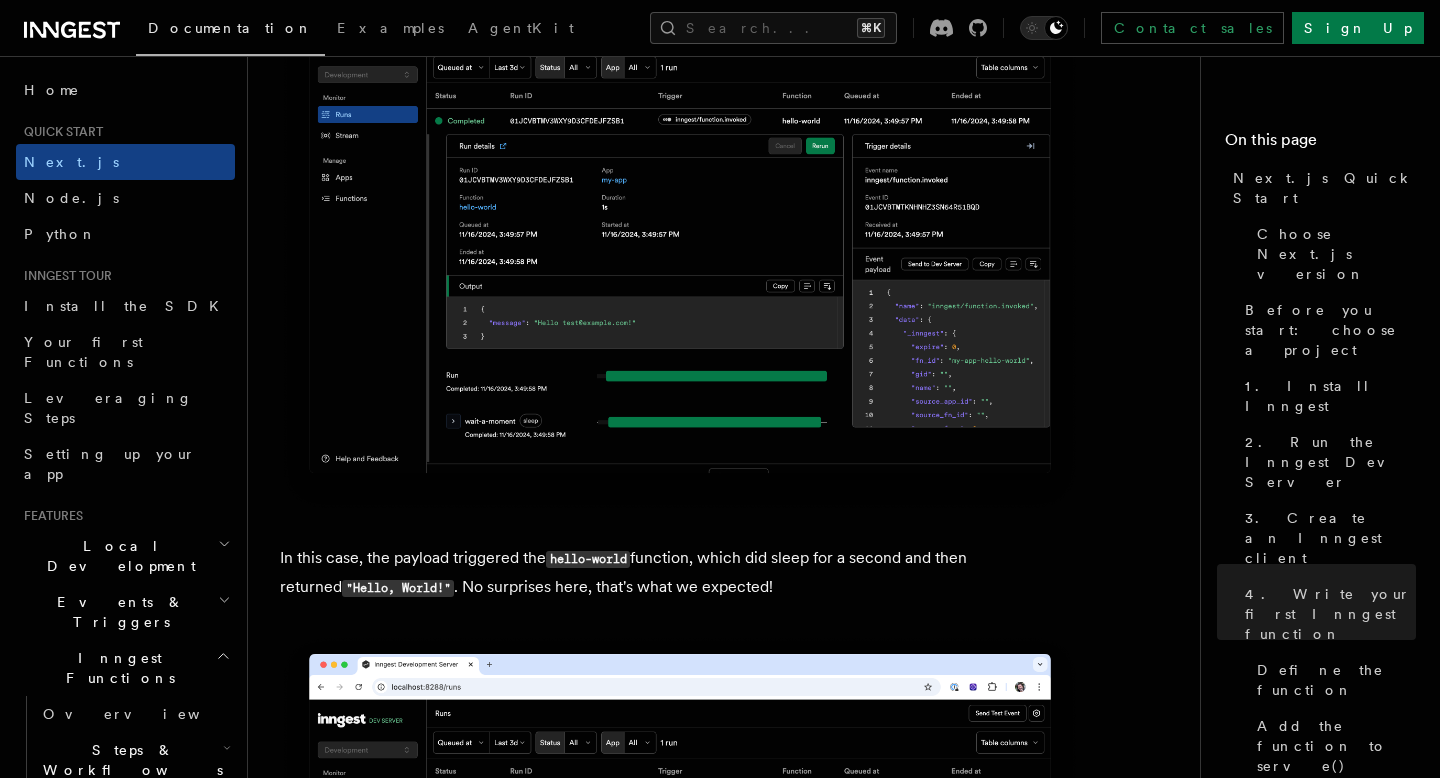 scroll, scrollTop: 7770, scrollLeft: 0, axis: vertical 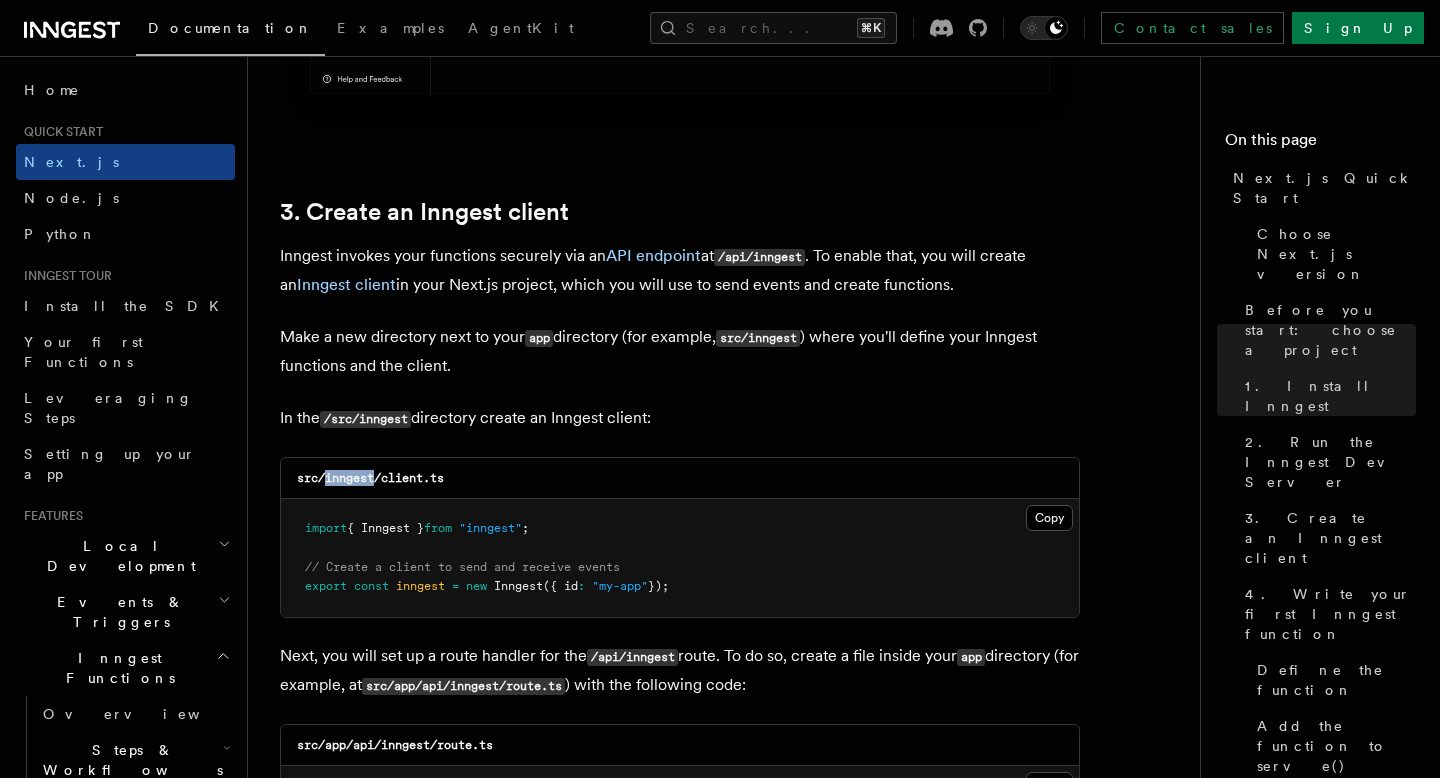 drag, startPoint x: 375, startPoint y: 455, endPoint x: 326, endPoint y: 457, distance: 49.0408 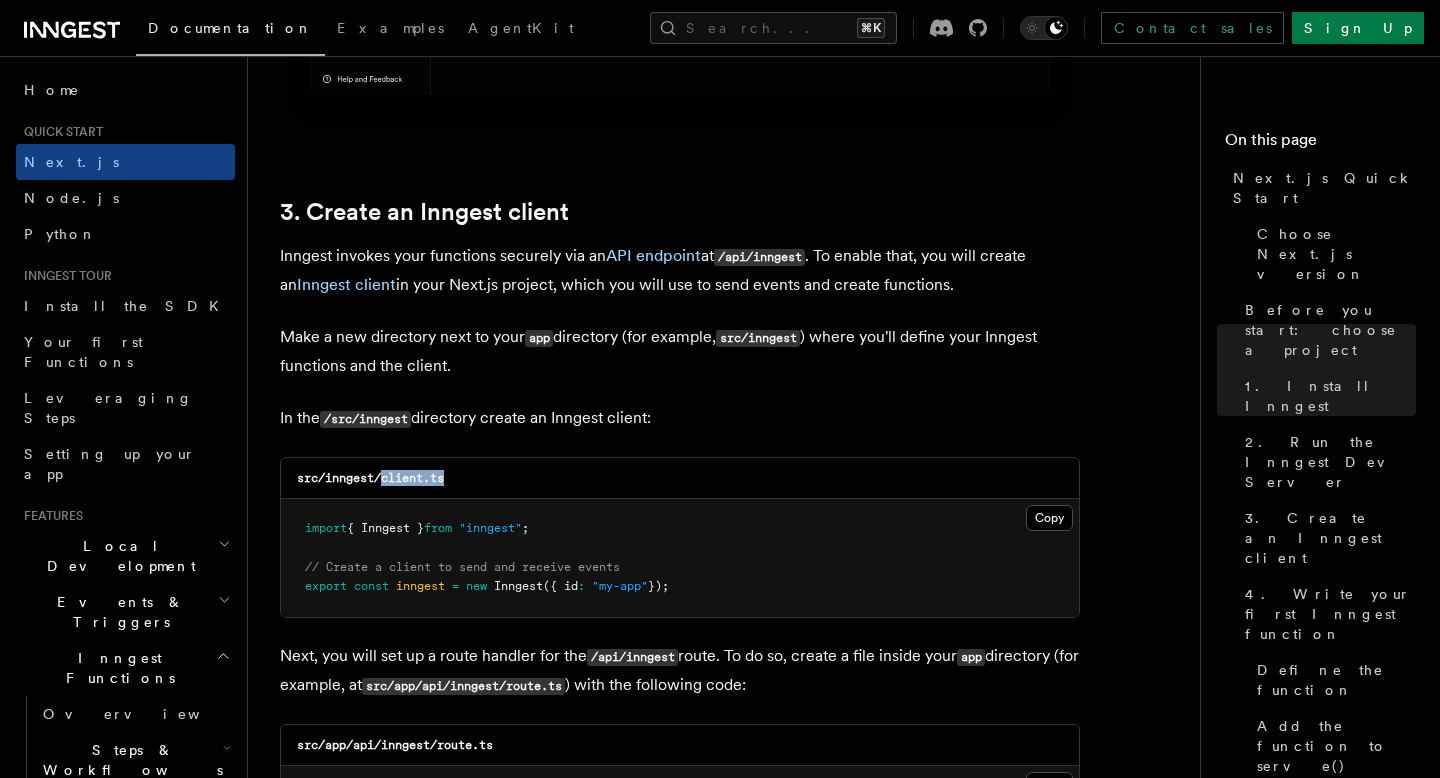 copy on "client.ts" 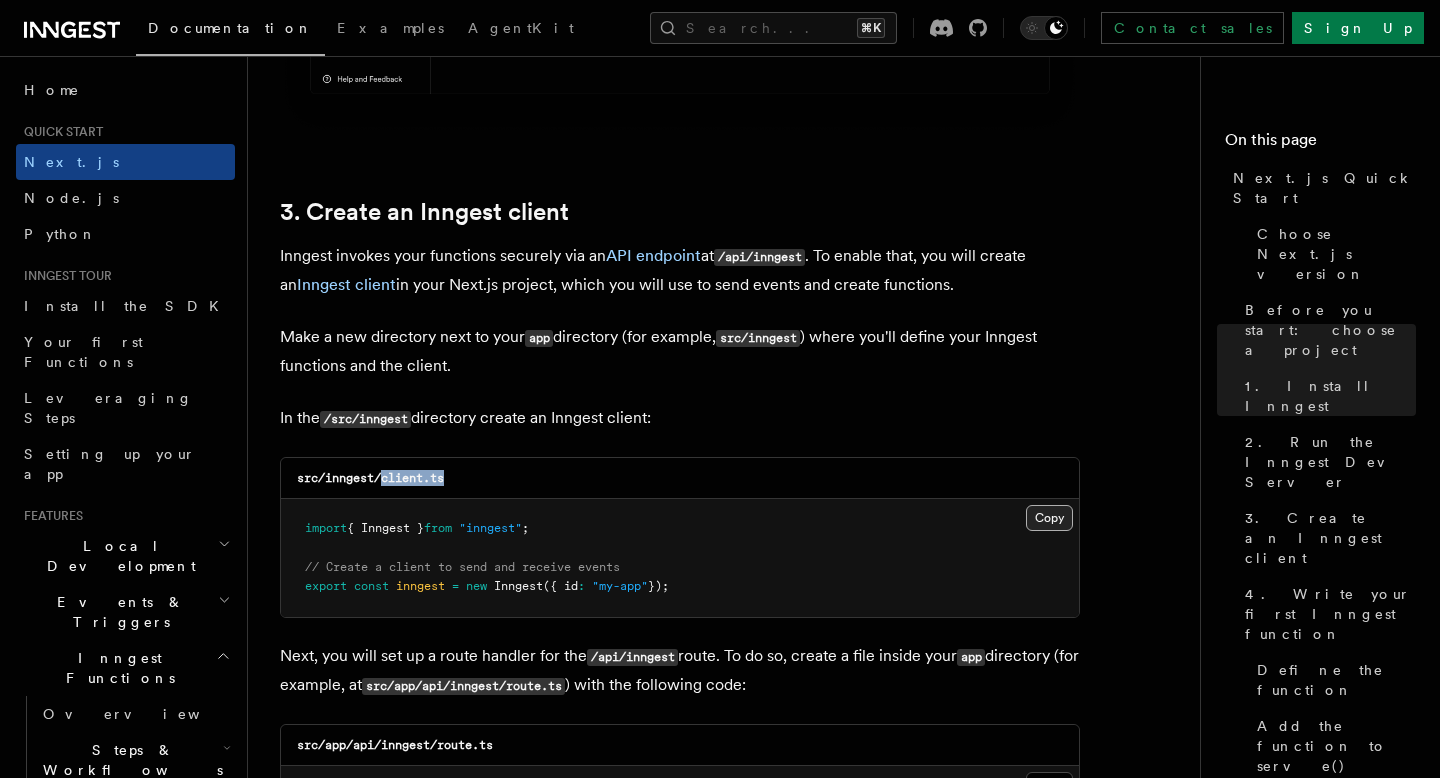 click on "Copy Copied" at bounding box center (1049, 518) 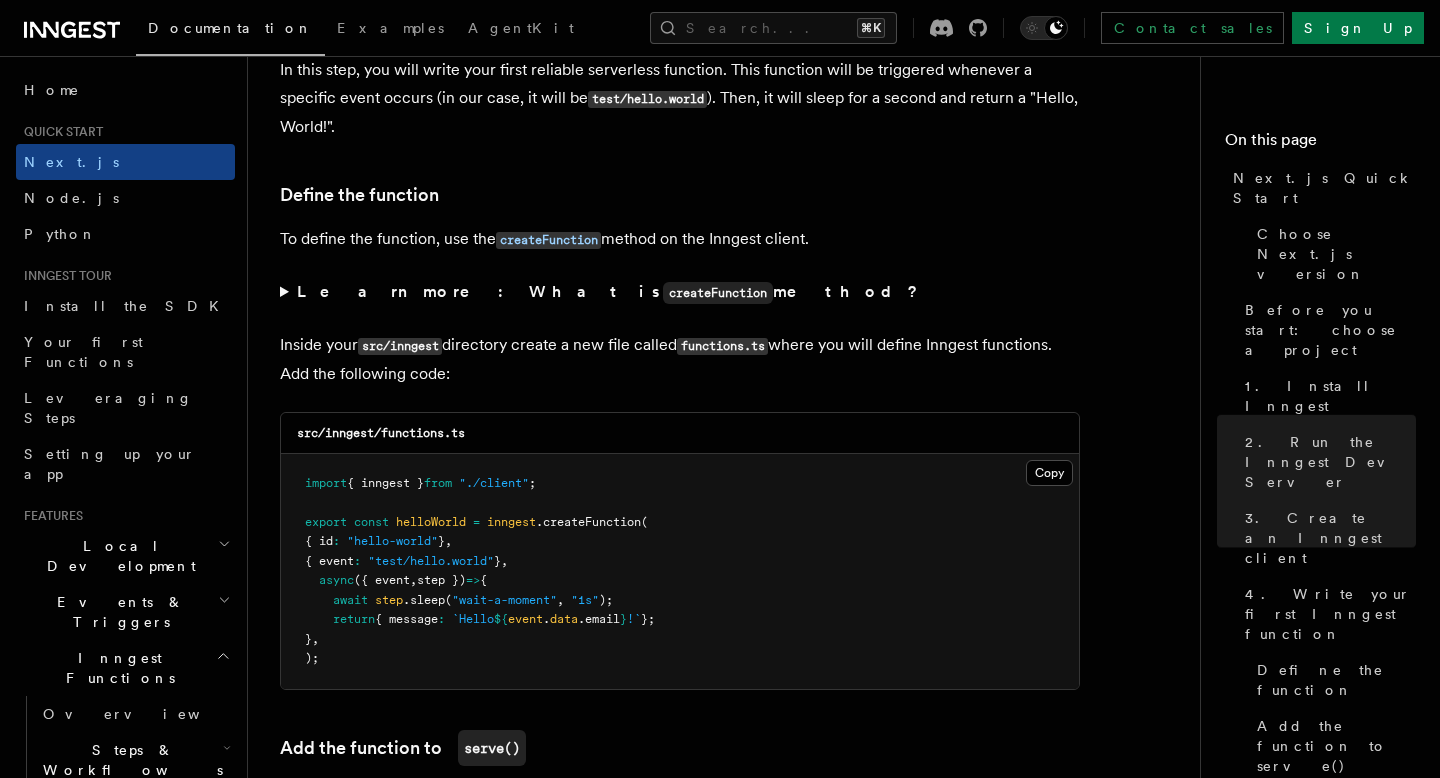 scroll, scrollTop: 3480, scrollLeft: 0, axis: vertical 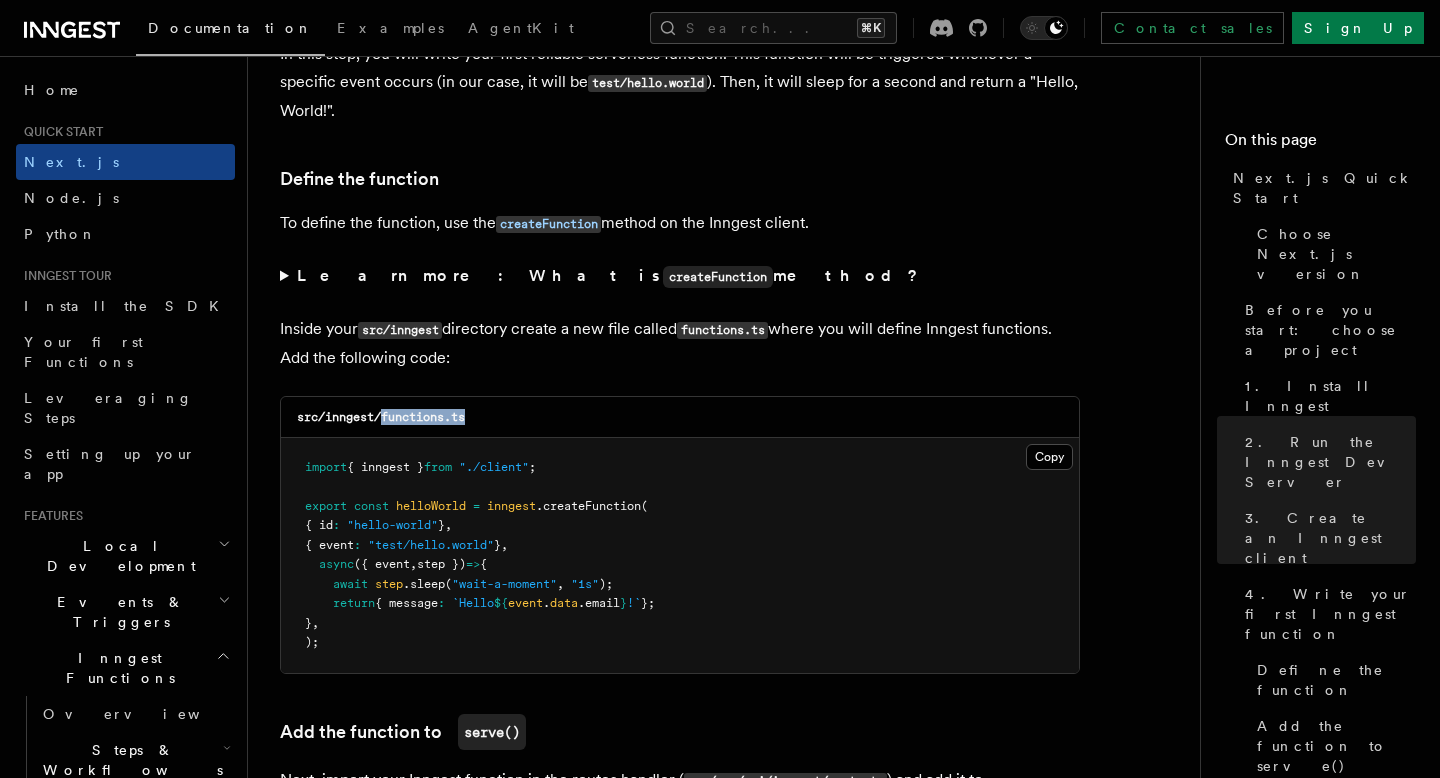 drag, startPoint x: 490, startPoint y: 399, endPoint x: 384, endPoint y: 397, distance: 106.01887 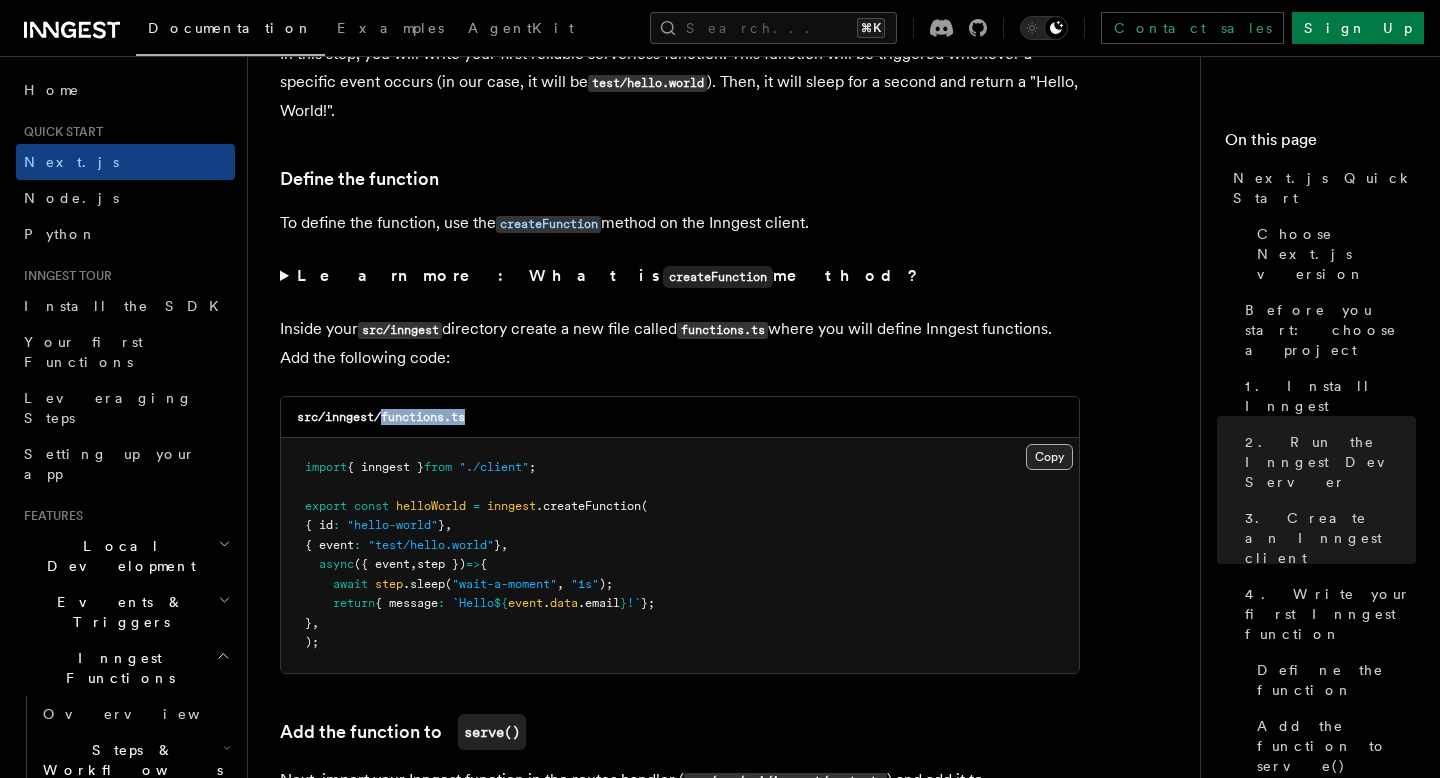 click on "Copy Copied" at bounding box center (1049, 457) 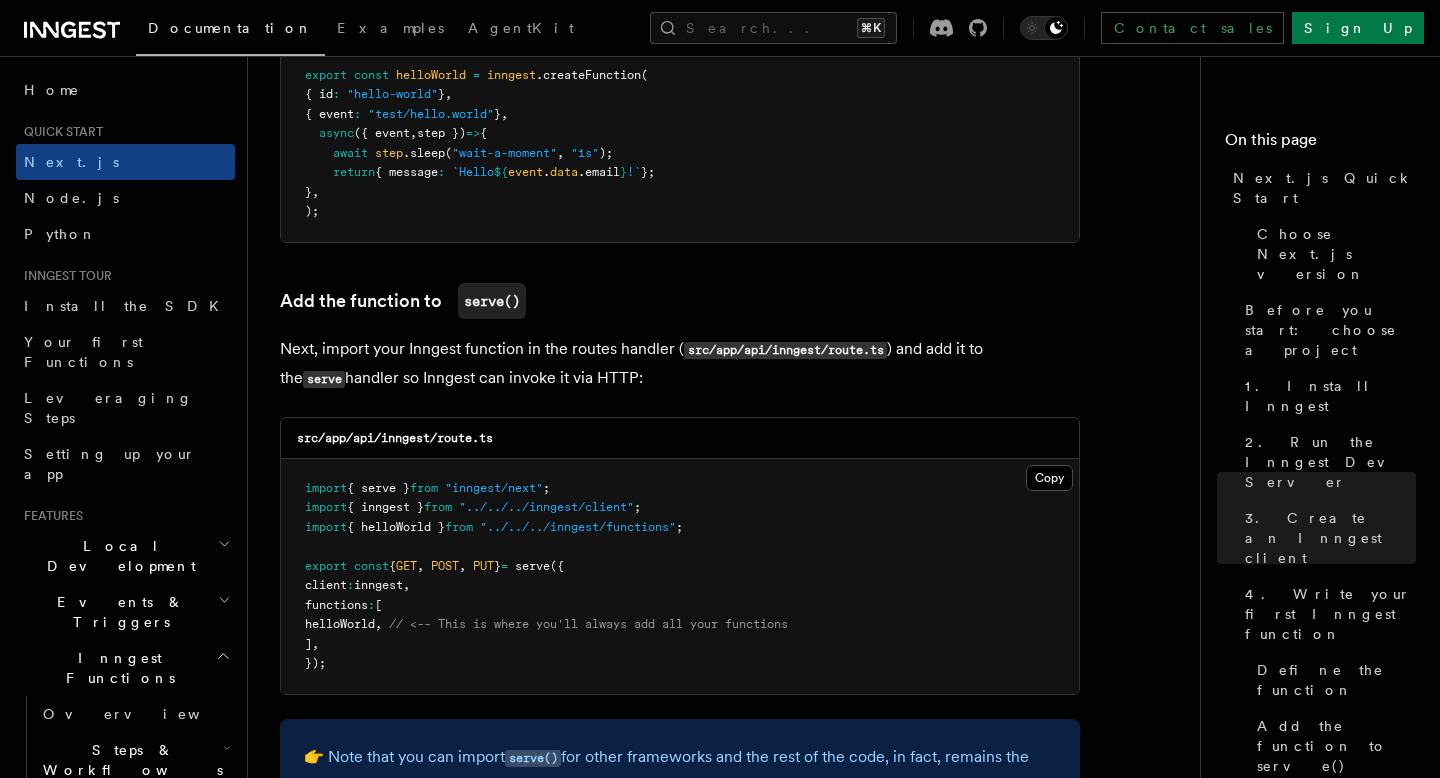 scroll, scrollTop: 3915, scrollLeft: 0, axis: vertical 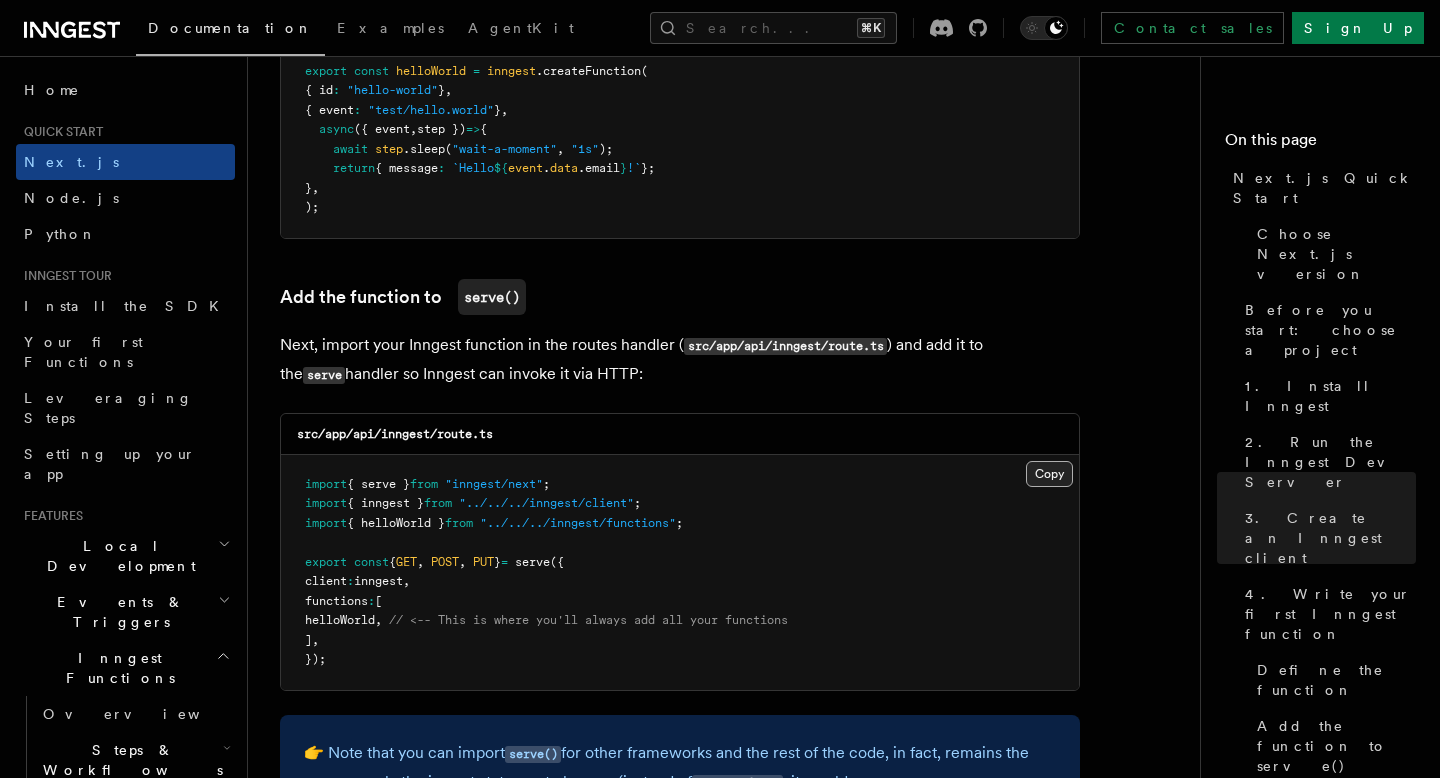 click on "Copy Copied" at bounding box center [1049, 474] 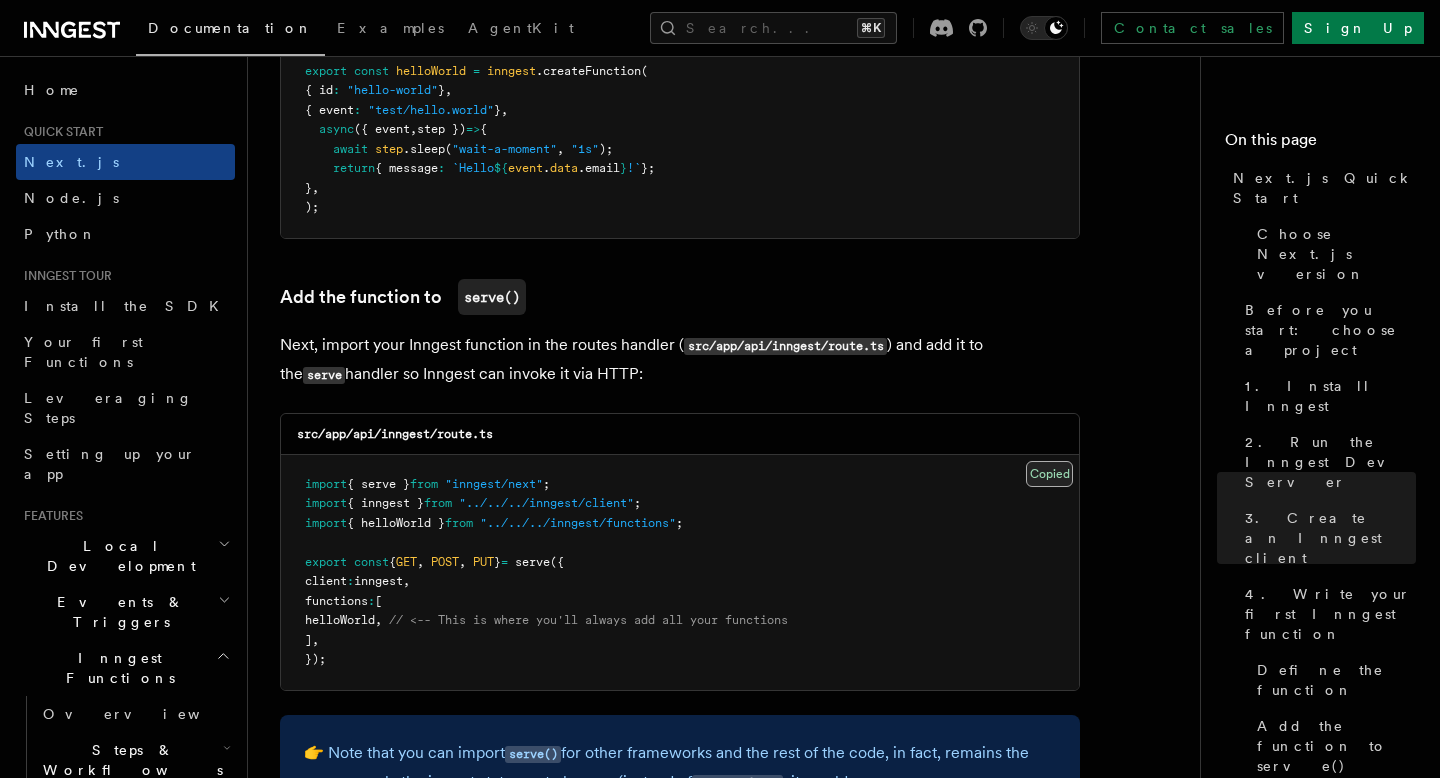 click on "Copy Copied" at bounding box center (1049, 474) 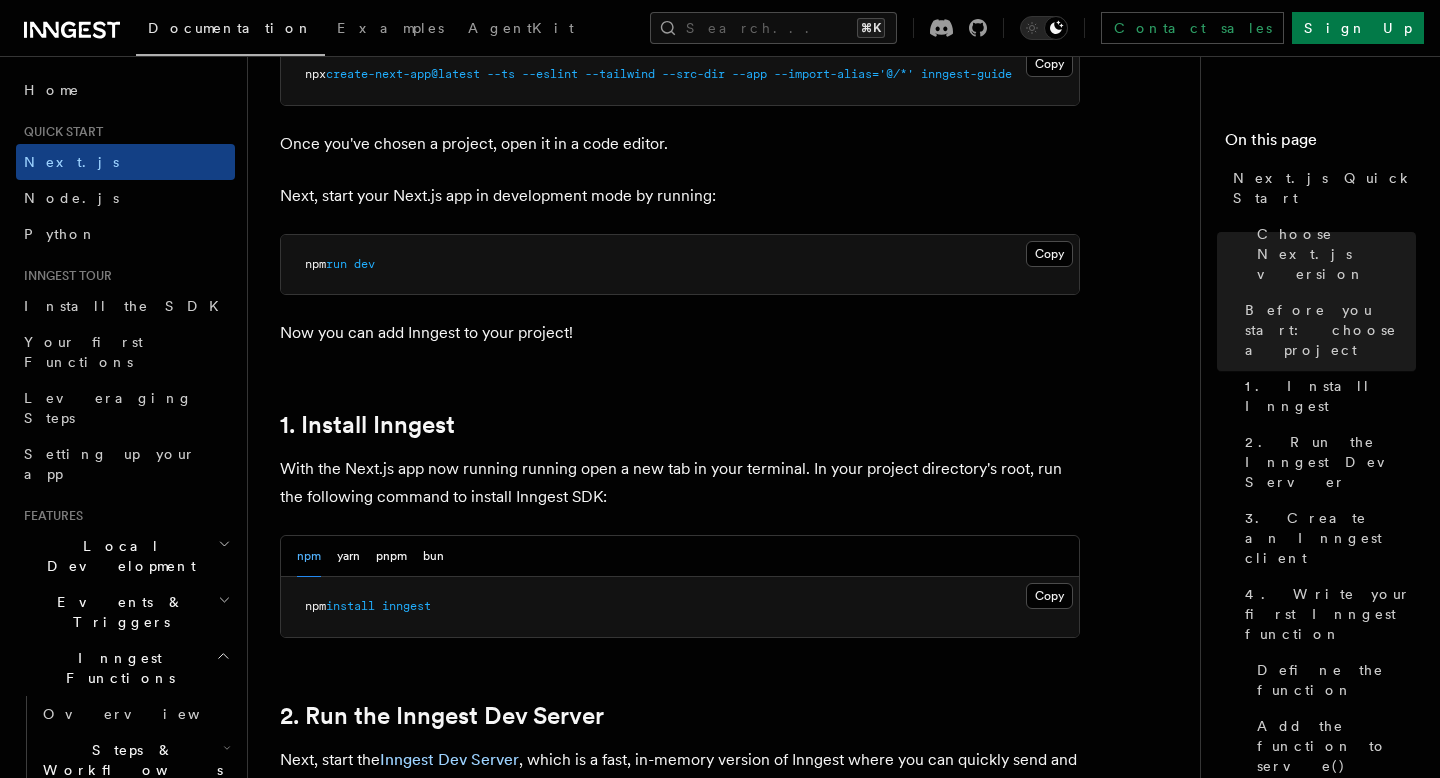 scroll, scrollTop: 922, scrollLeft: 0, axis: vertical 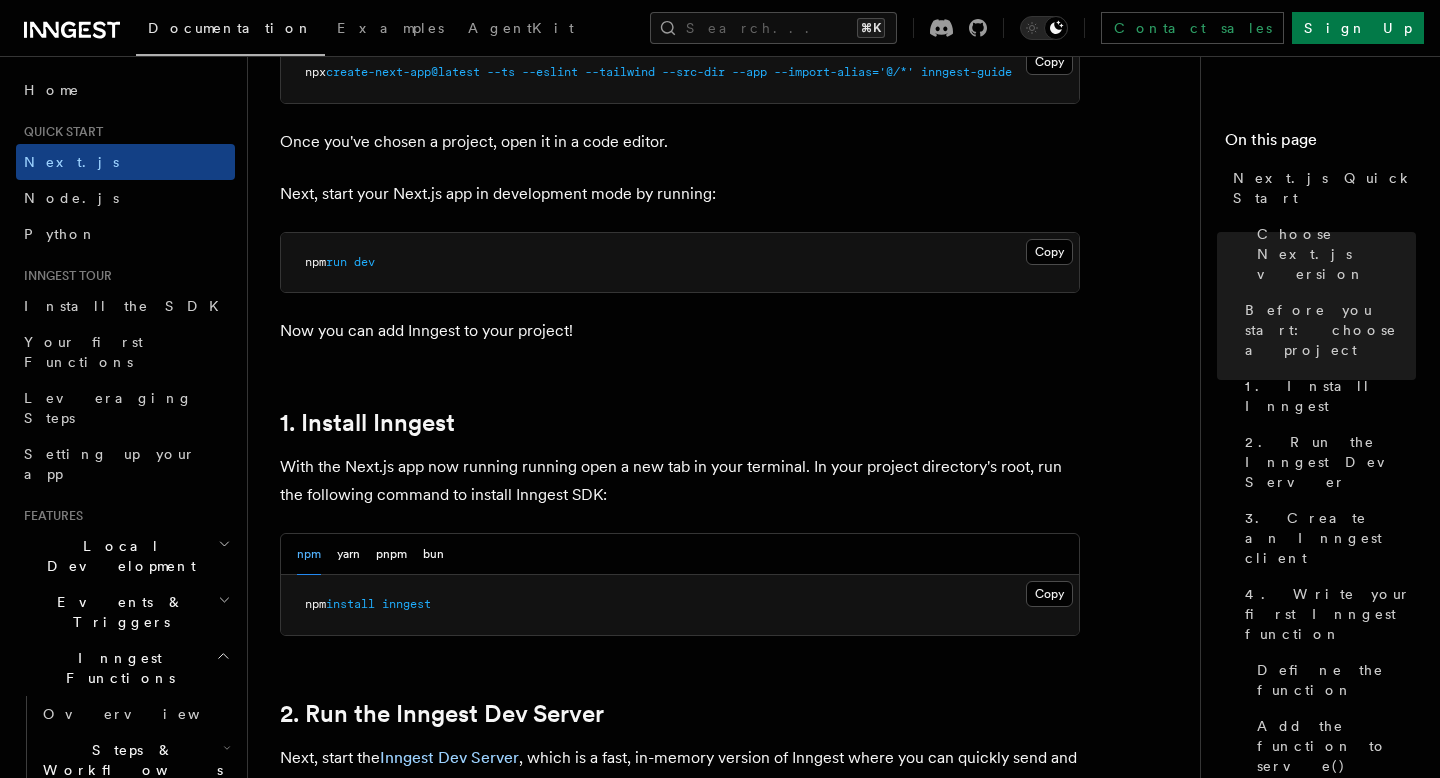click on "install" at bounding box center (350, 604) 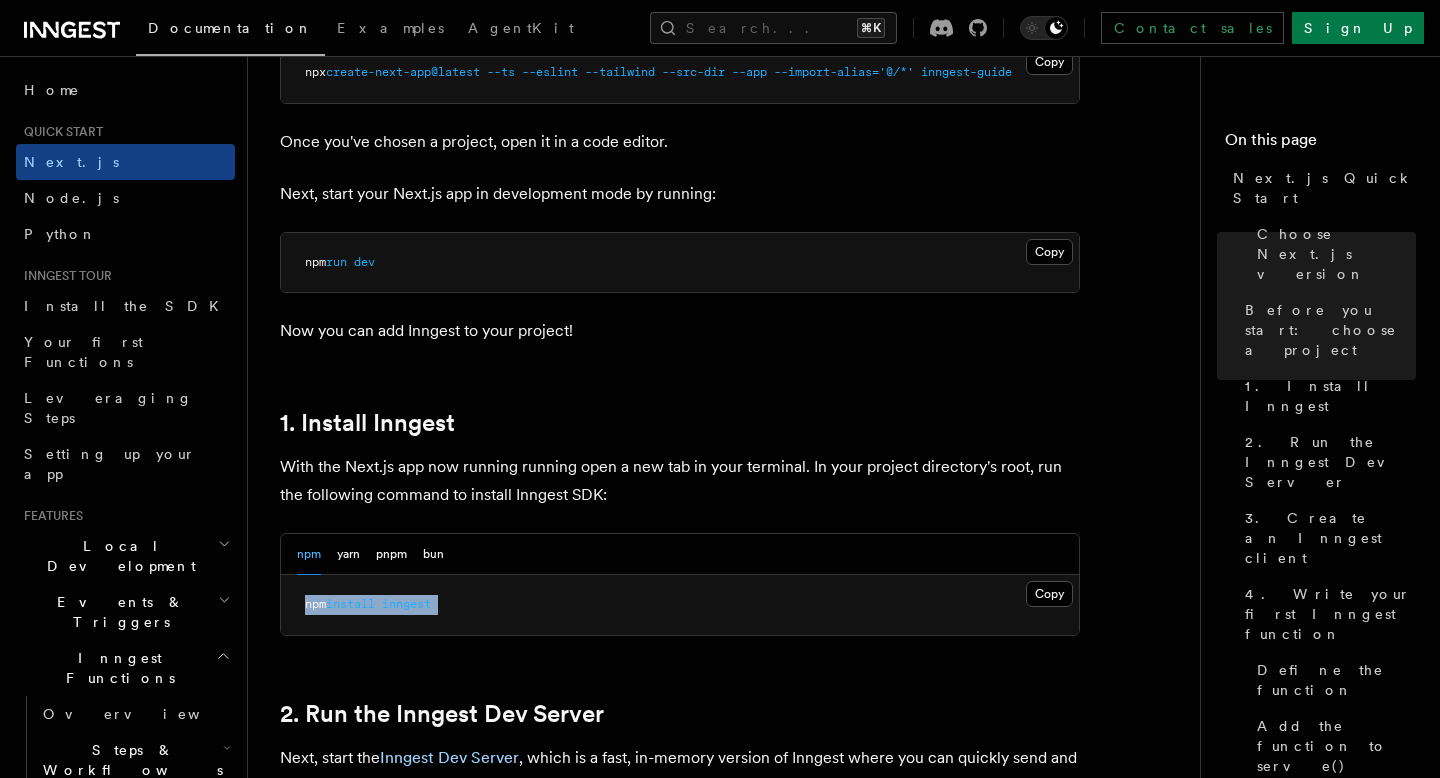 click on "install" at bounding box center (350, 604) 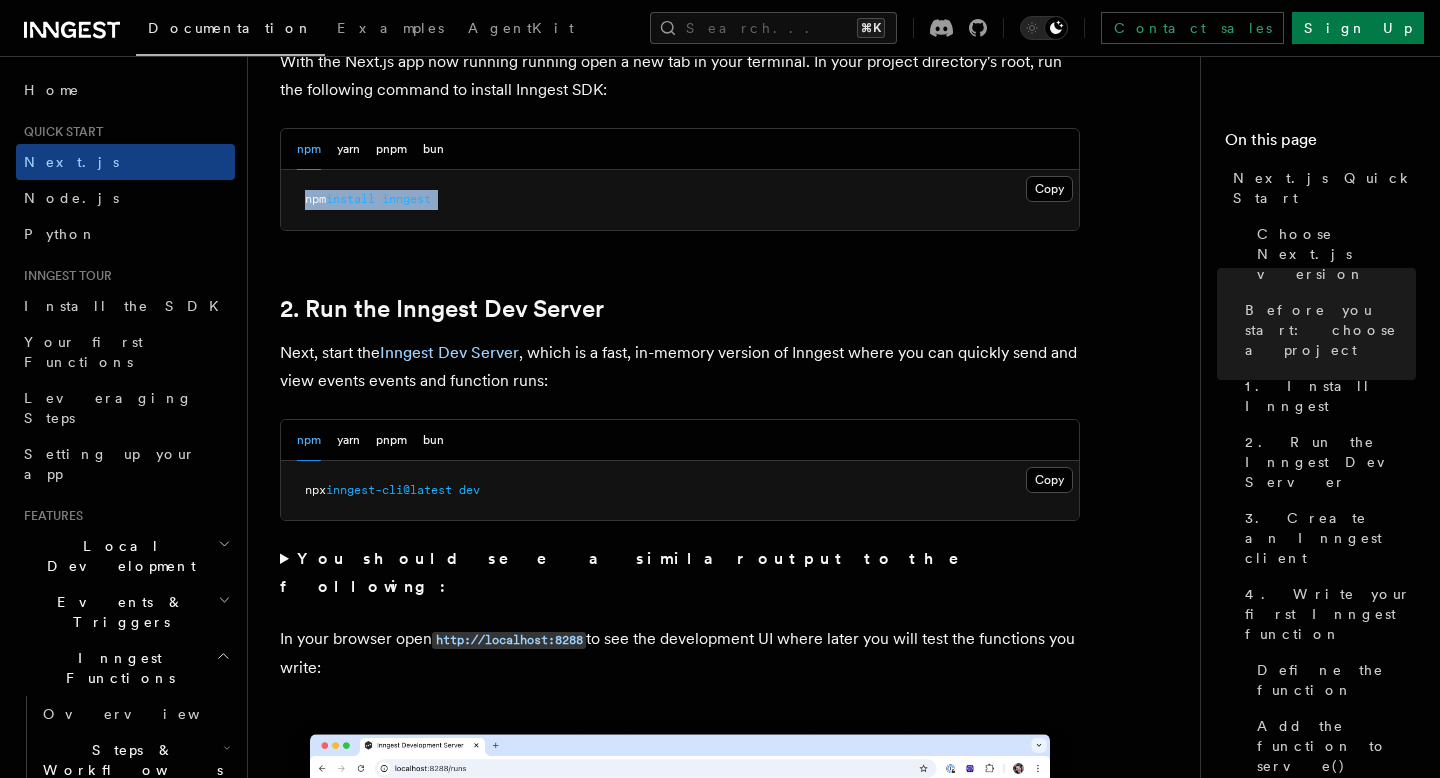 scroll, scrollTop: 1375, scrollLeft: 0, axis: vertical 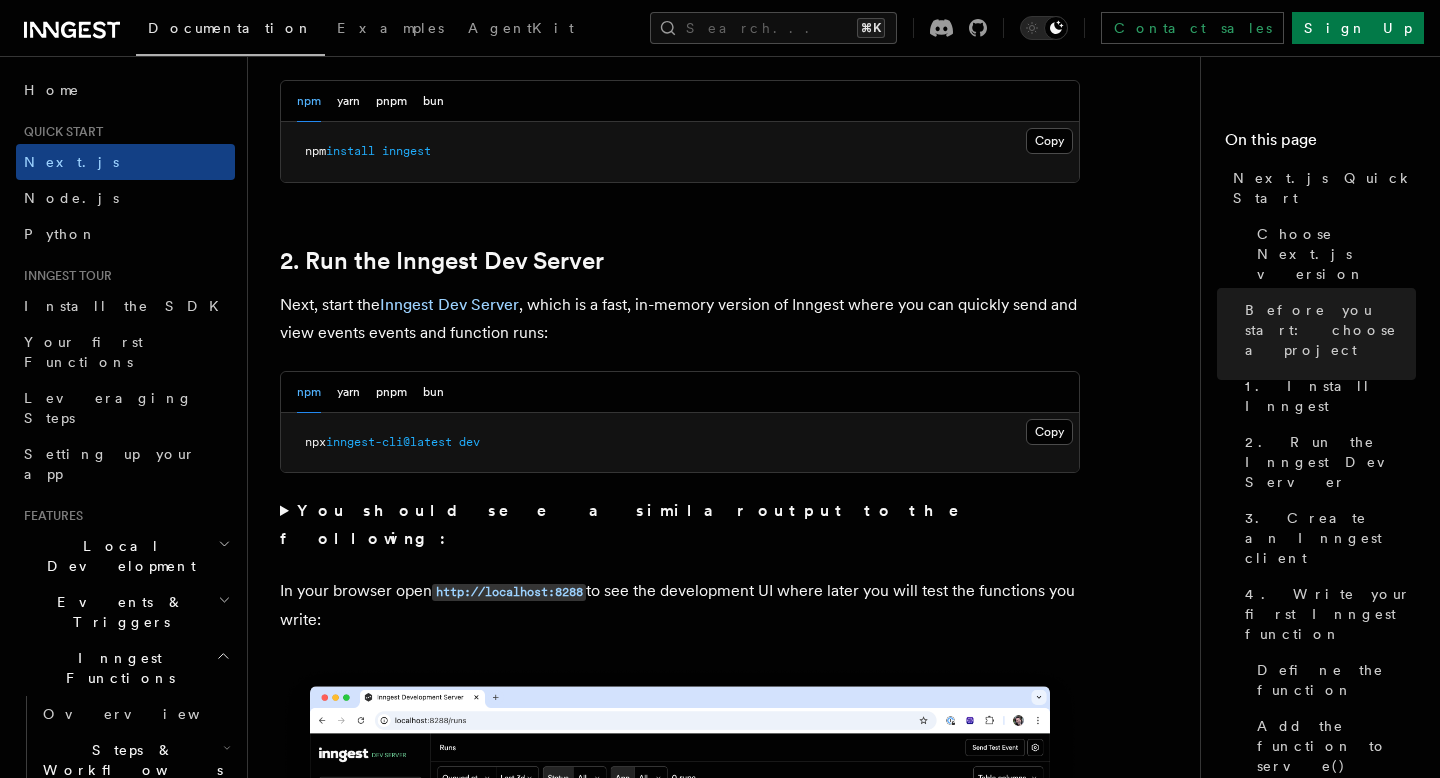 click on "npx  inngest-cli@latest   dev" at bounding box center (680, 443) 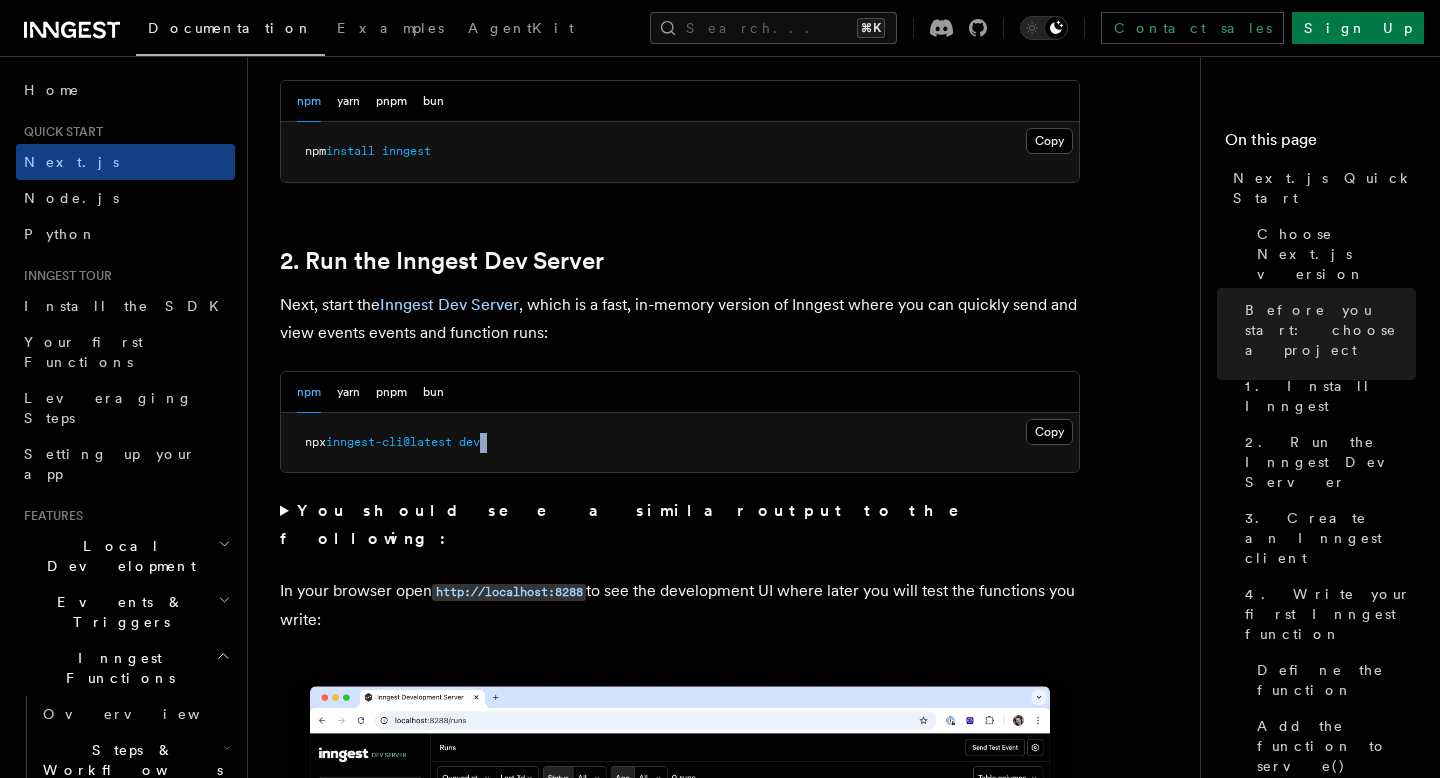 click on "npx  inngest-cli@latest   dev" at bounding box center (680, 443) 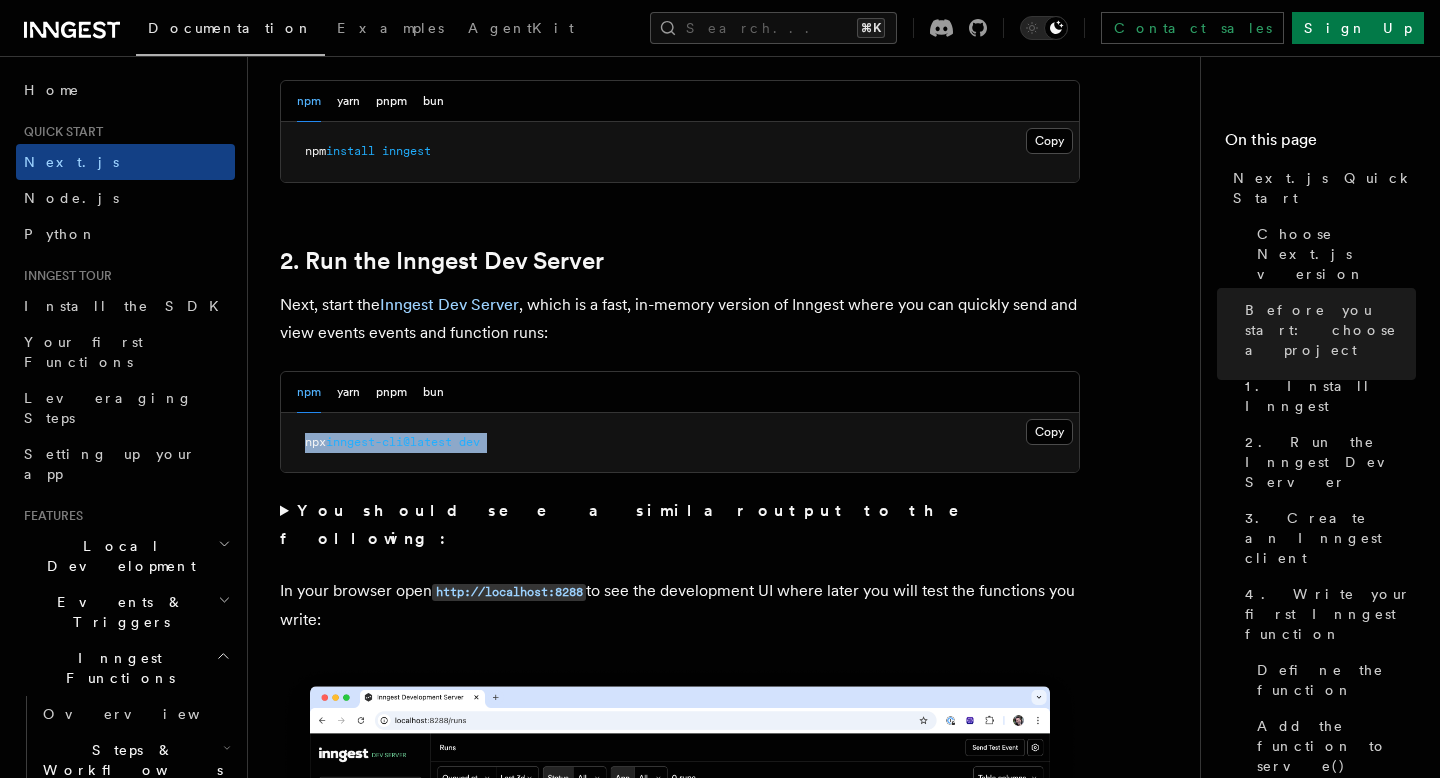 click on "npx  inngest-cli@latest   dev" at bounding box center (680, 443) 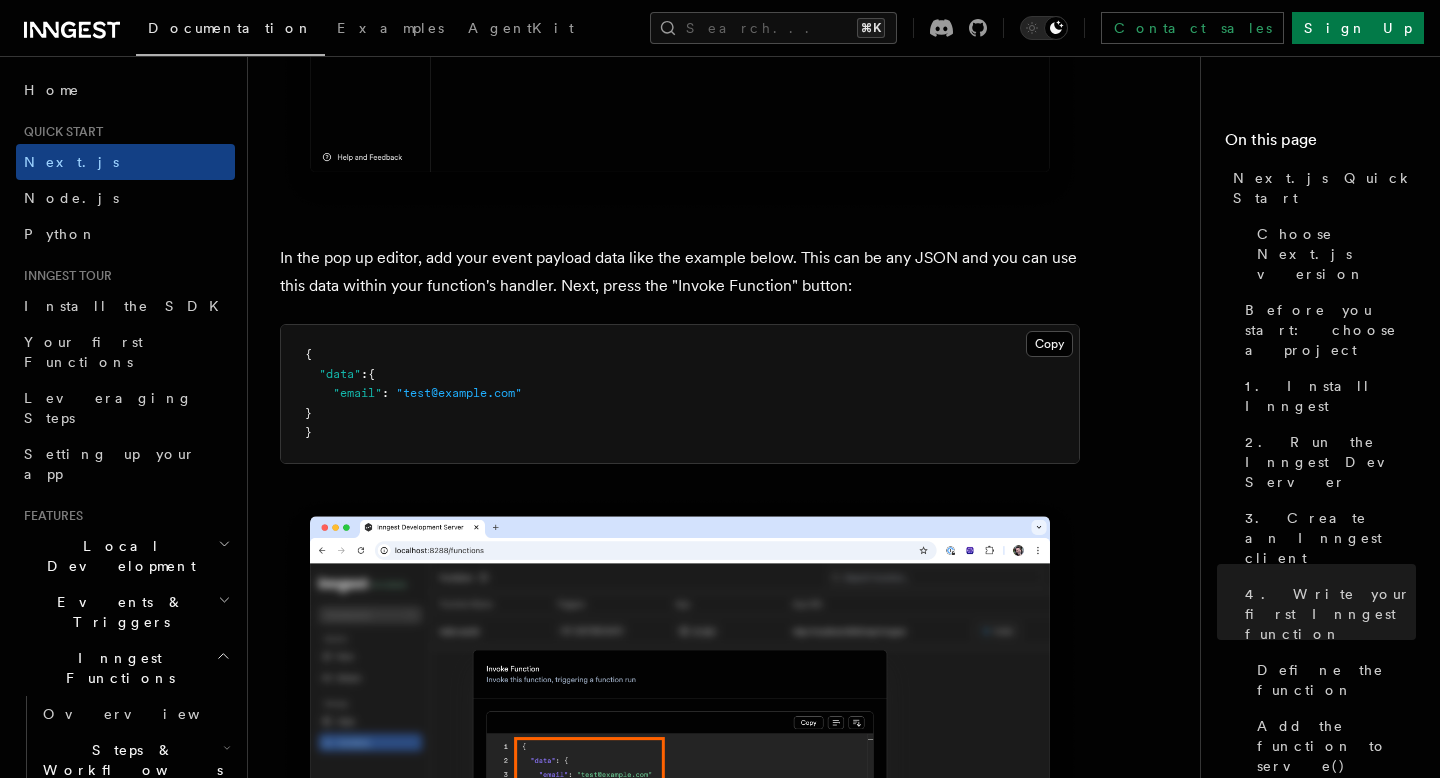 scroll, scrollTop: 6009, scrollLeft: 0, axis: vertical 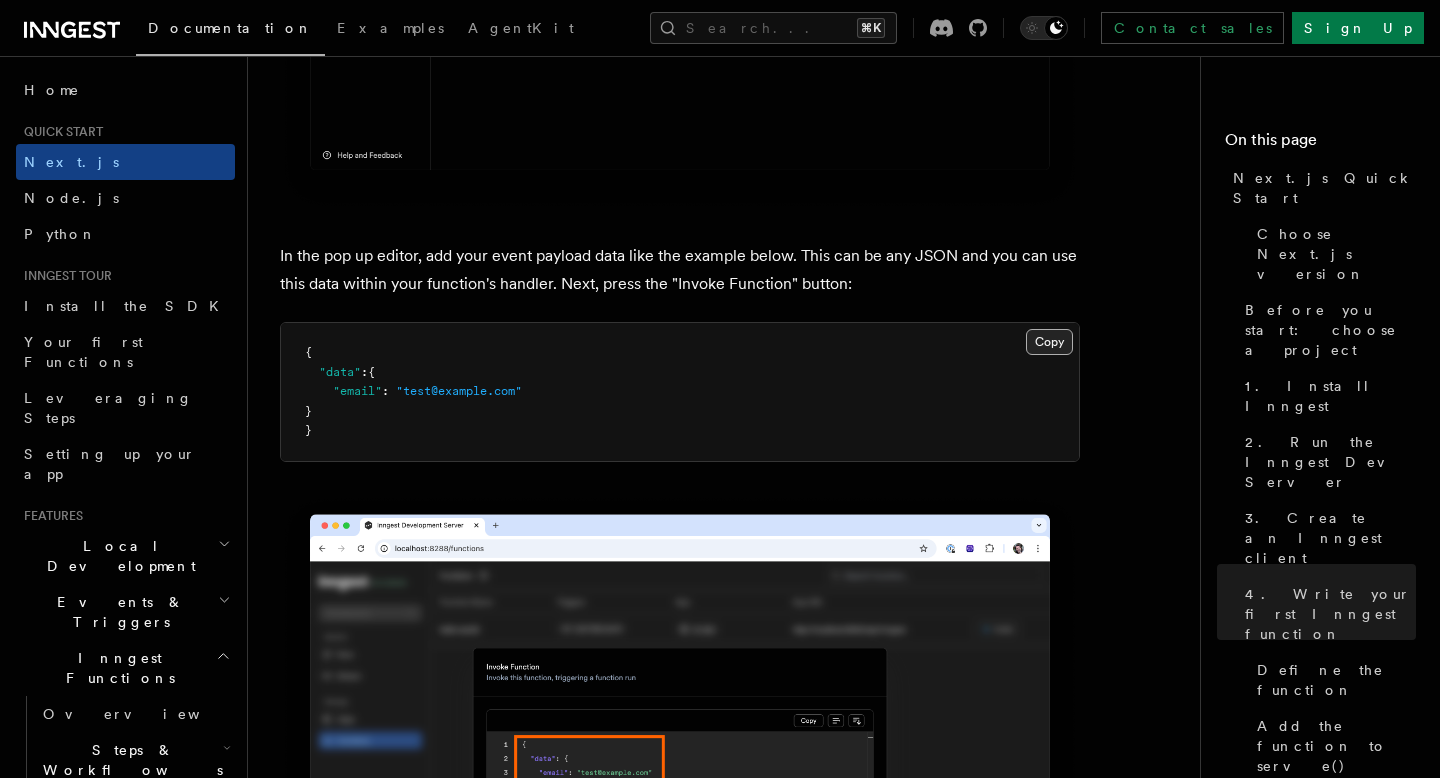 click on "Copy Copied" at bounding box center (1049, 342) 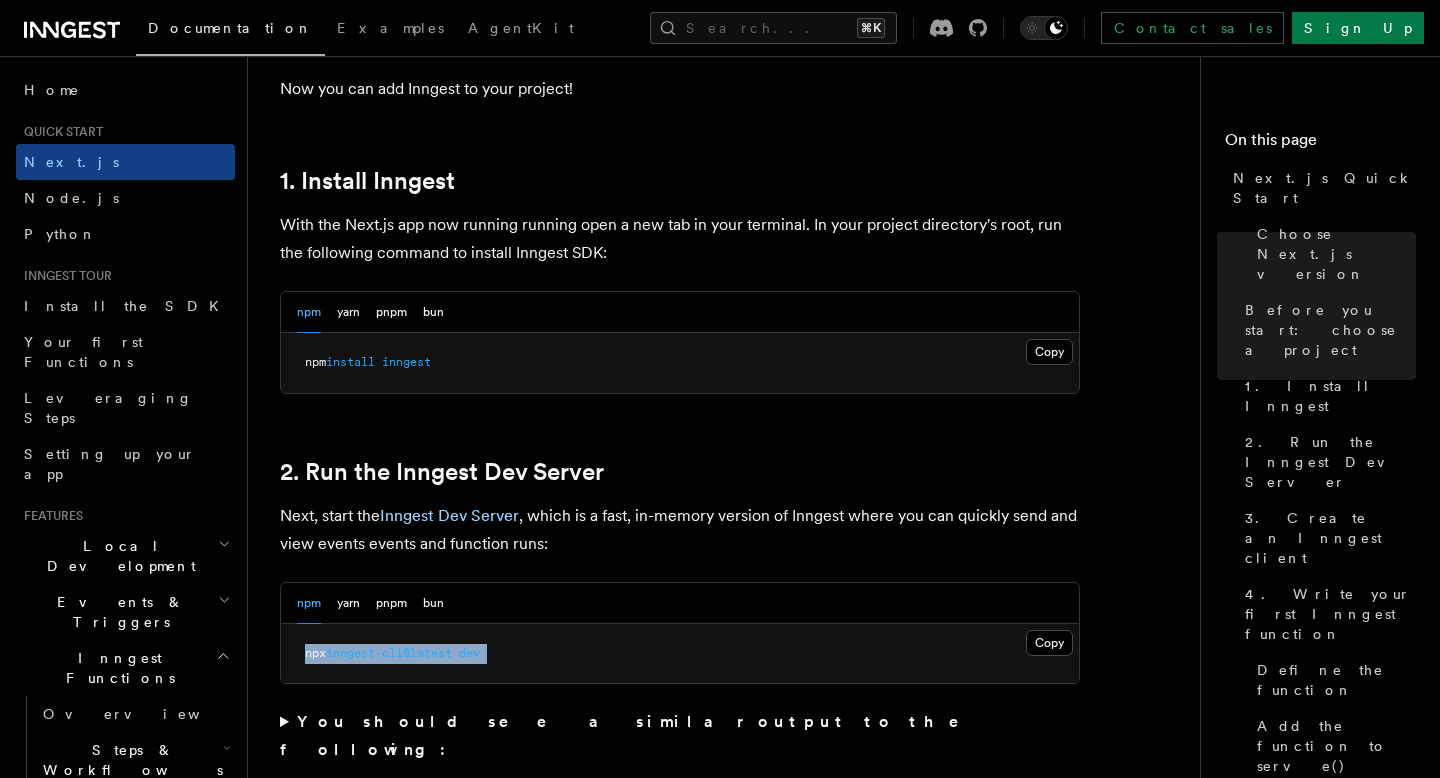 scroll, scrollTop: 1173, scrollLeft: 0, axis: vertical 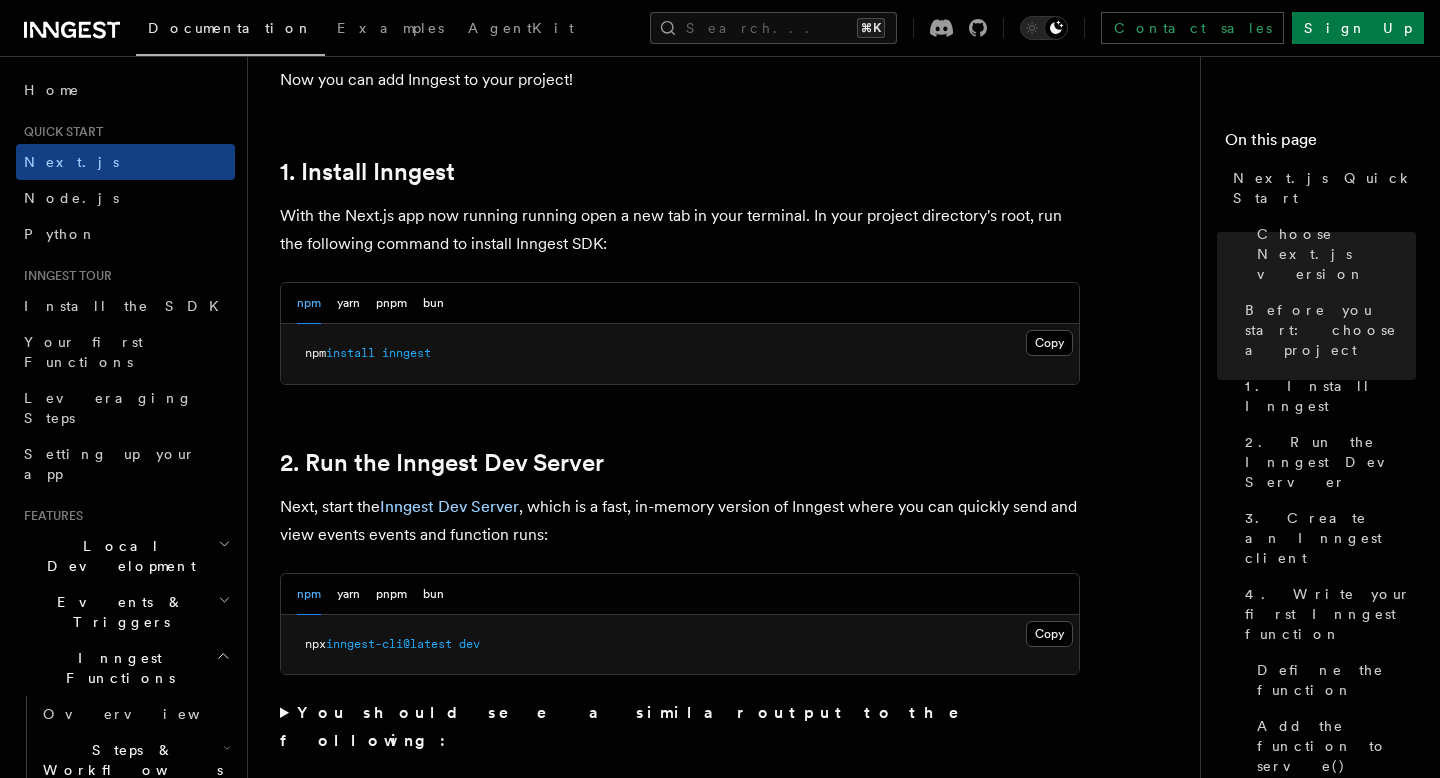 click on "npm yarn pnpm bun" at bounding box center (370, 303) 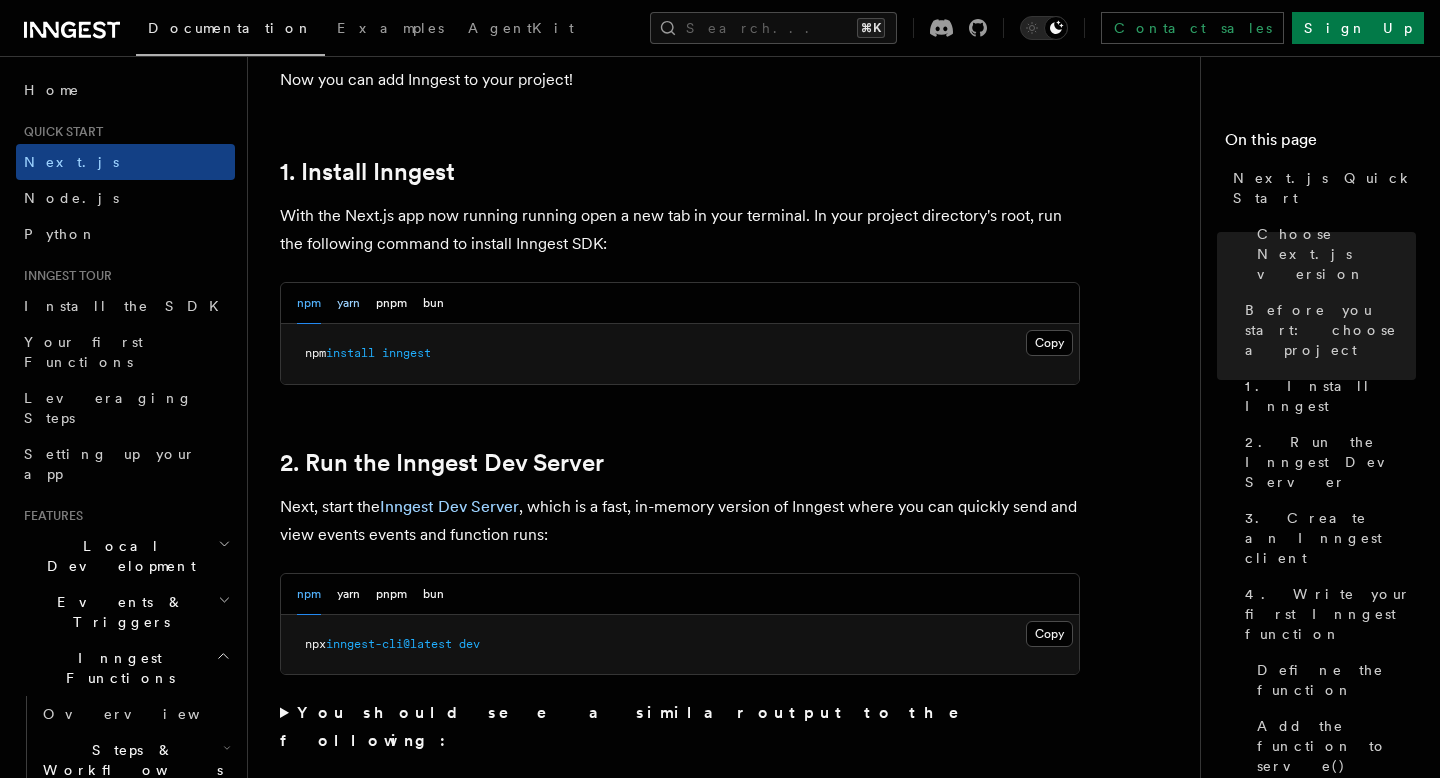 click on "yarn" at bounding box center [348, 303] 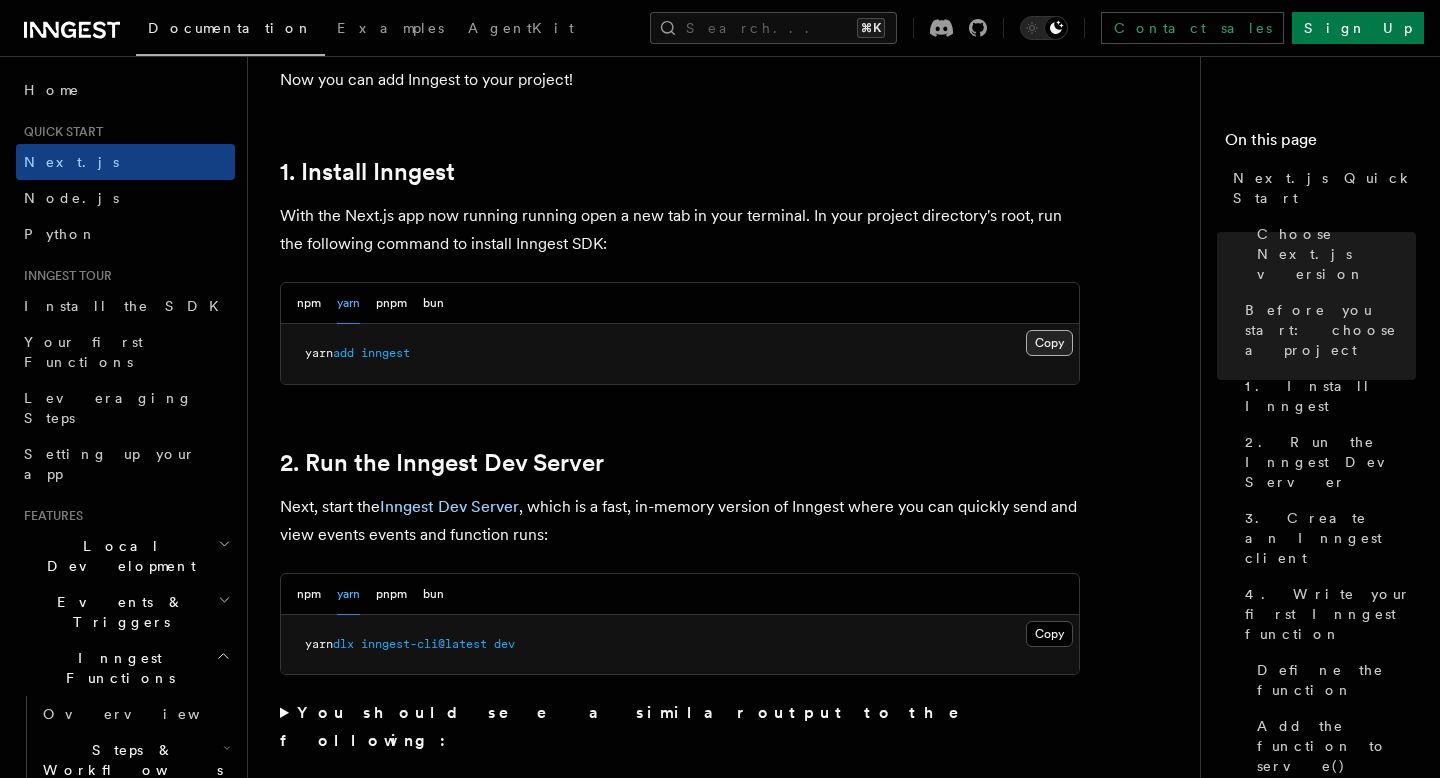 click on "Copy Copied" at bounding box center [1049, 343] 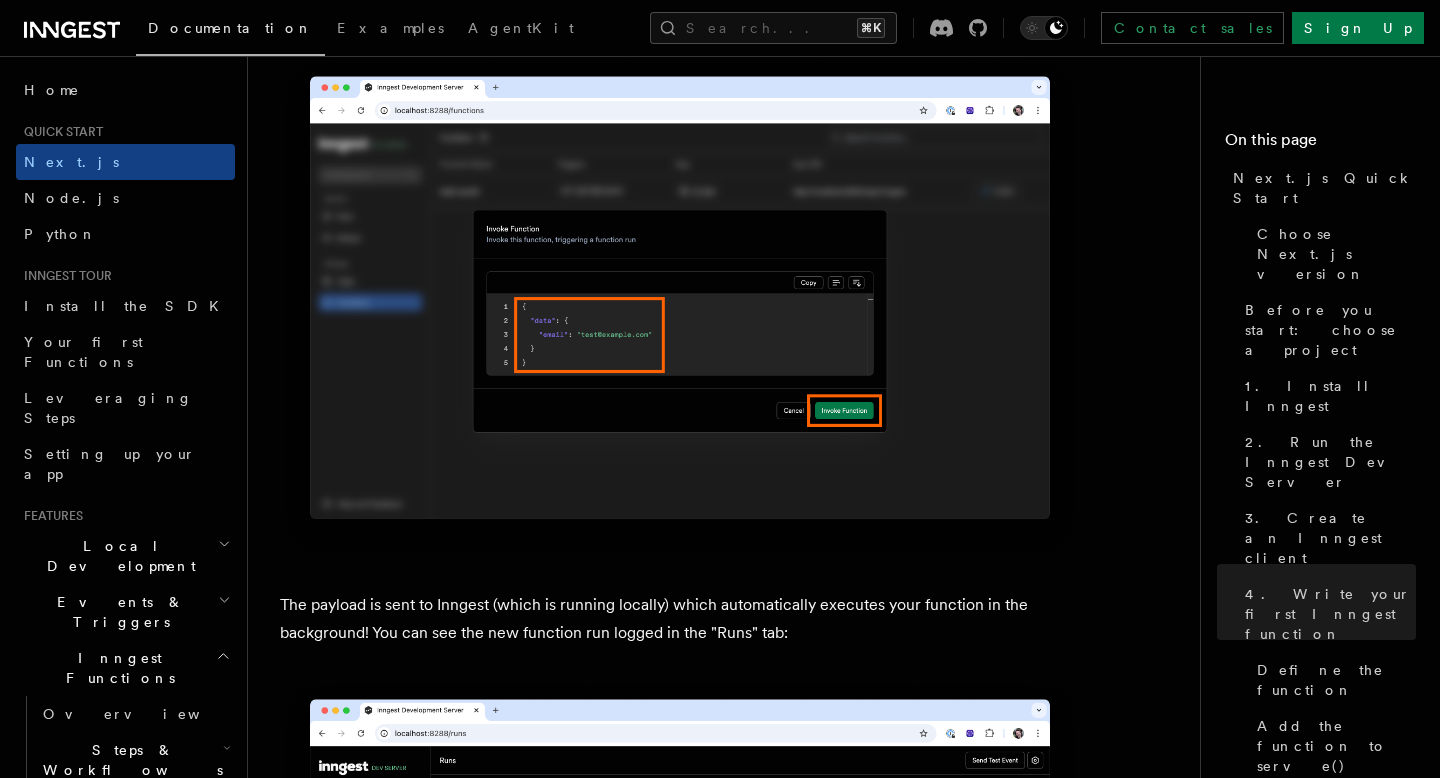 scroll, scrollTop: 5807, scrollLeft: 0, axis: vertical 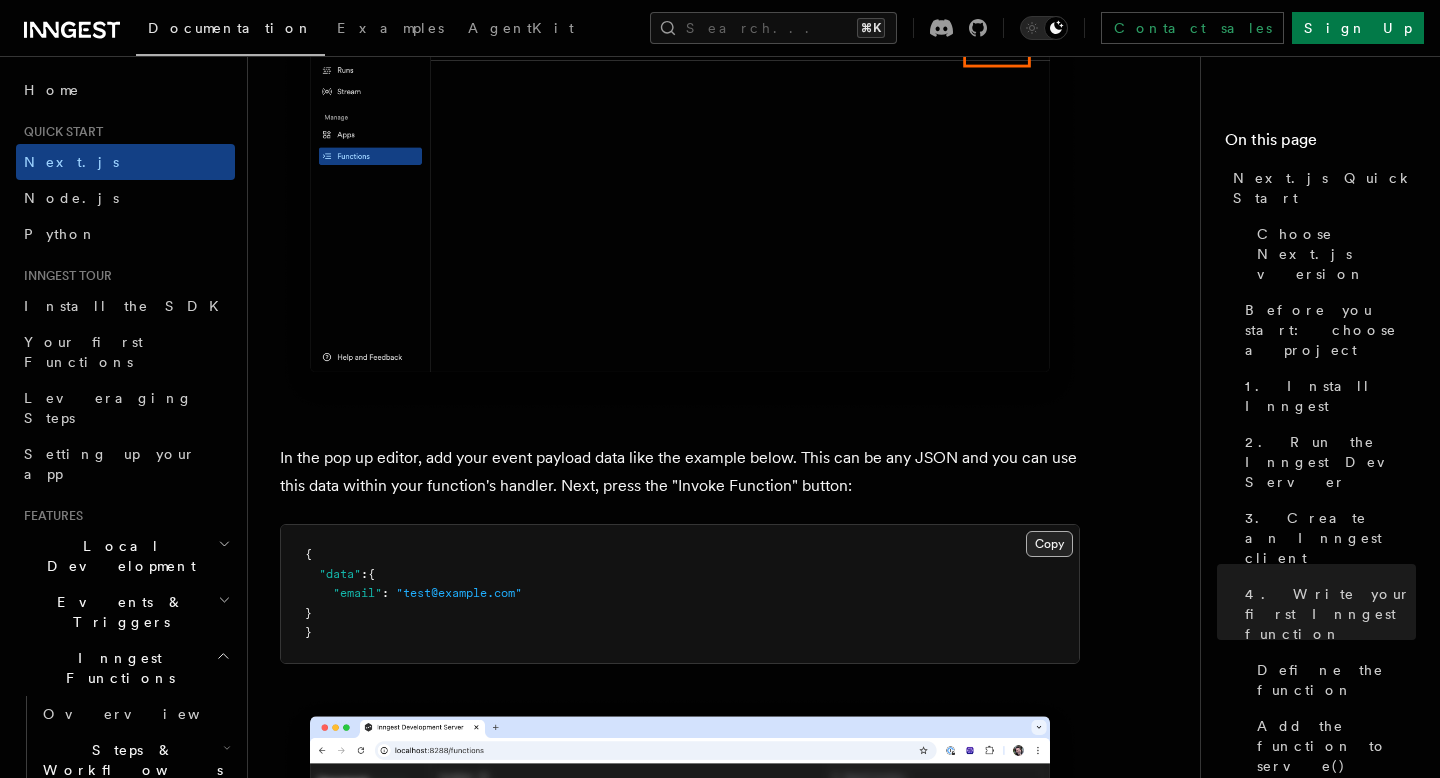 click on "Copy Copied" at bounding box center [1049, 544] 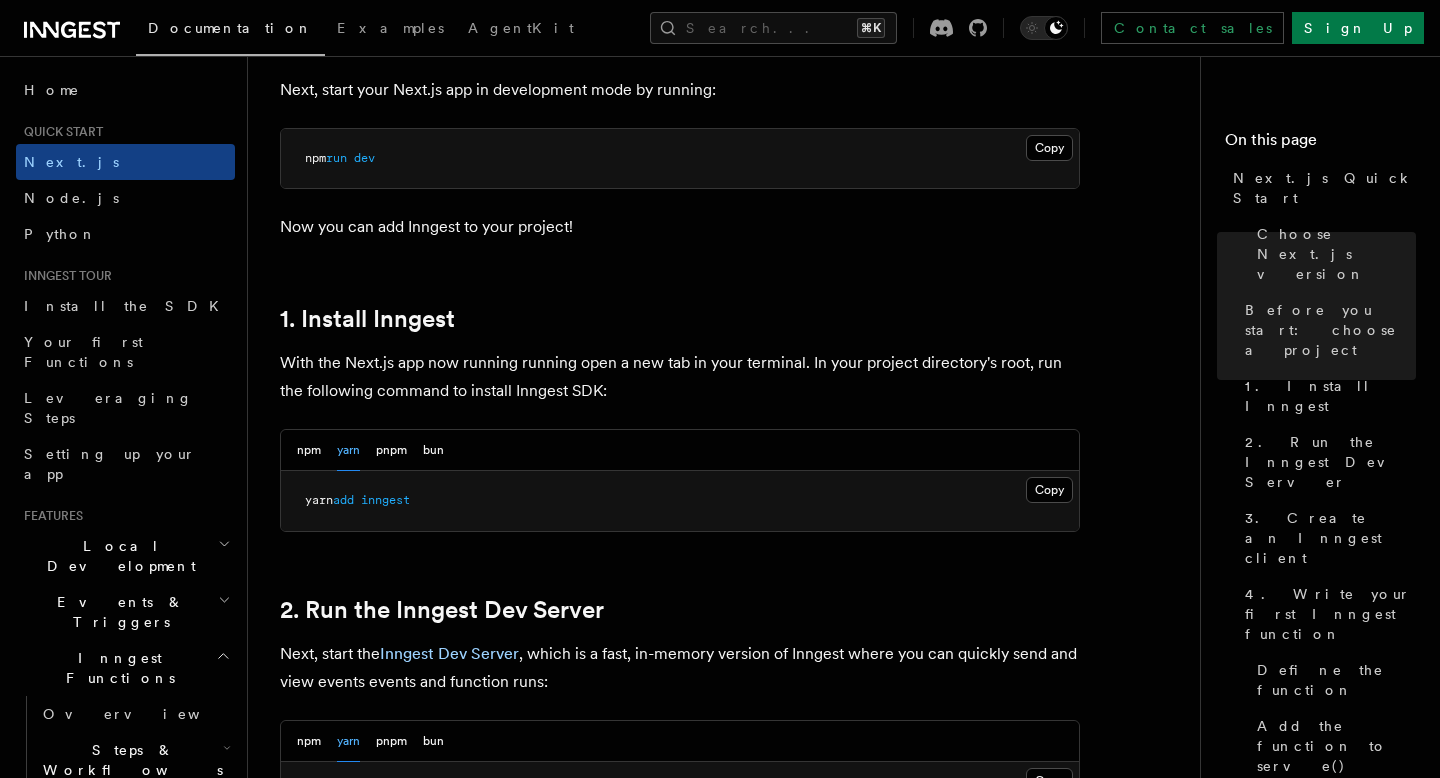 scroll, scrollTop: 1031, scrollLeft: 0, axis: vertical 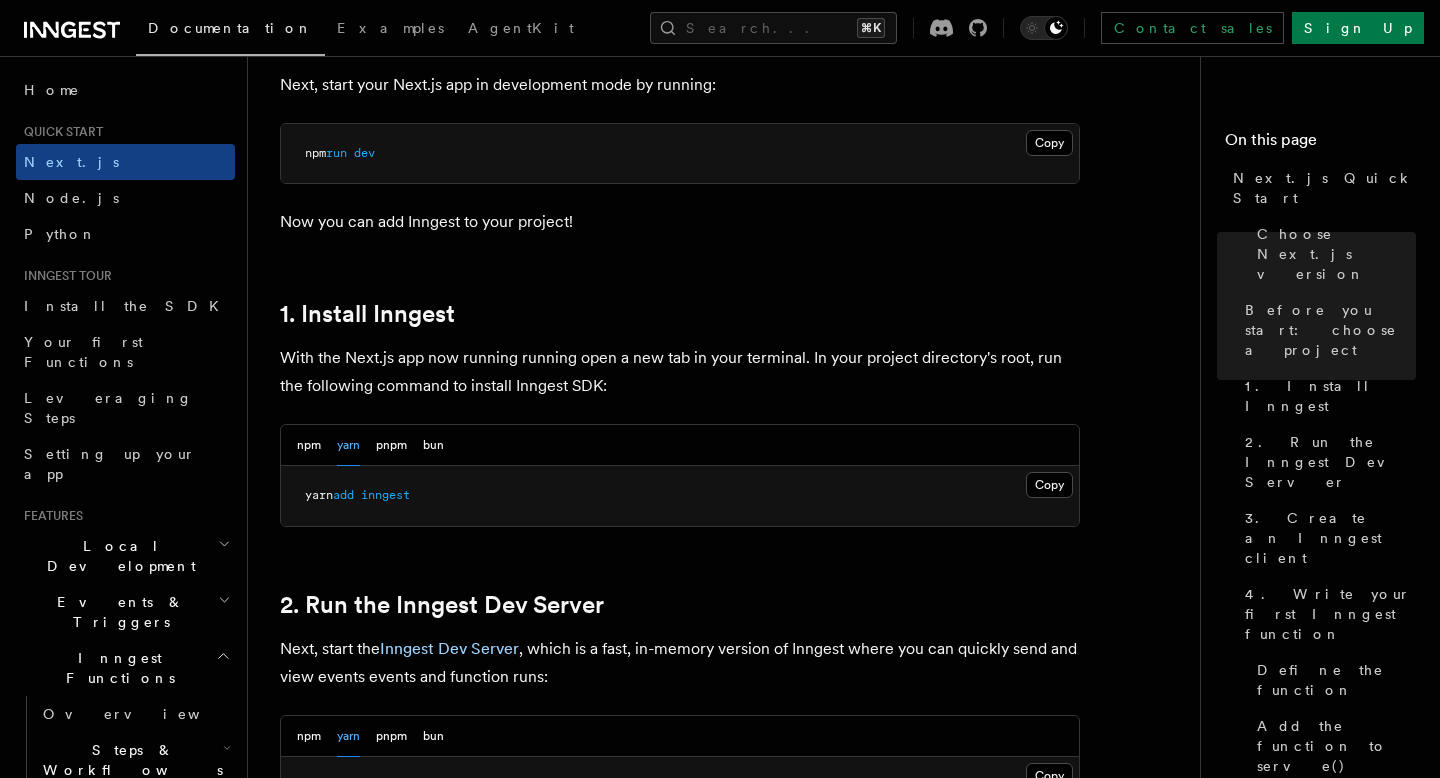 click on "inngest" at bounding box center (385, 495) 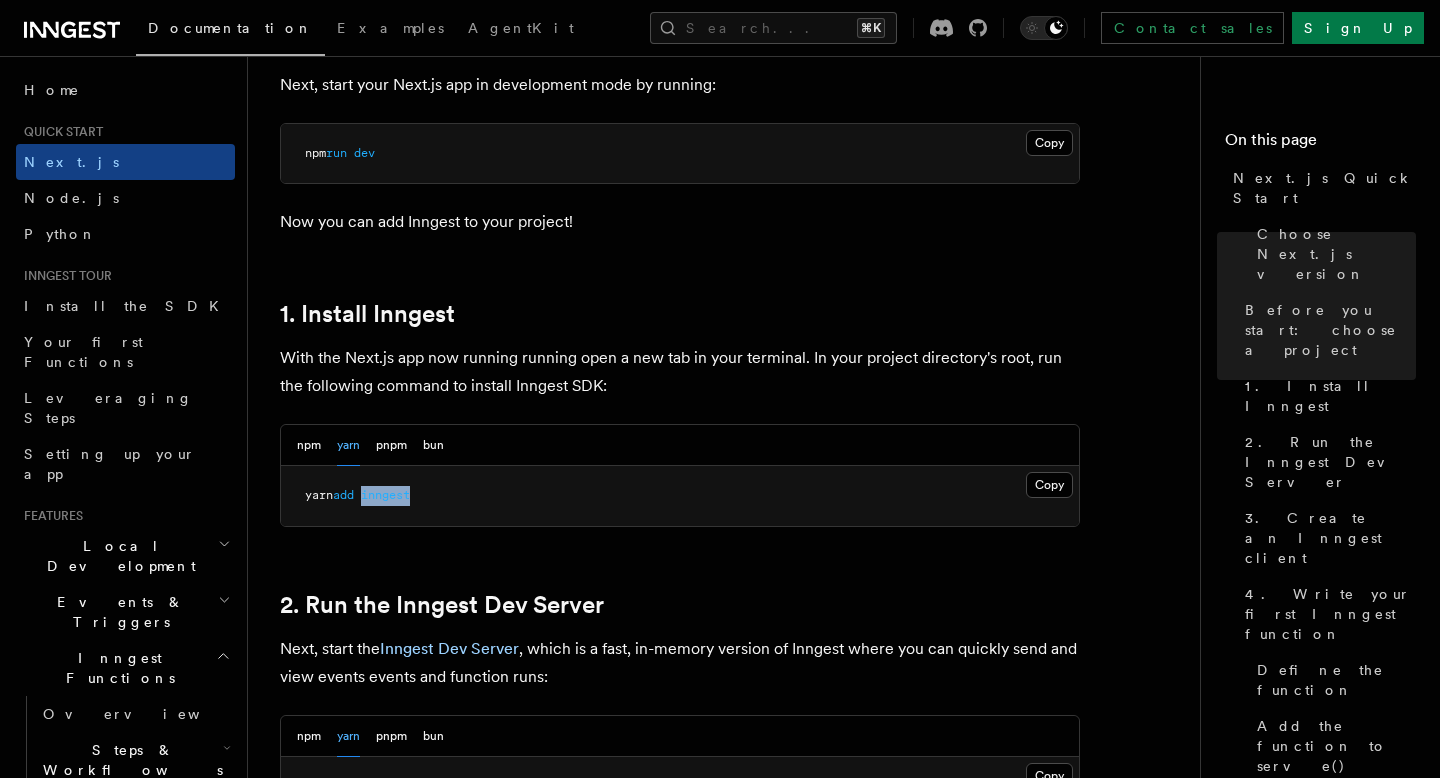click on "inngest" at bounding box center [385, 495] 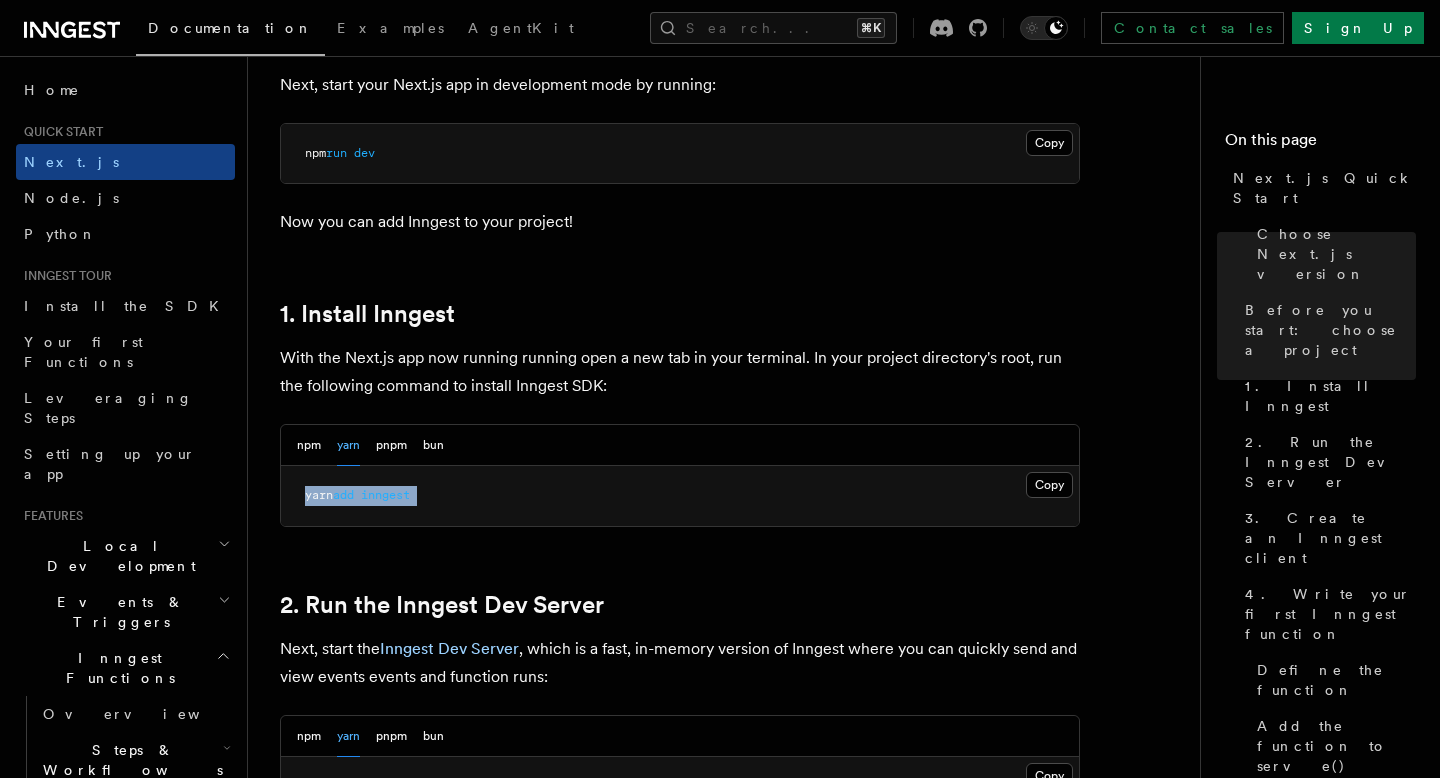 click on "inngest" at bounding box center (385, 495) 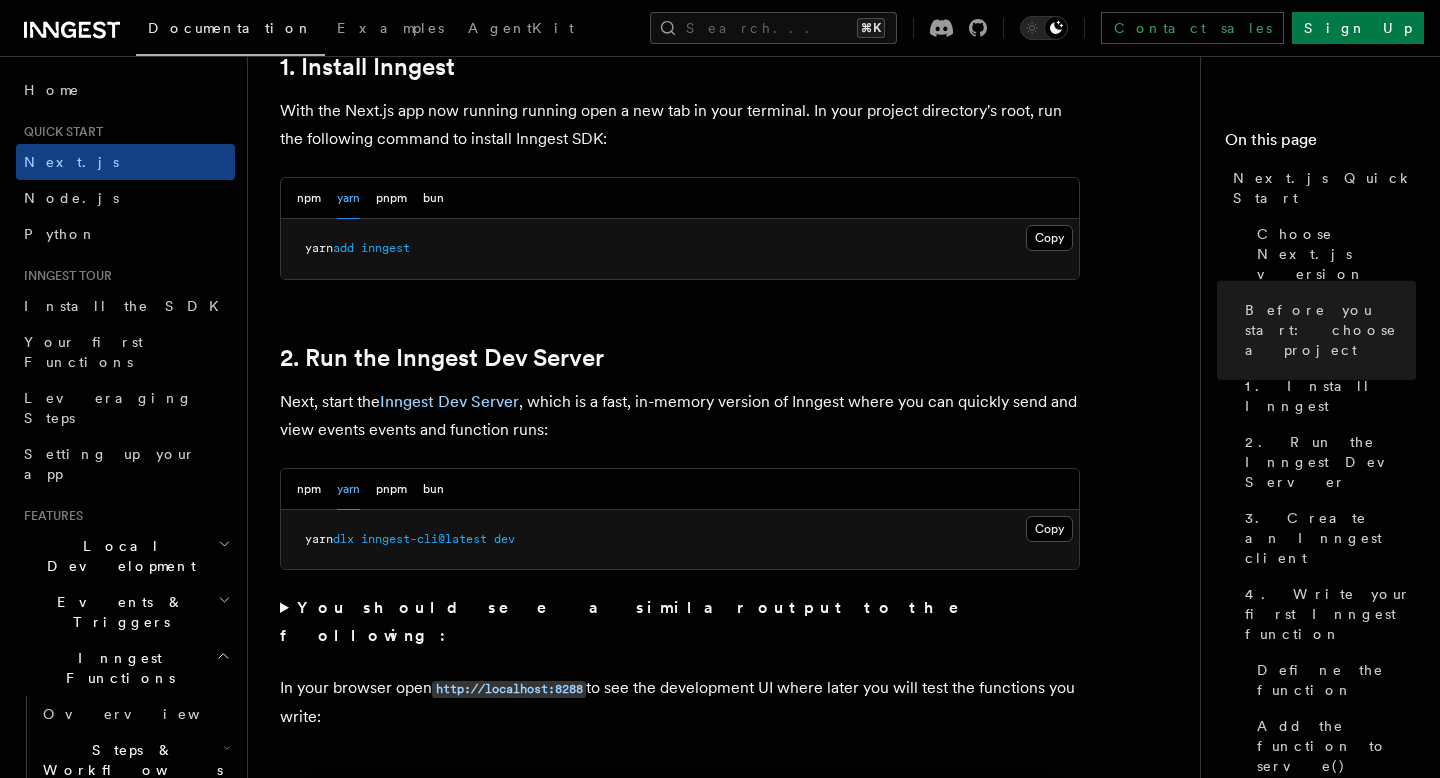 scroll, scrollTop: 1288, scrollLeft: 0, axis: vertical 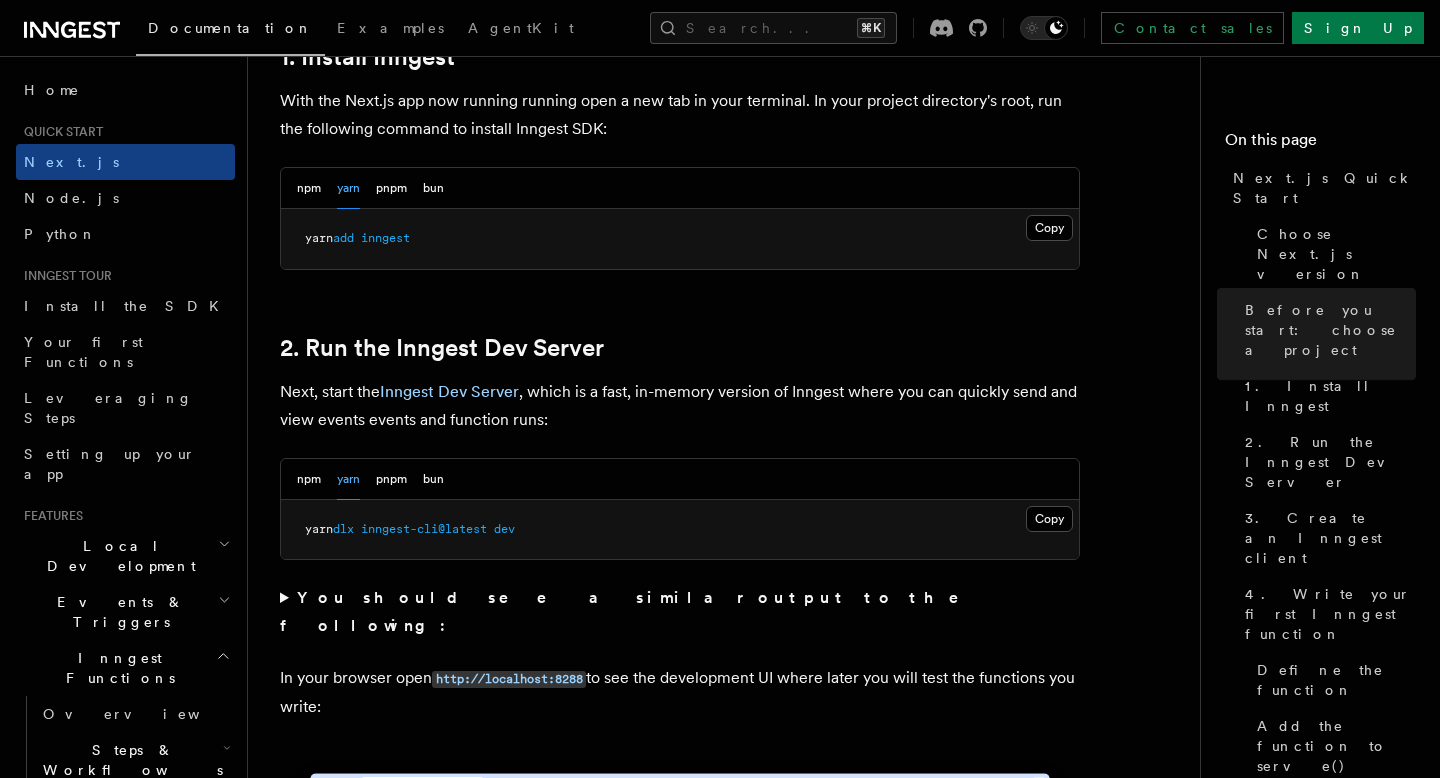 click on "inngest-cli@latest" at bounding box center [424, 529] 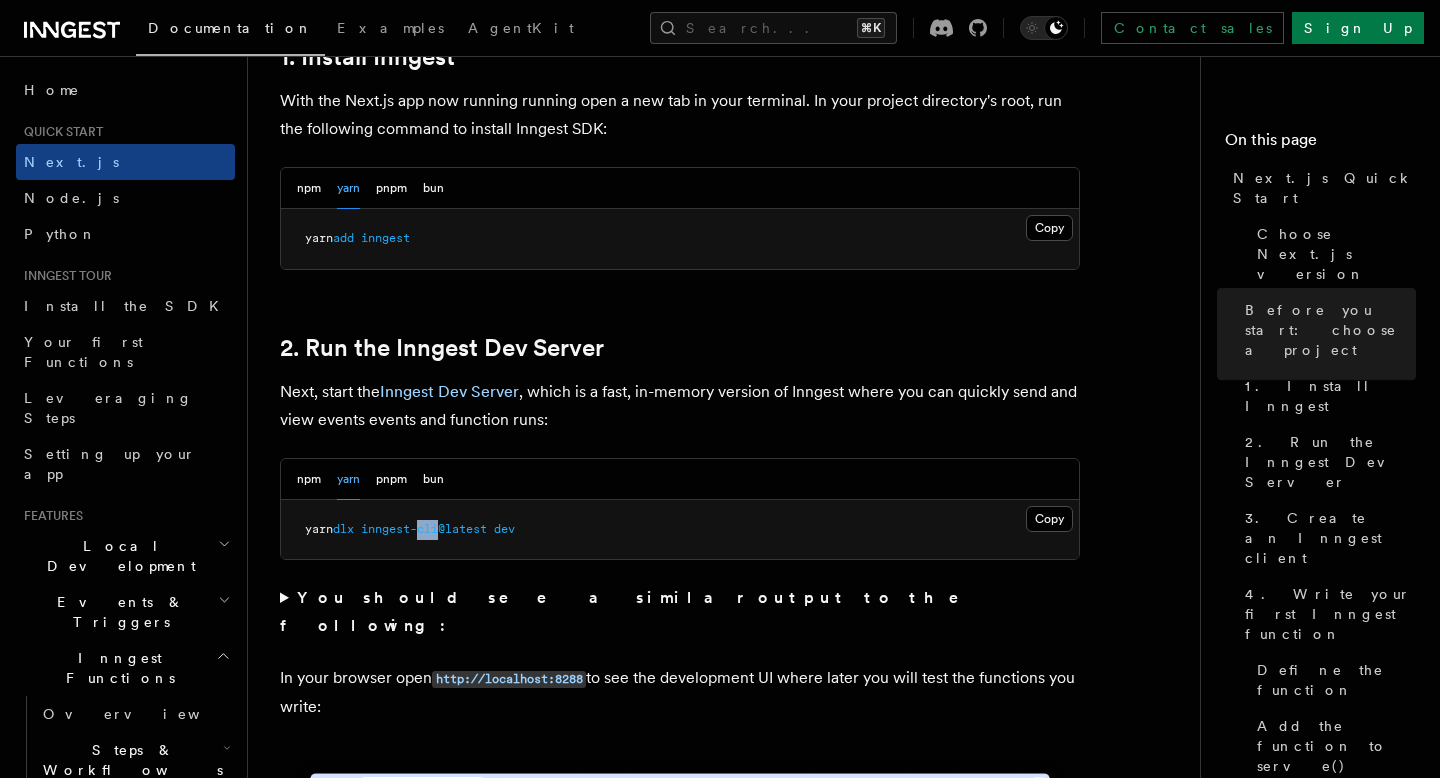 click on "inngest-cli@latest" at bounding box center [424, 529] 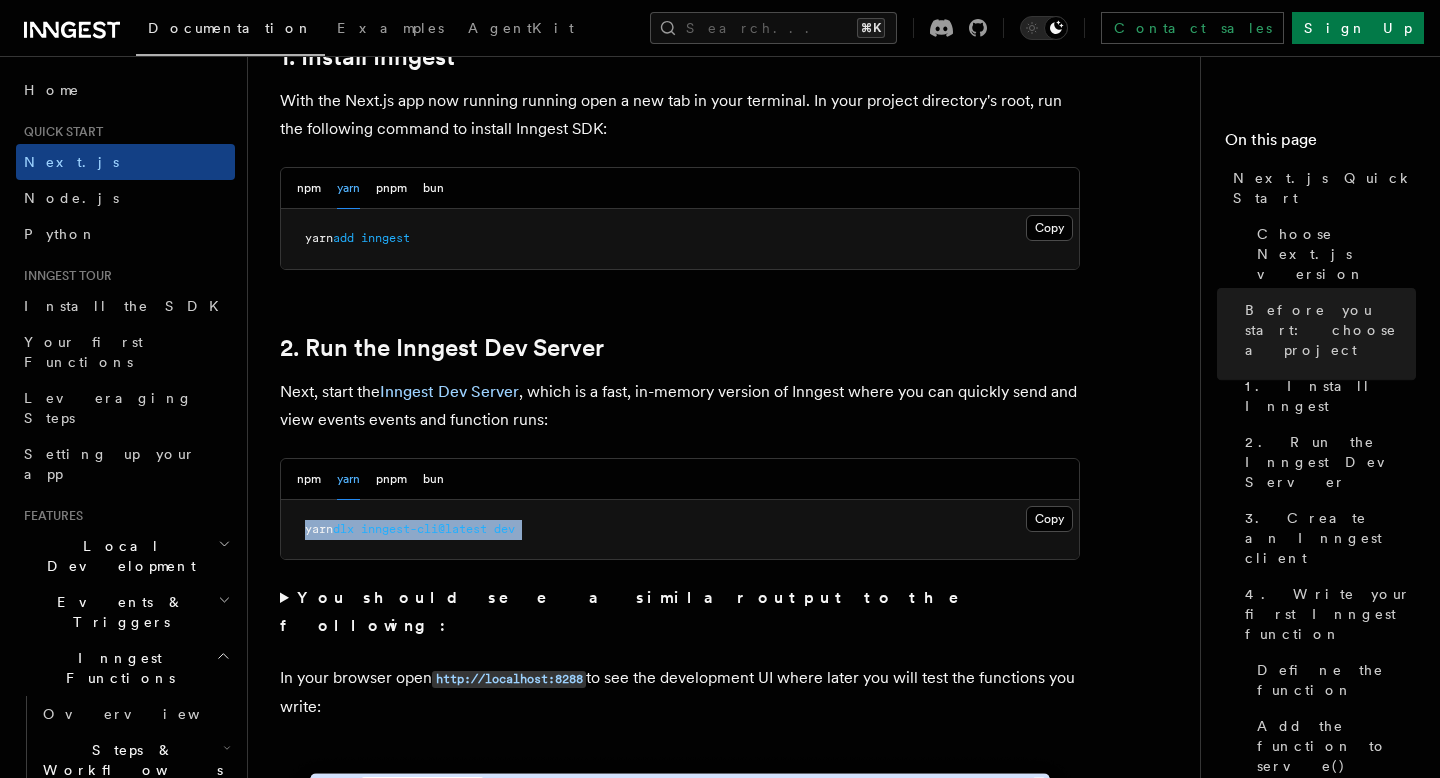 click on "inngest-cli@latest" at bounding box center [424, 529] 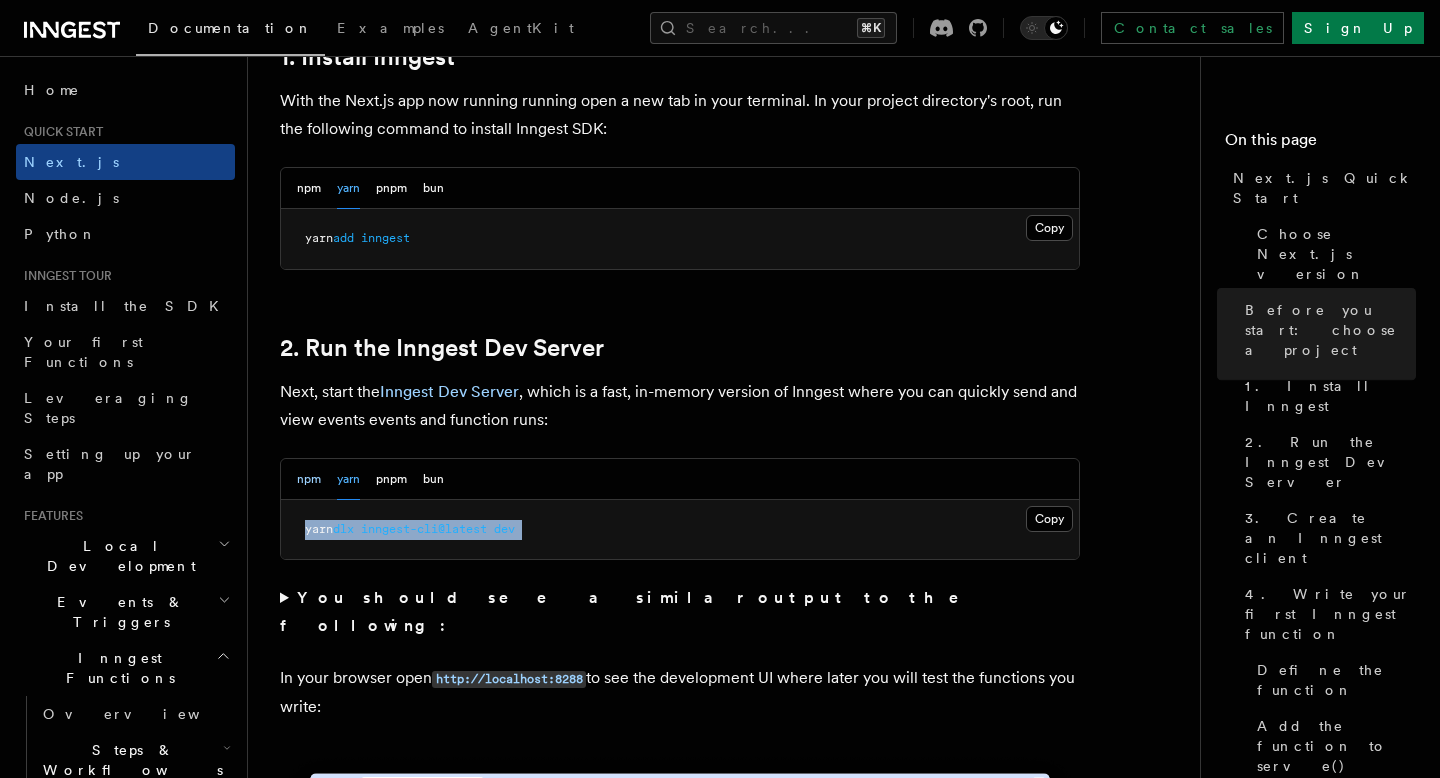 click on "npm" at bounding box center [309, 479] 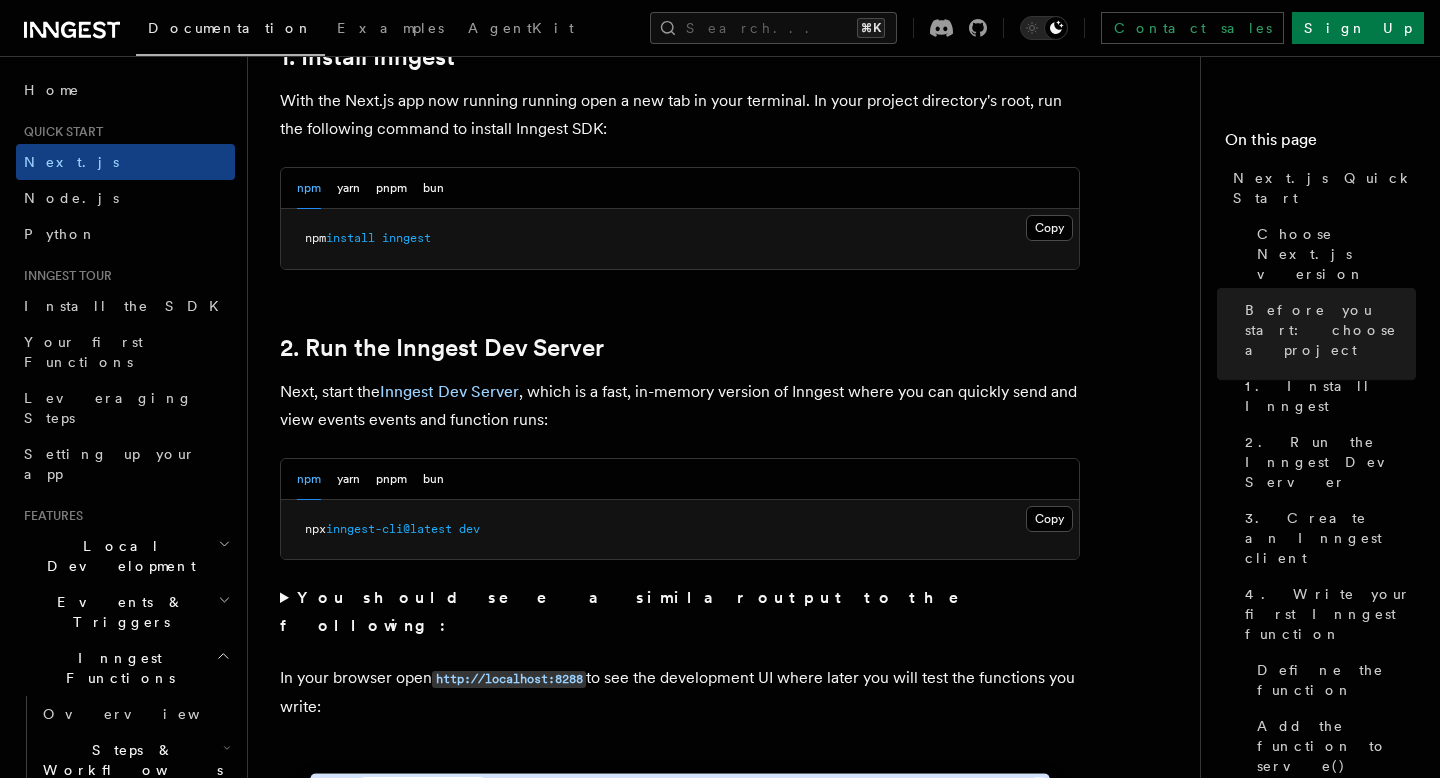 click on "inngest-cli@latest" at bounding box center (389, 529) 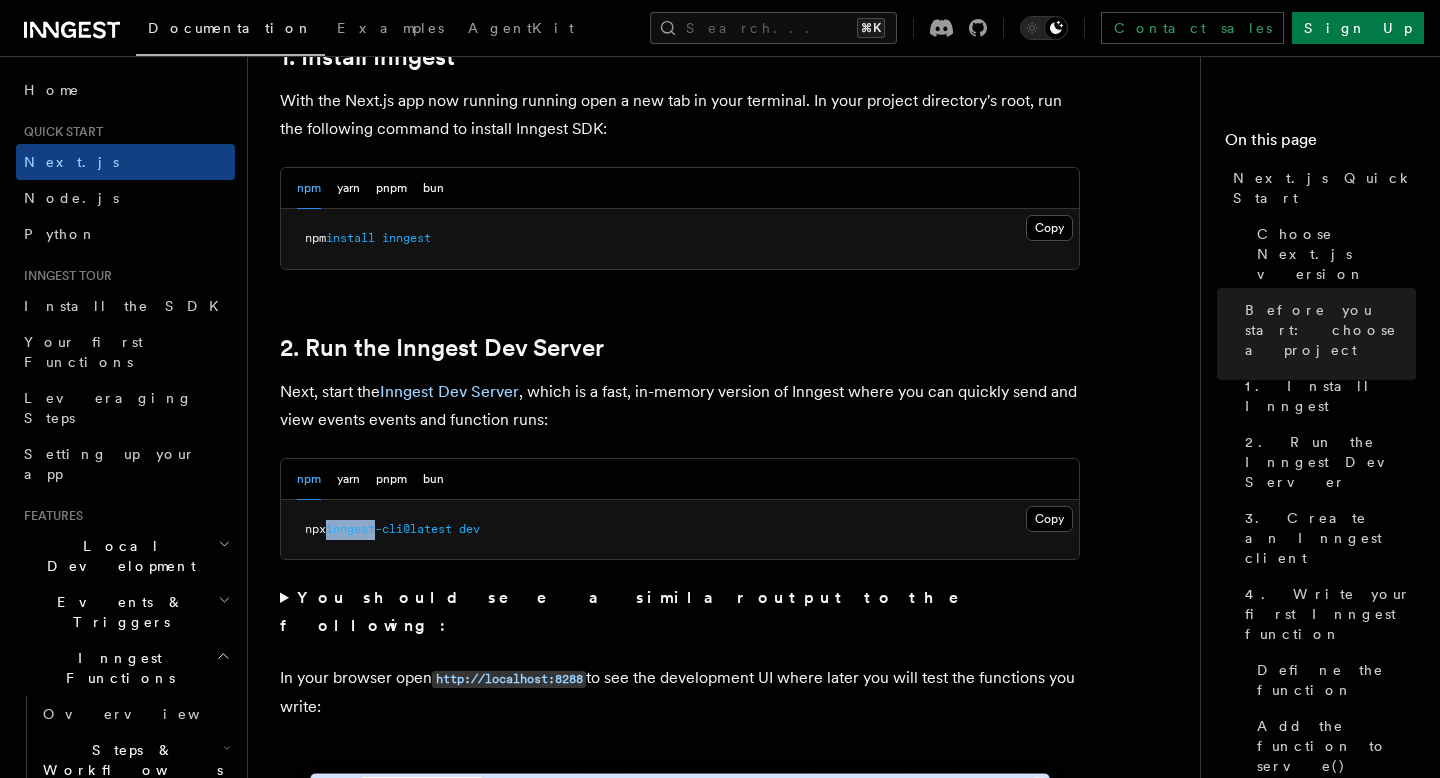click on "inngest-cli@latest" at bounding box center (389, 529) 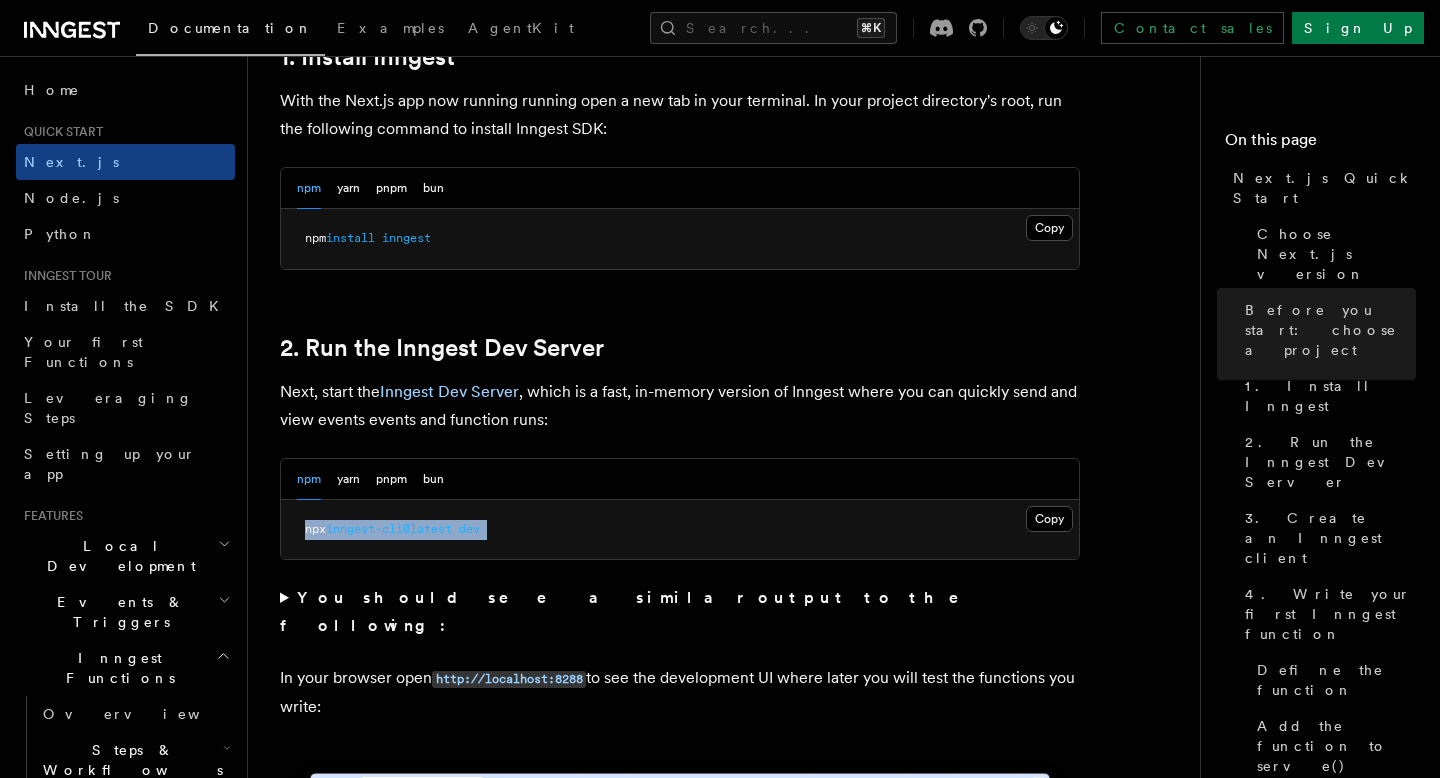 click on "inngest-cli@latest" at bounding box center [389, 529] 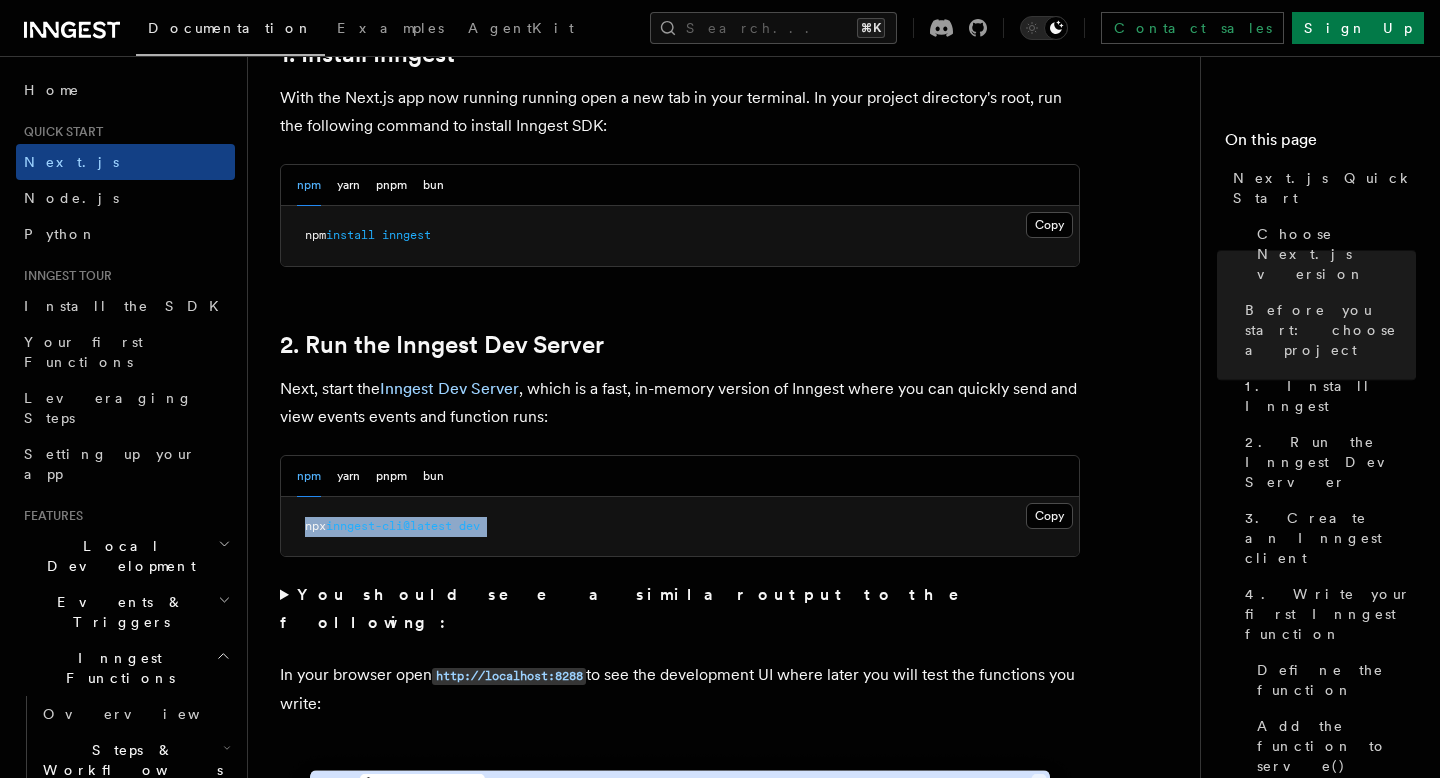 scroll, scrollTop: 1343, scrollLeft: 0, axis: vertical 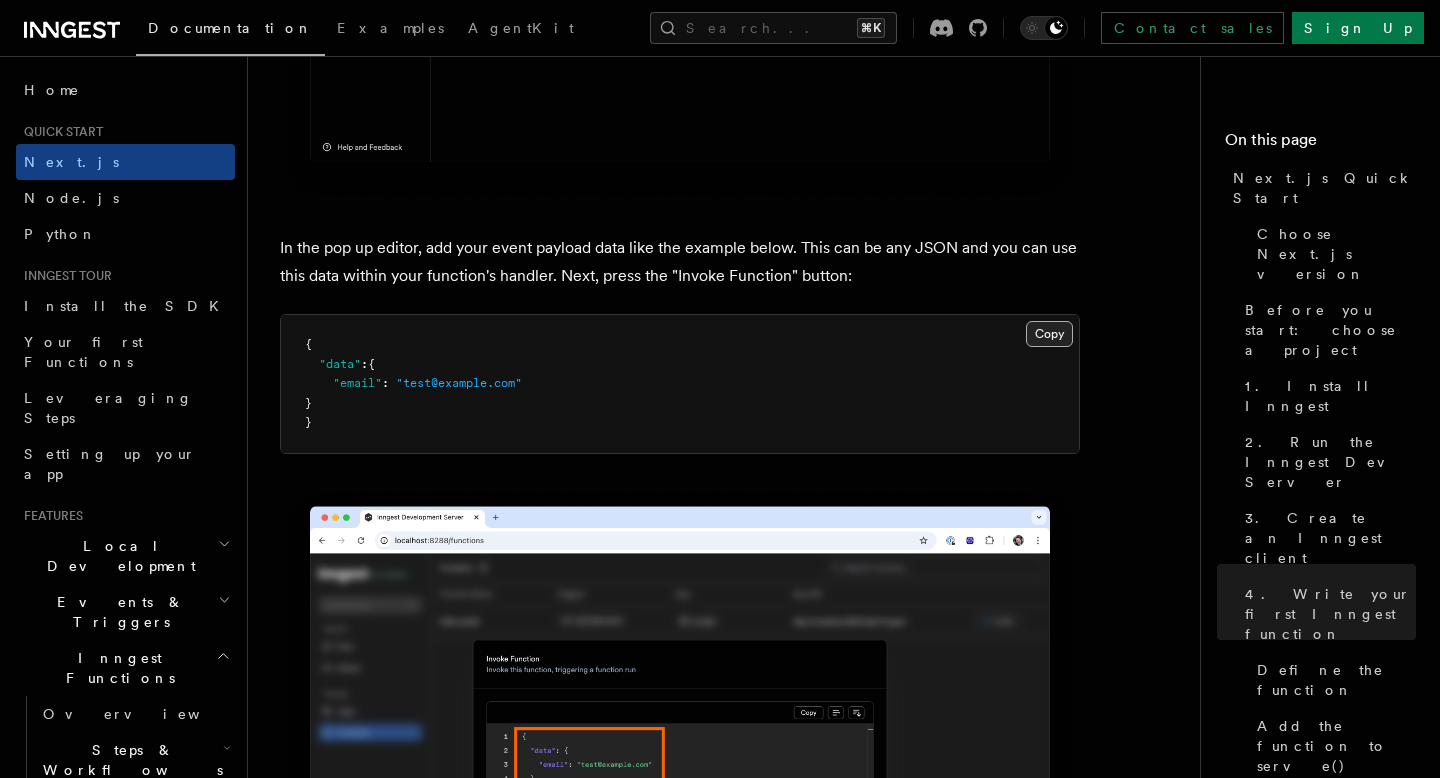 click on "Copy Copied" at bounding box center [1049, 334] 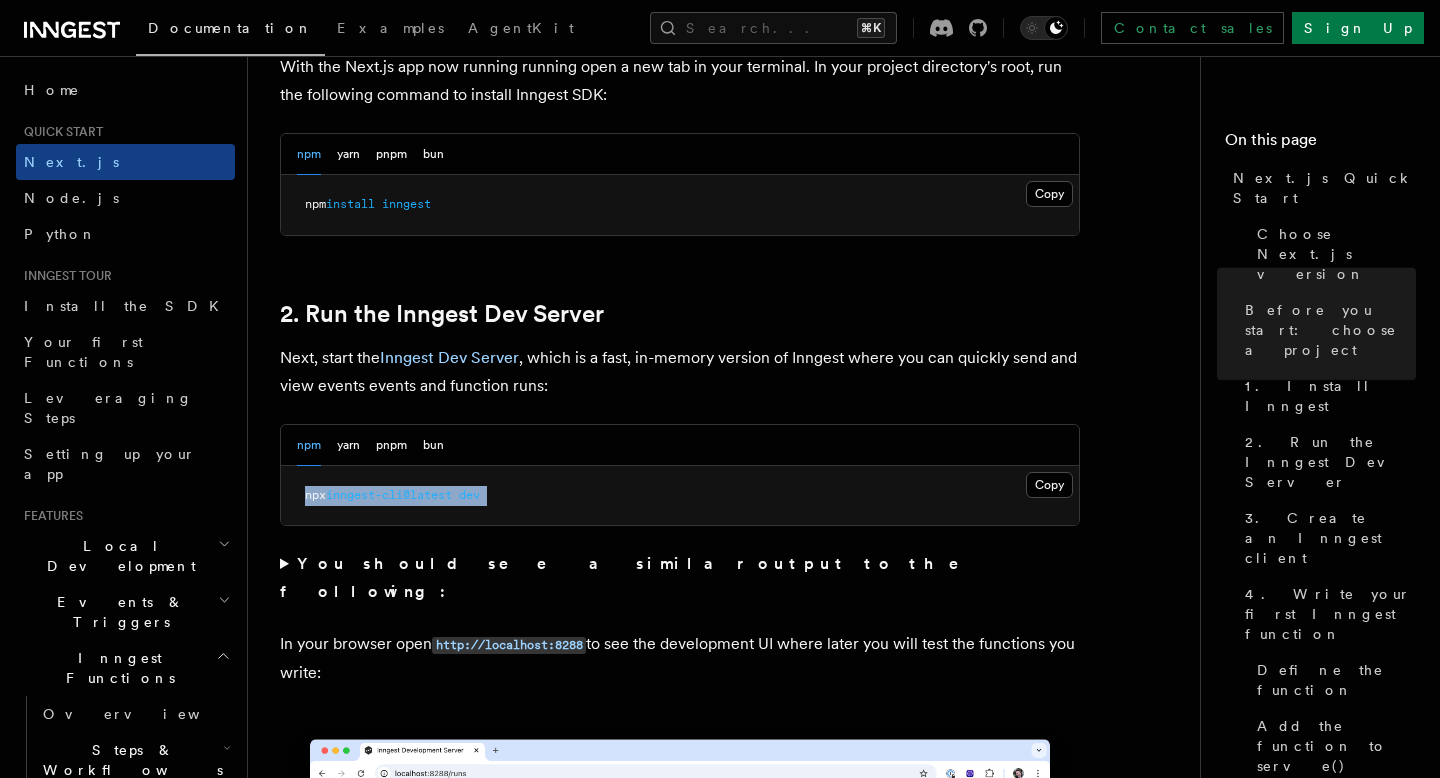 scroll, scrollTop: 1324, scrollLeft: 0, axis: vertical 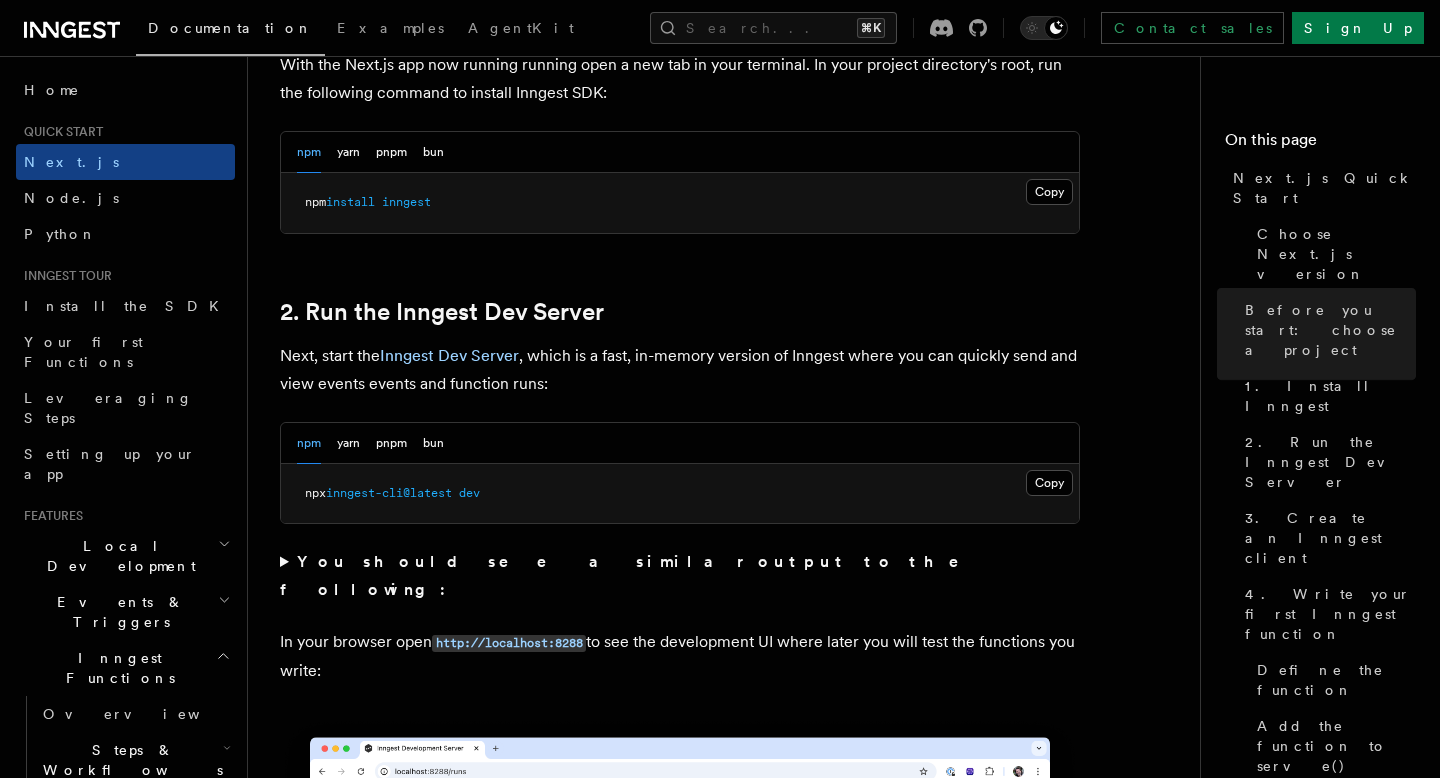 click on "npx  inngest-cli@latest   dev" at bounding box center [680, 494] 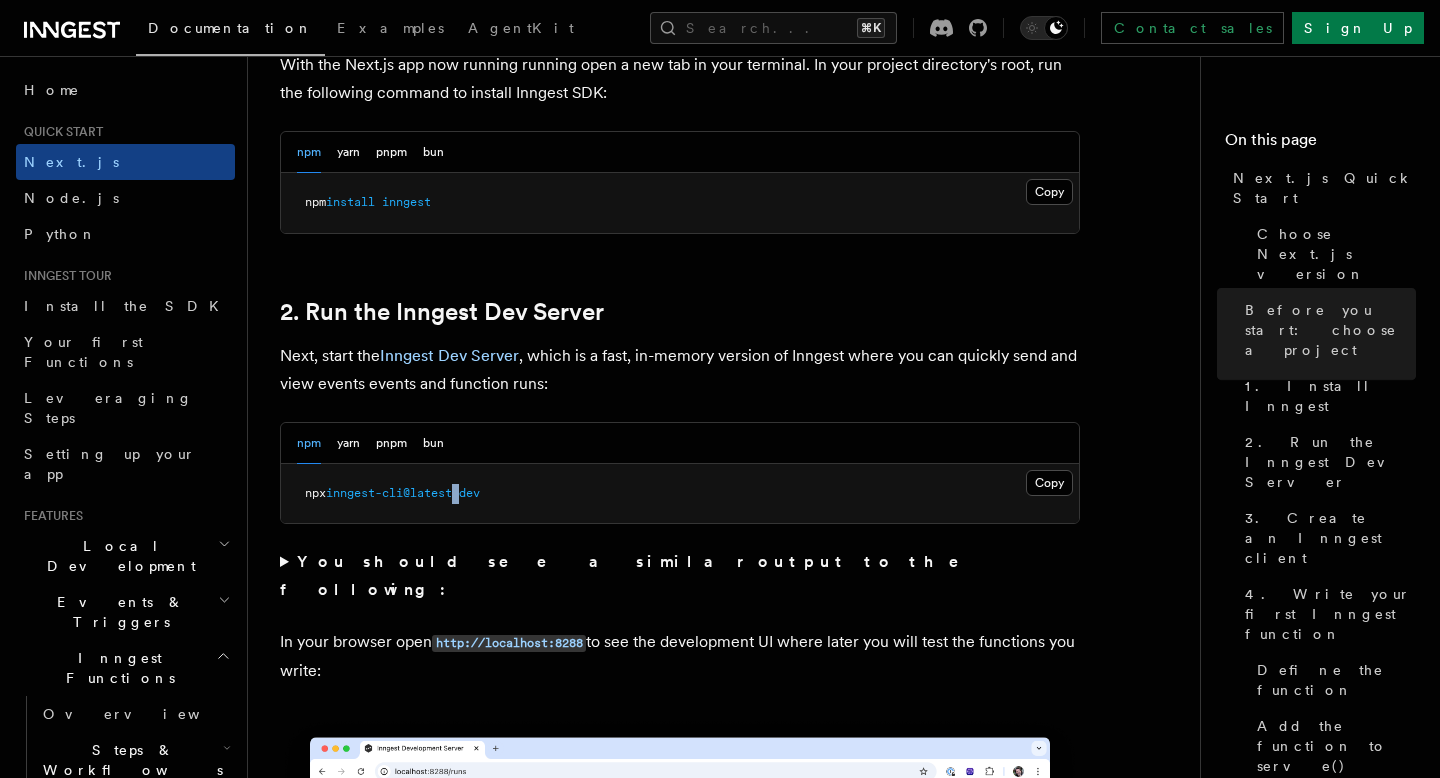 click on "npx  inngest-cli@latest   dev" at bounding box center (680, 494) 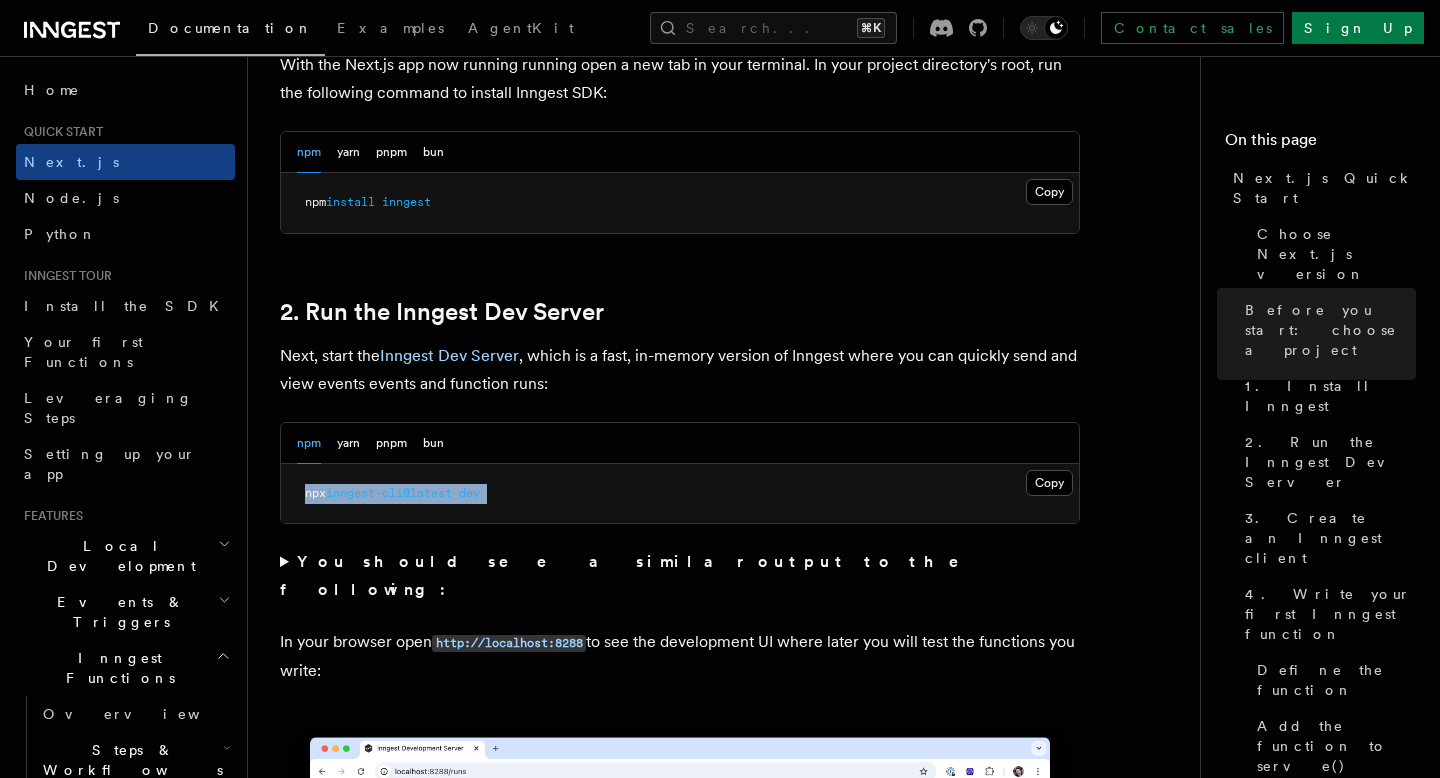 click on "npx  inngest-cli@latest   dev" at bounding box center (680, 494) 